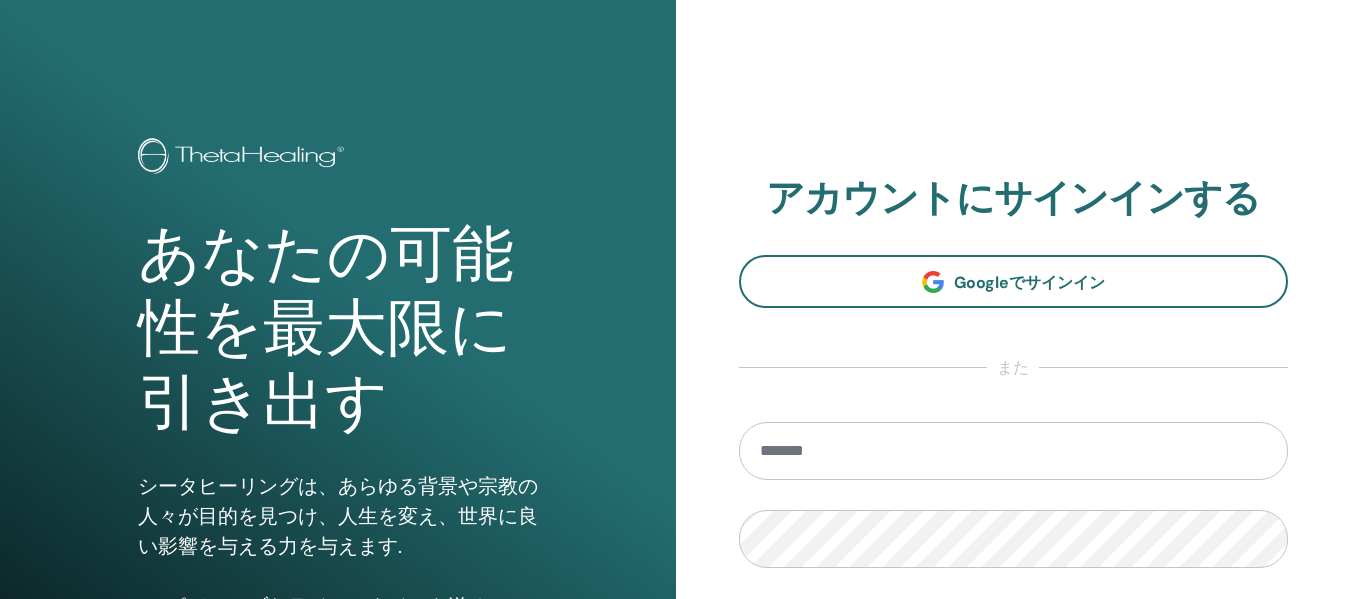 scroll, scrollTop: 0, scrollLeft: 0, axis: both 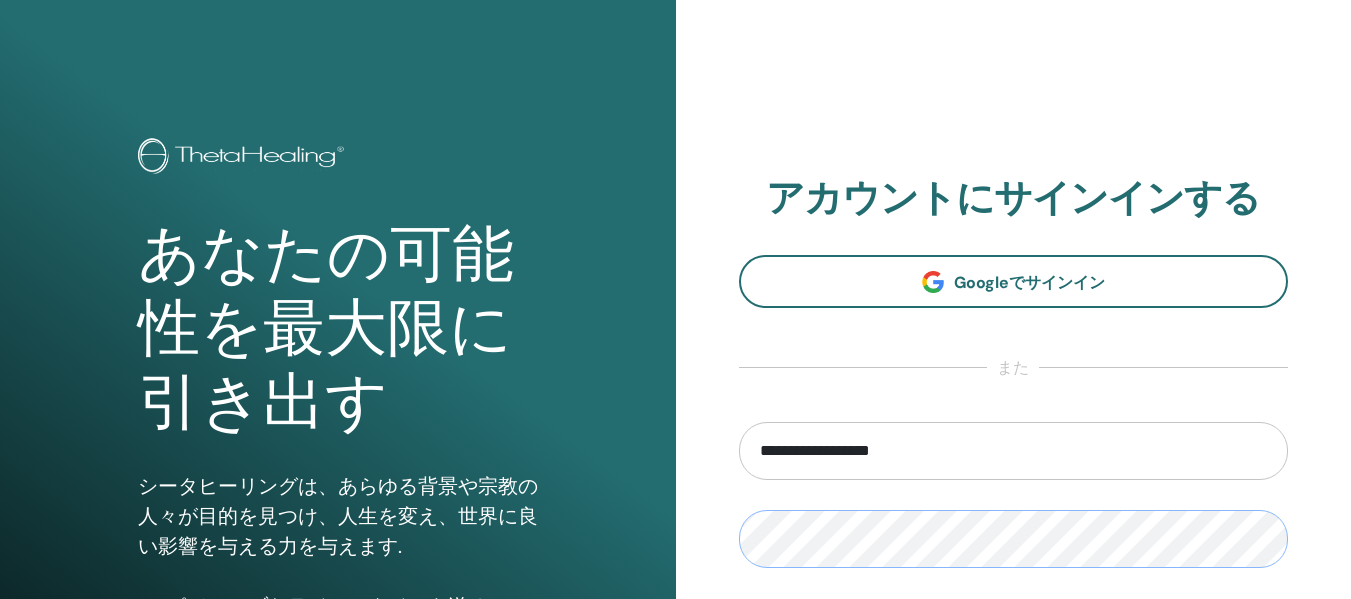 click on "ログイン" at bounding box center [1014, 678] 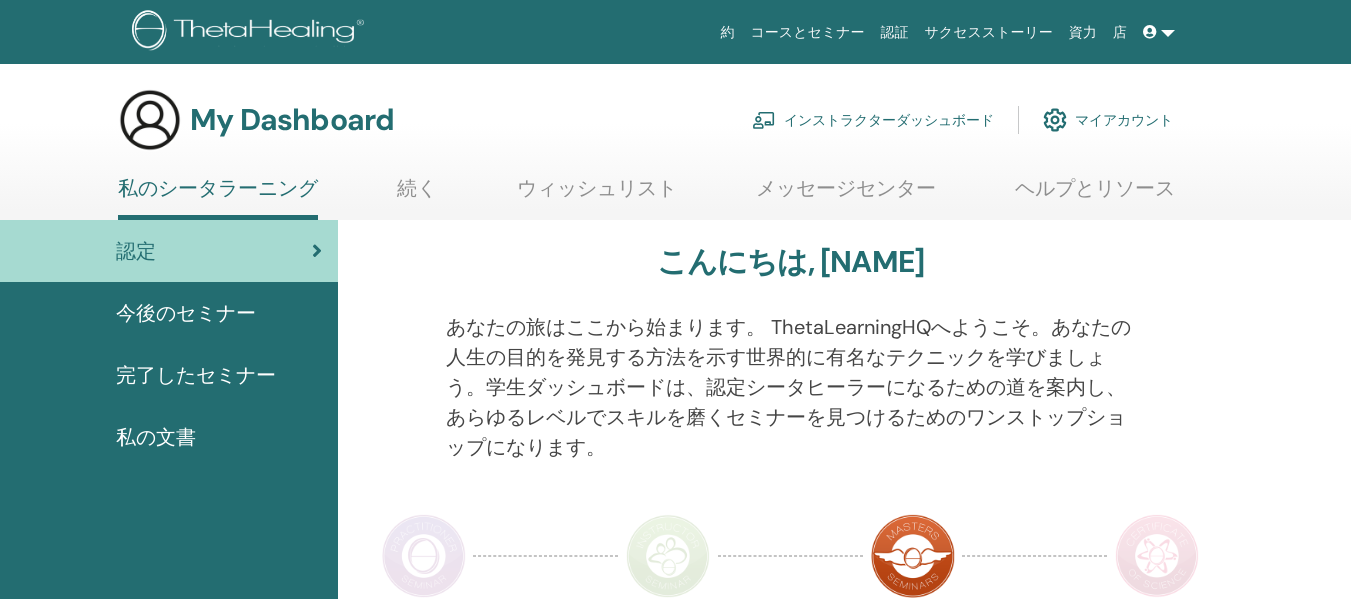scroll, scrollTop: 0, scrollLeft: 0, axis: both 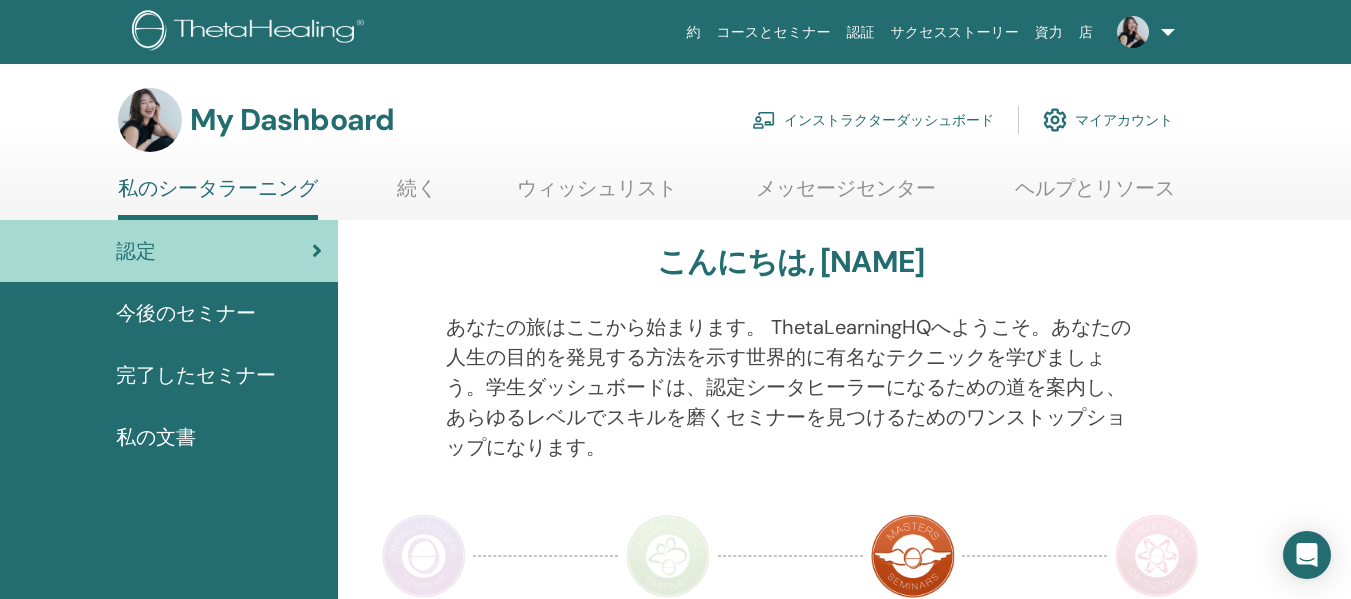 click on "メッセージセンター" at bounding box center [846, 195] 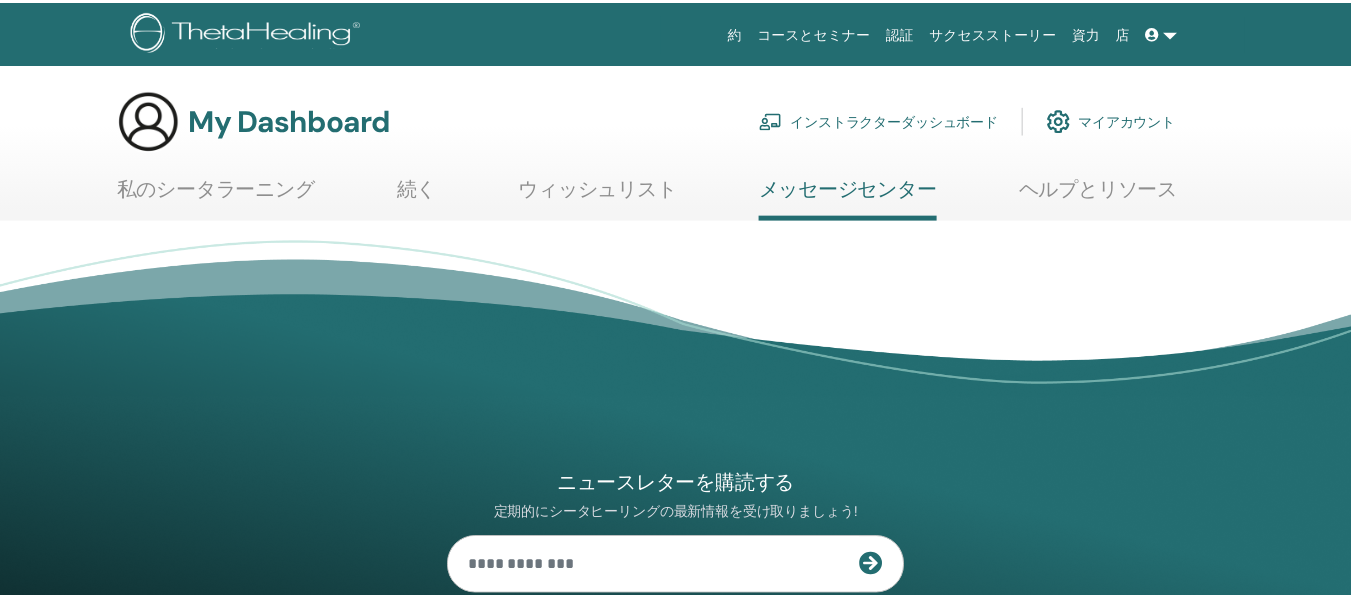 scroll, scrollTop: 0, scrollLeft: 0, axis: both 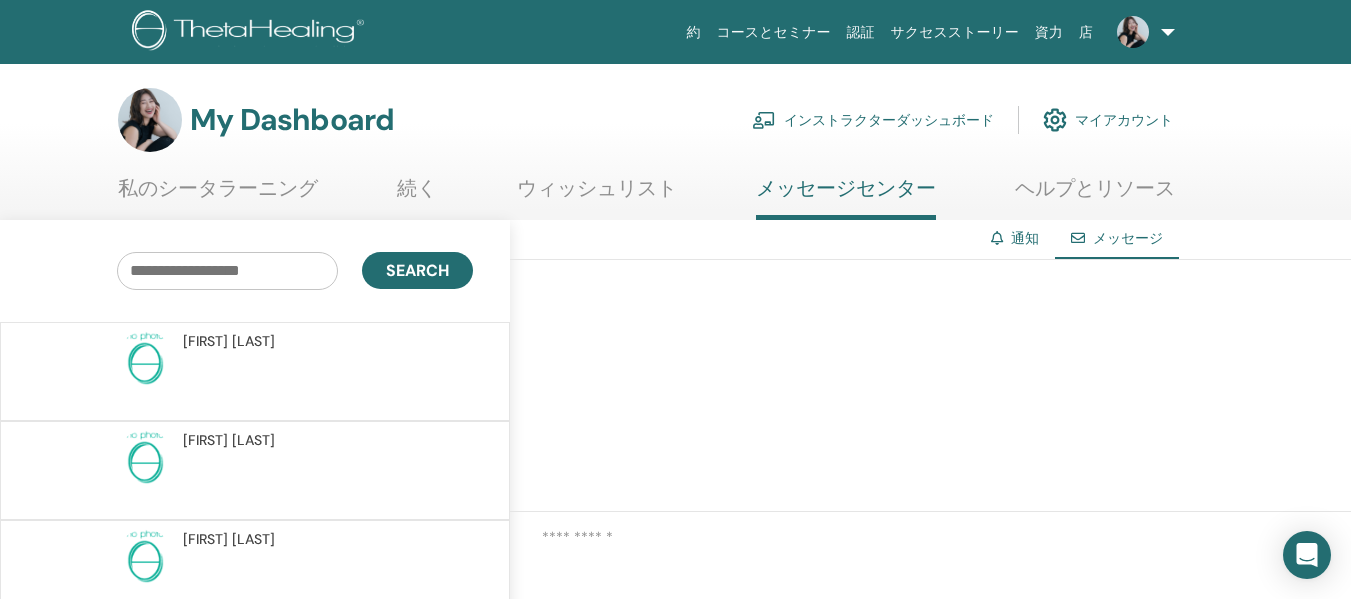 click on "インストラクターダッシュボード" at bounding box center [873, 120] 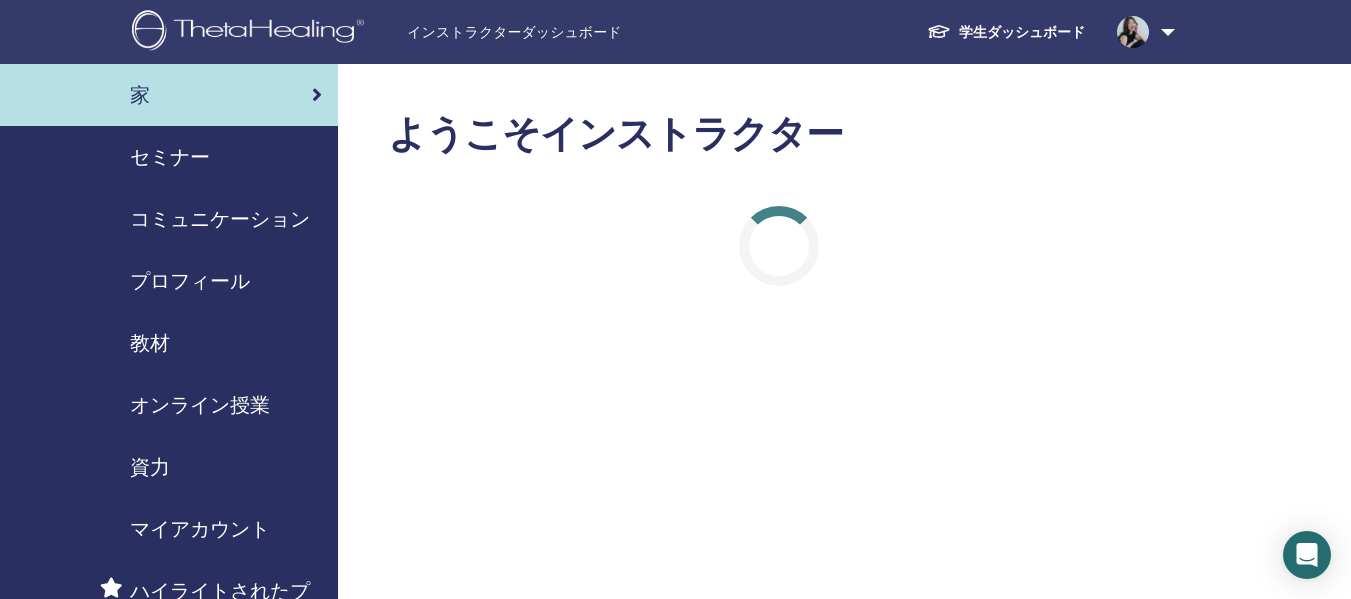 scroll, scrollTop: 0, scrollLeft: 0, axis: both 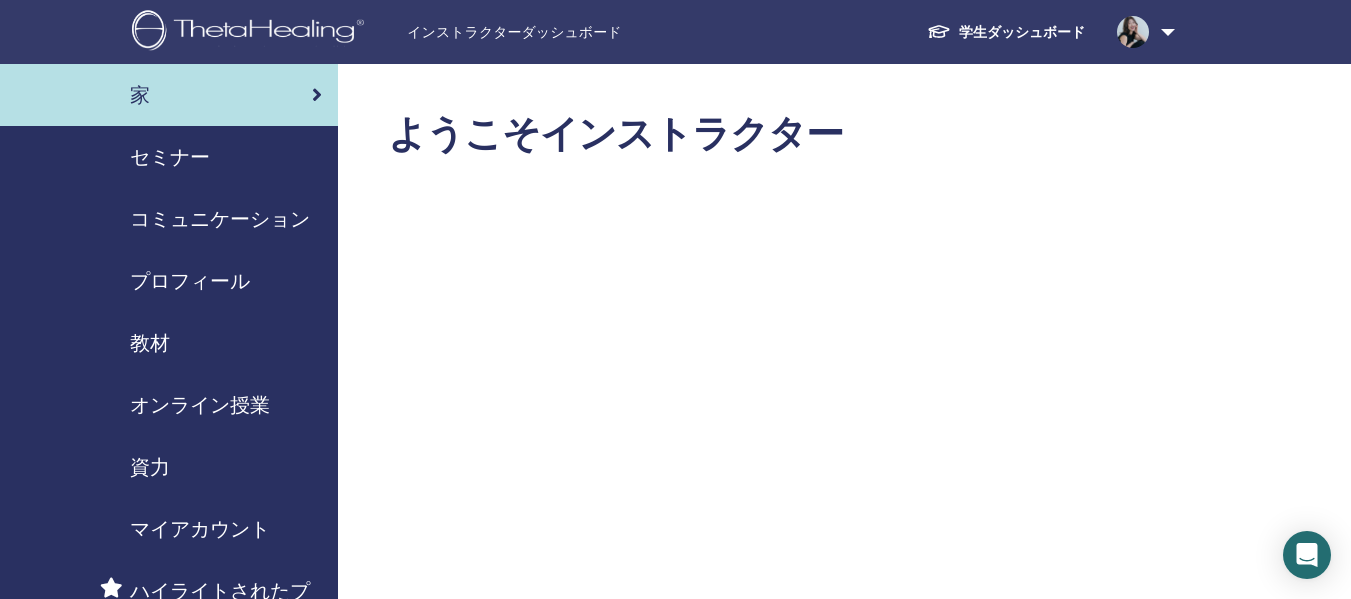 click on "セミナー" at bounding box center (169, 157) 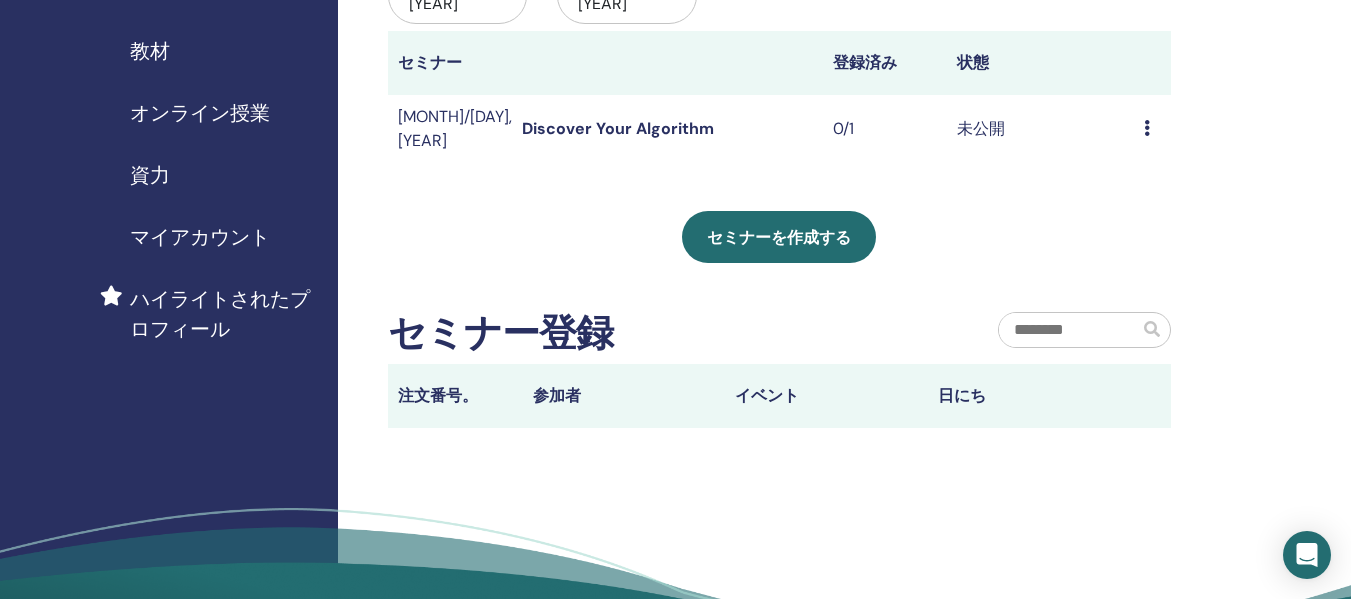 scroll, scrollTop: 300, scrollLeft: 0, axis: vertical 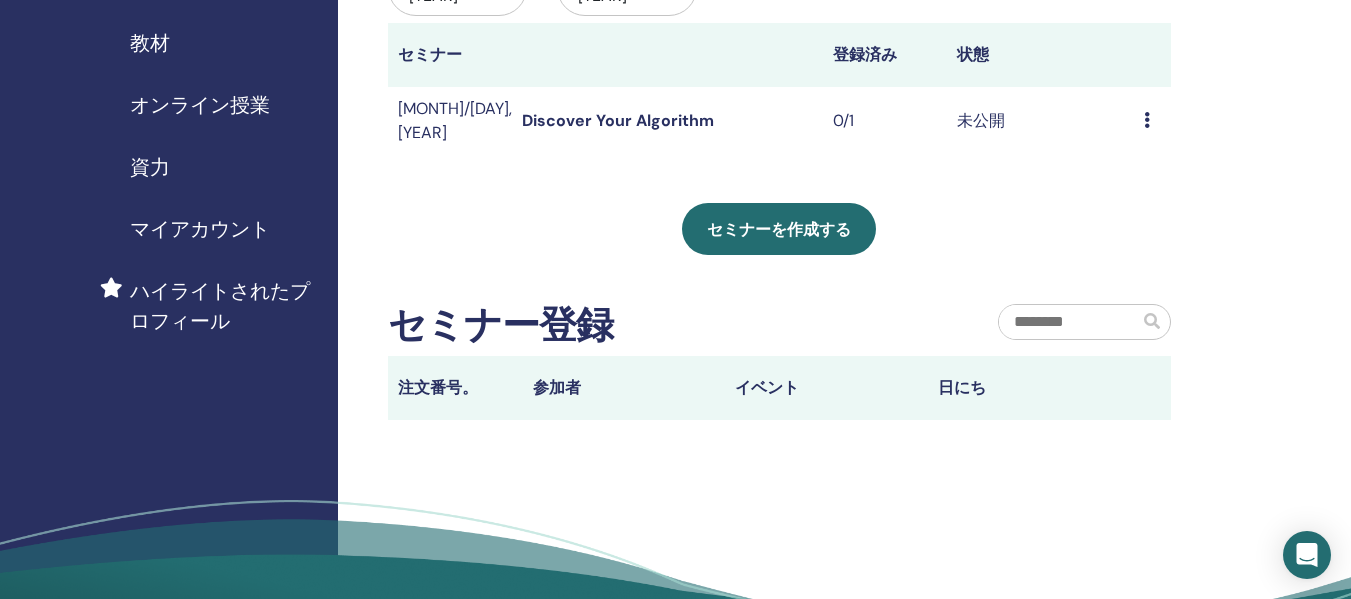 click at bounding box center [1147, 120] 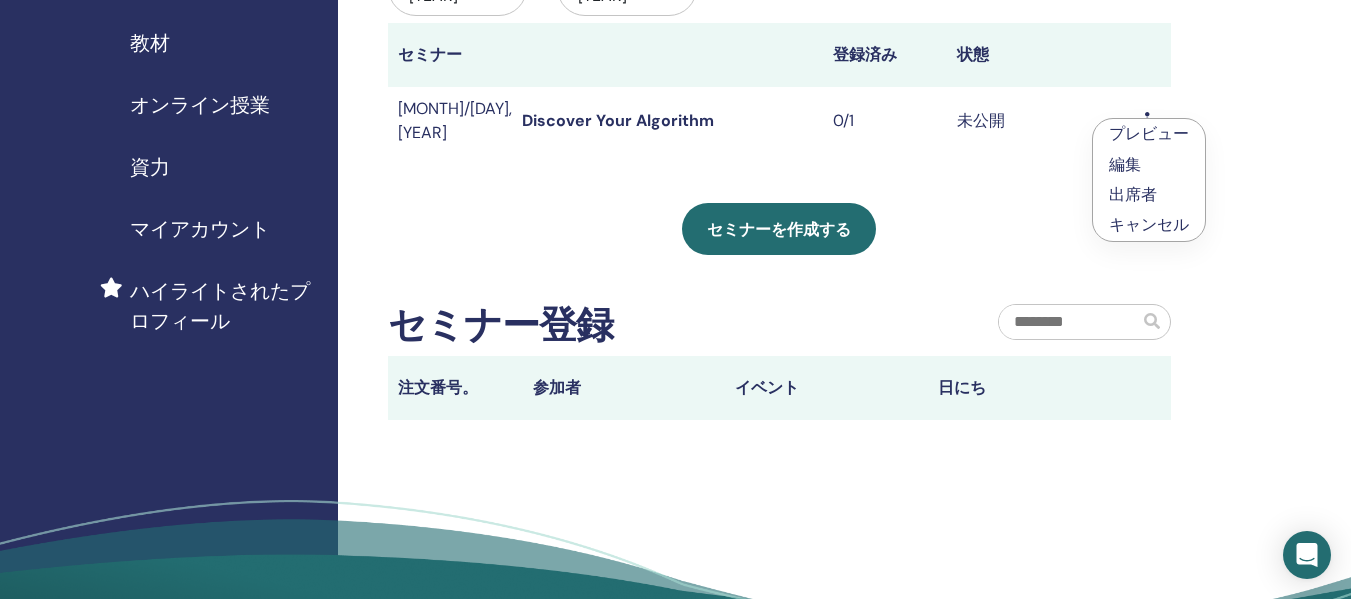 click on "プレビュー" at bounding box center [1149, 133] 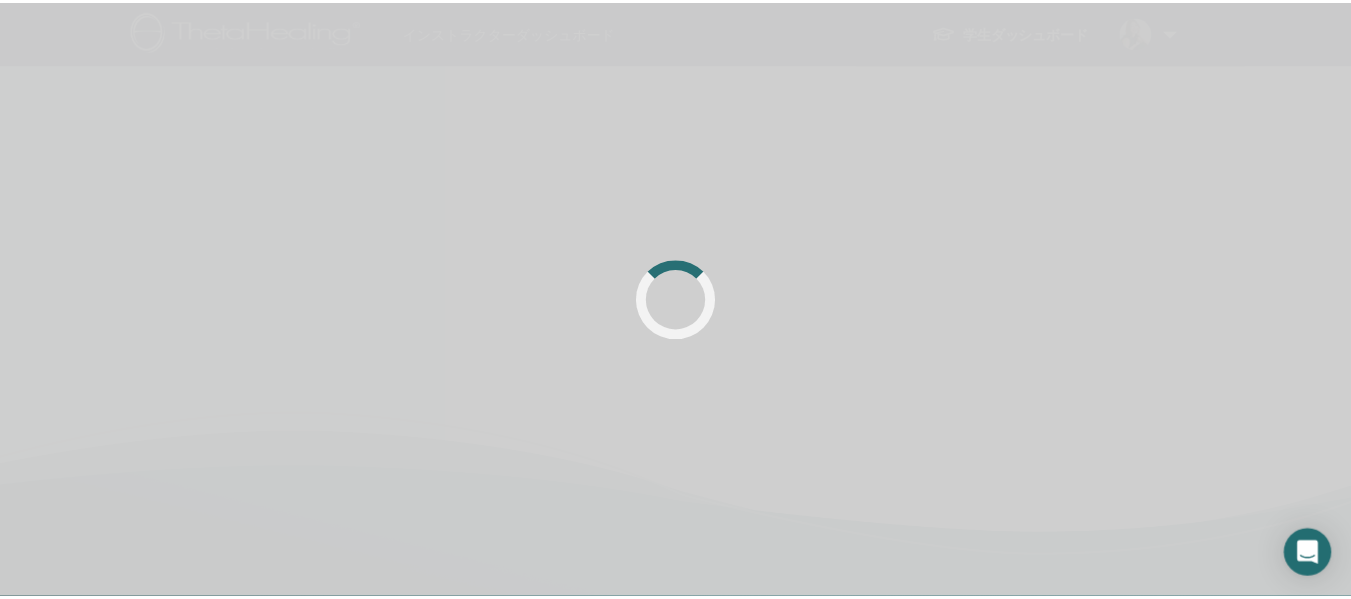 scroll, scrollTop: 0, scrollLeft: 0, axis: both 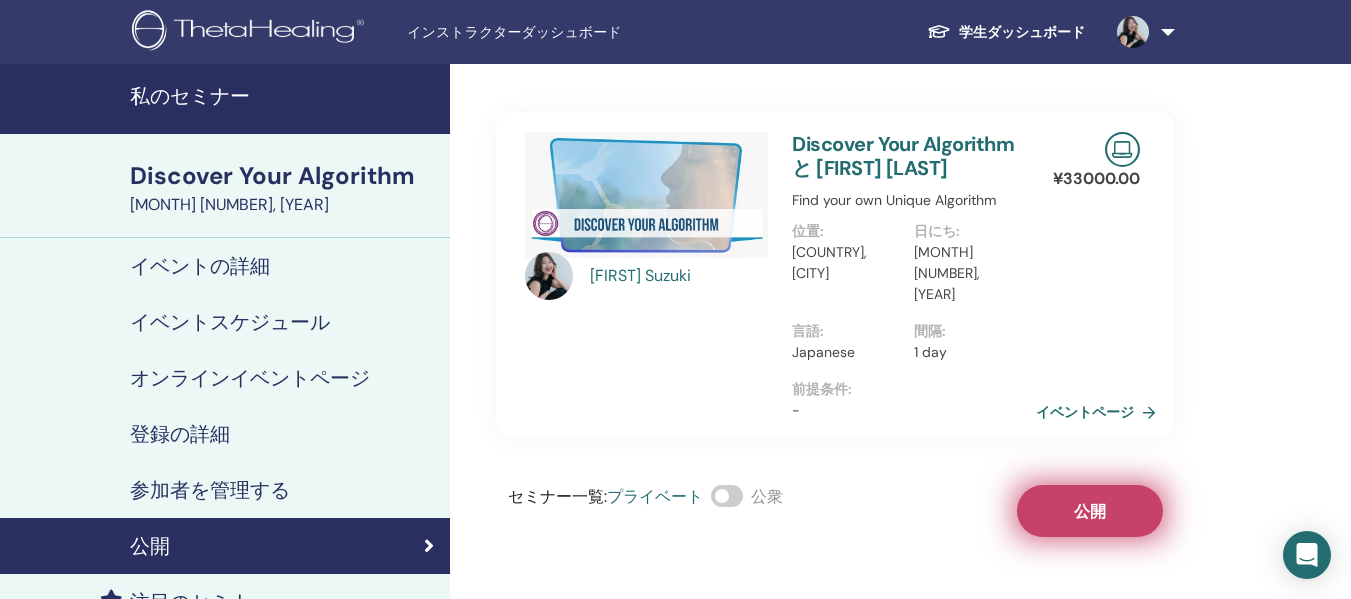 click on "公開" at bounding box center (1090, 511) 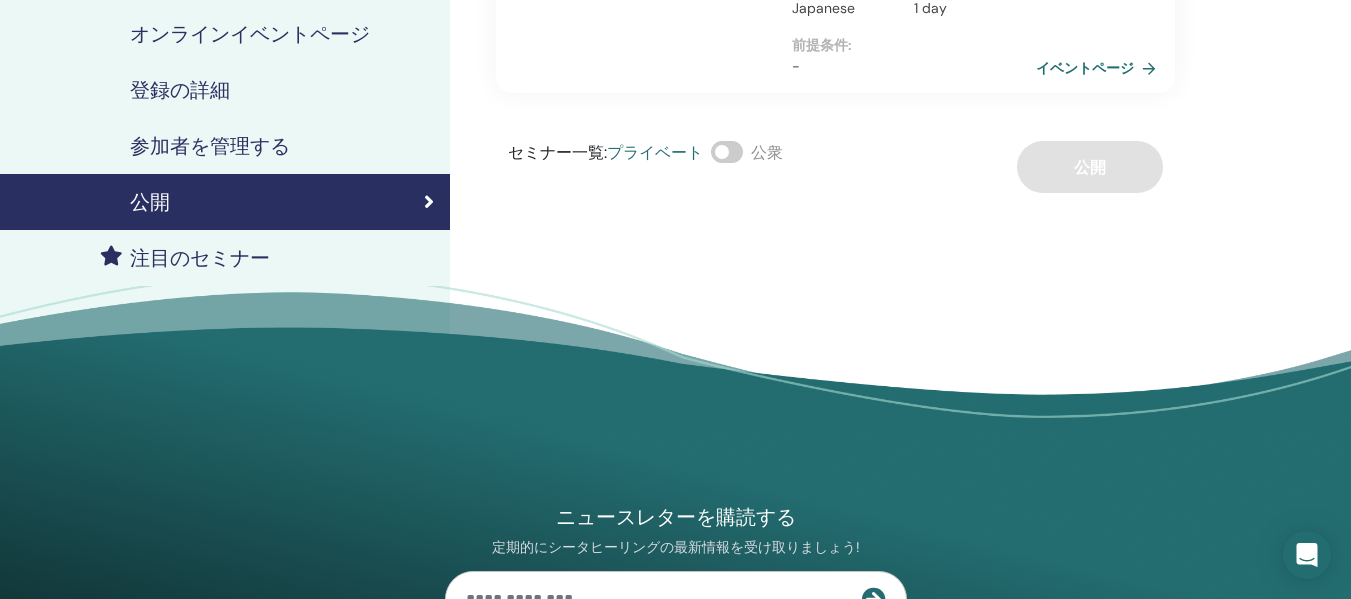 scroll, scrollTop: 200, scrollLeft: 0, axis: vertical 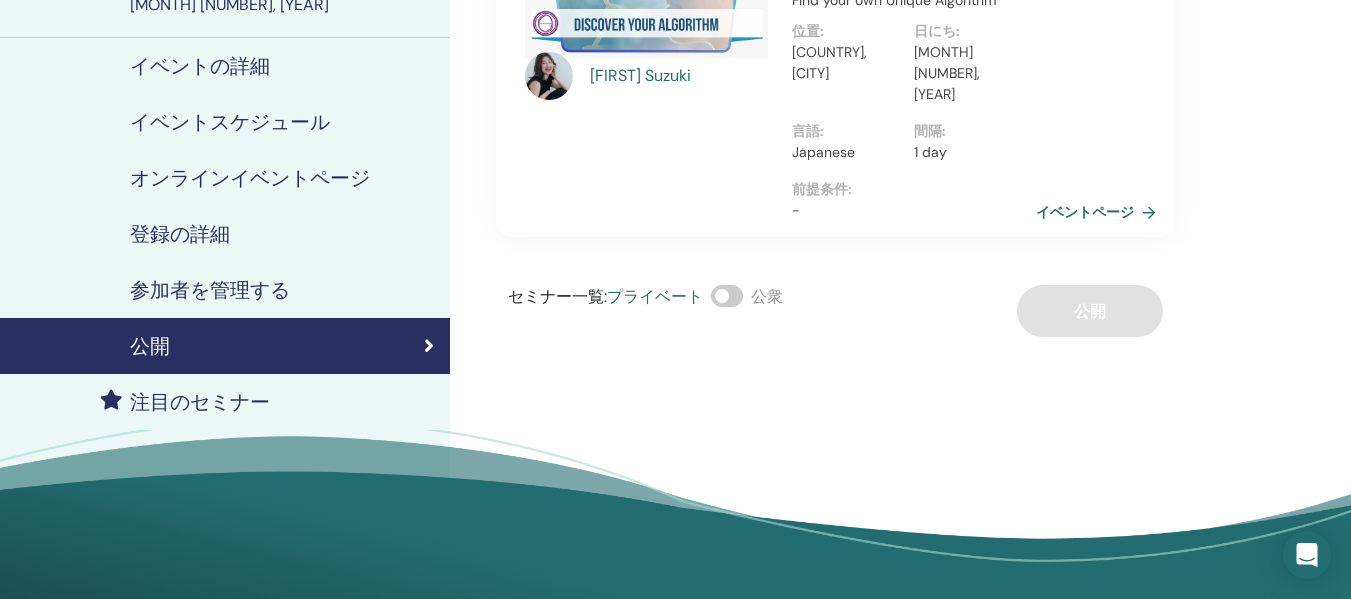 click on "登録の詳細" at bounding box center (225, 234) 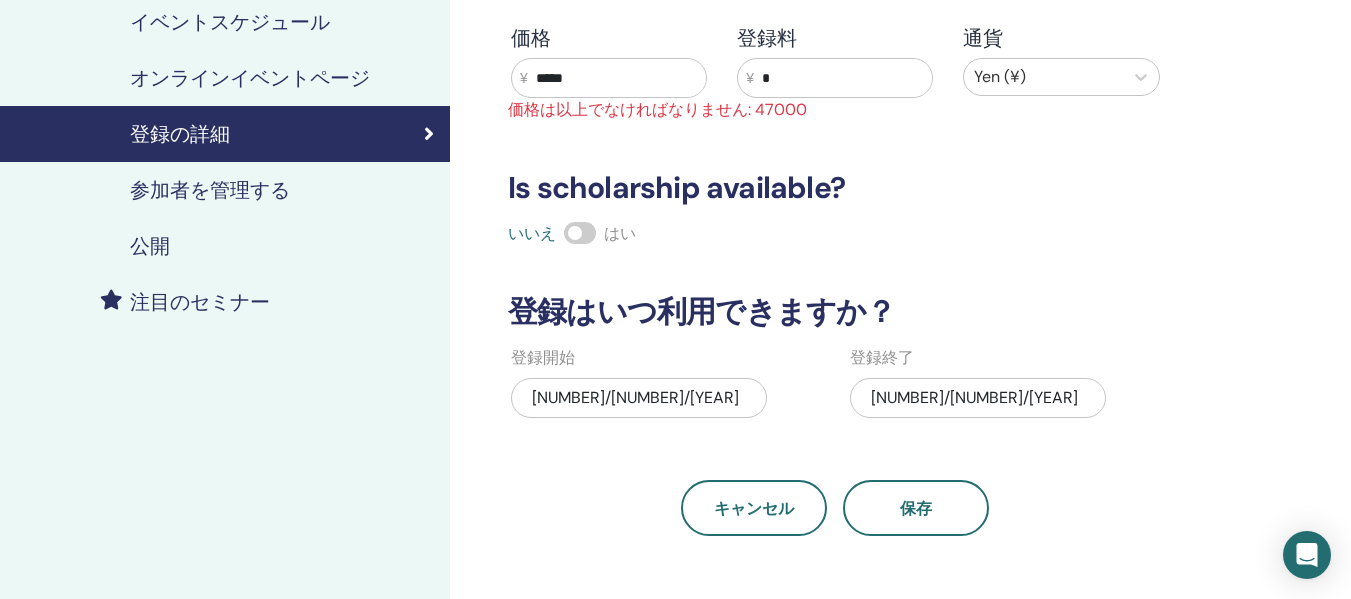 scroll, scrollTop: 0, scrollLeft: 0, axis: both 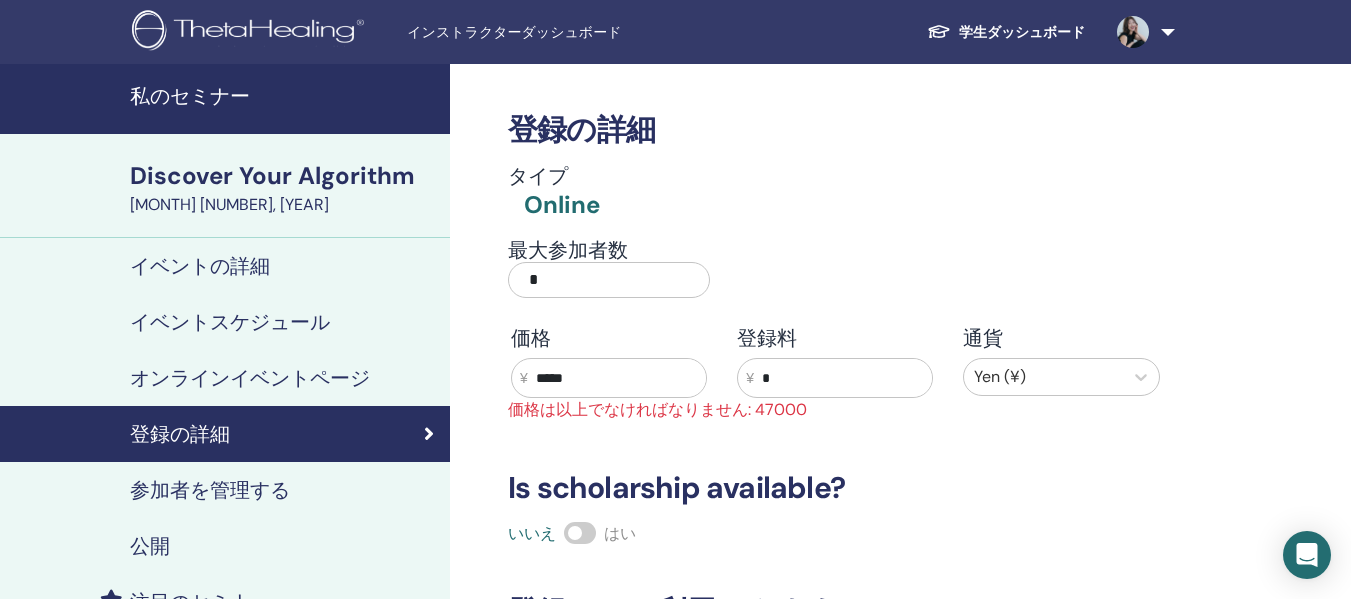 click on "イベントの詳細" at bounding box center (225, 266) 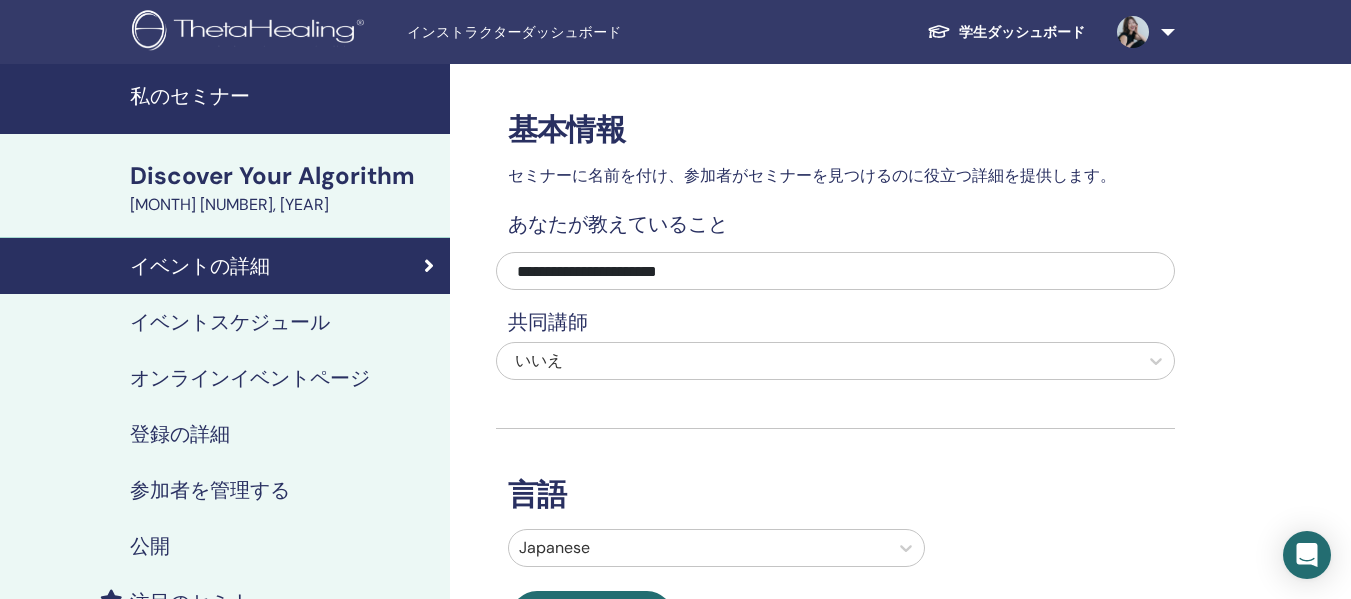 click on "私のセミナー" at bounding box center (284, 96) 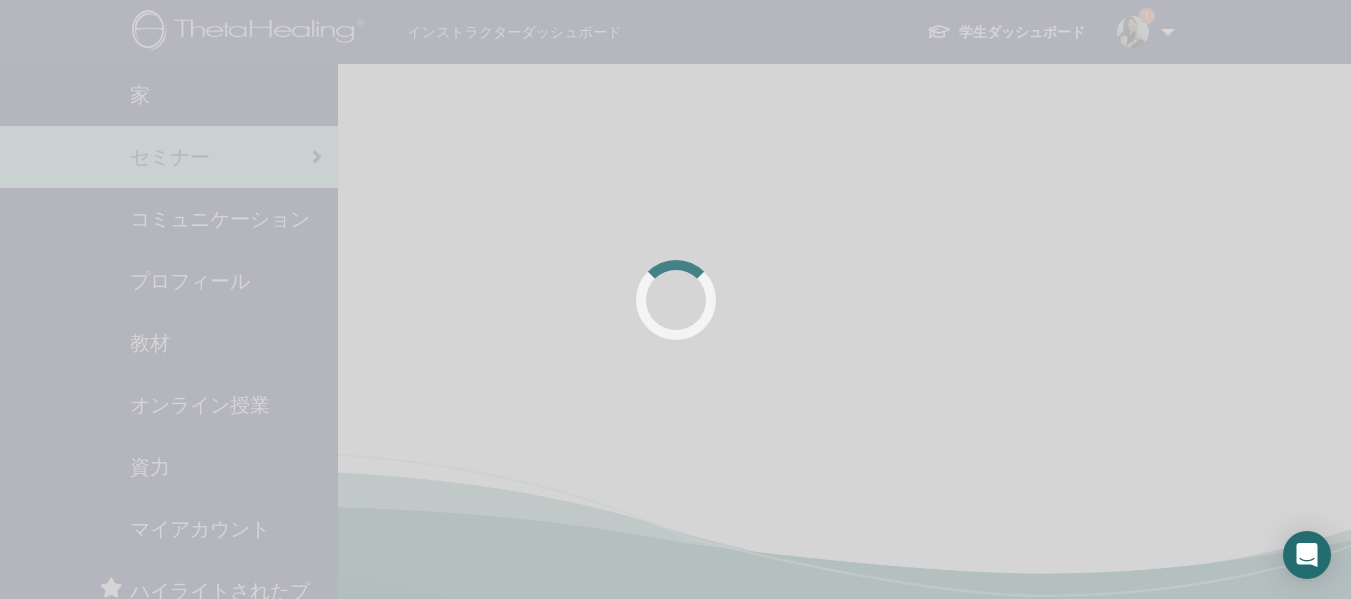 scroll, scrollTop: 0, scrollLeft: 0, axis: both 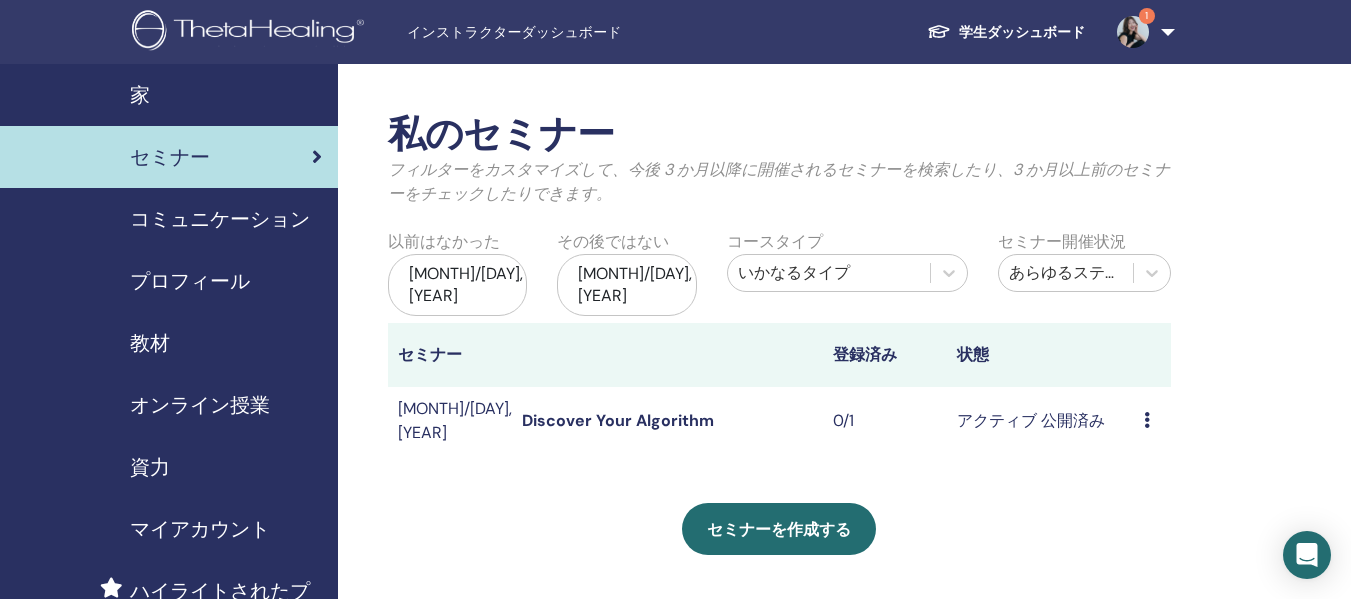 click at bounding box center (1147, 420) 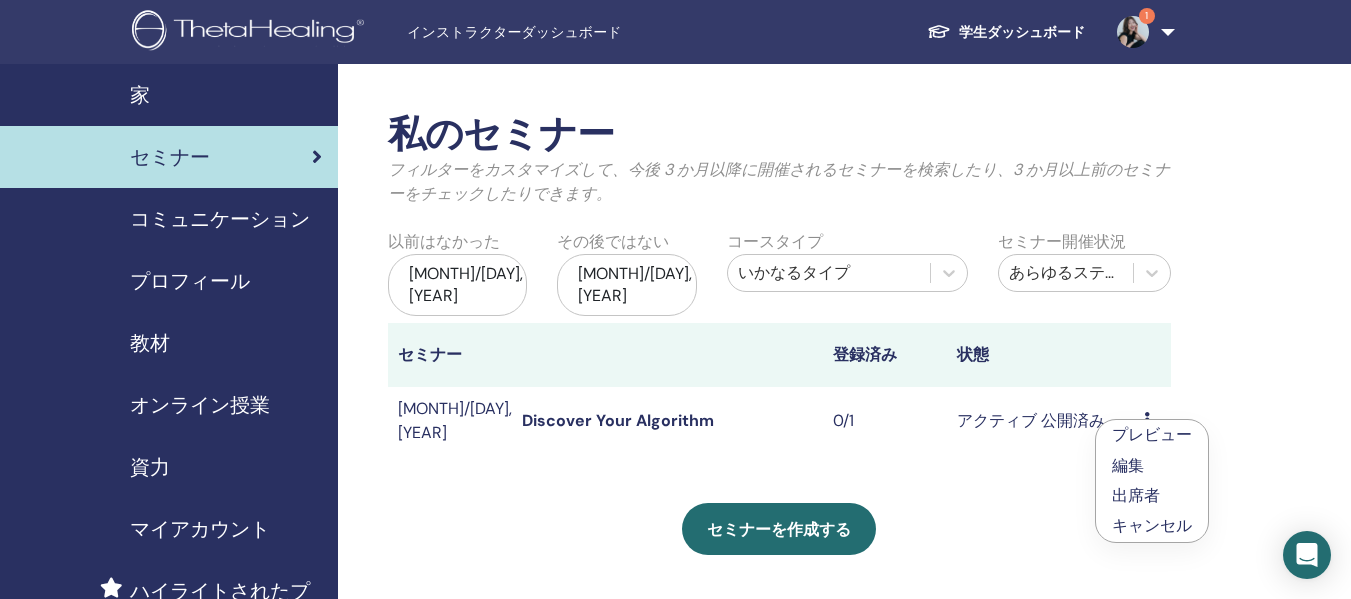 click on "Discover Your Algorithm" at bounding box center (618, 420) 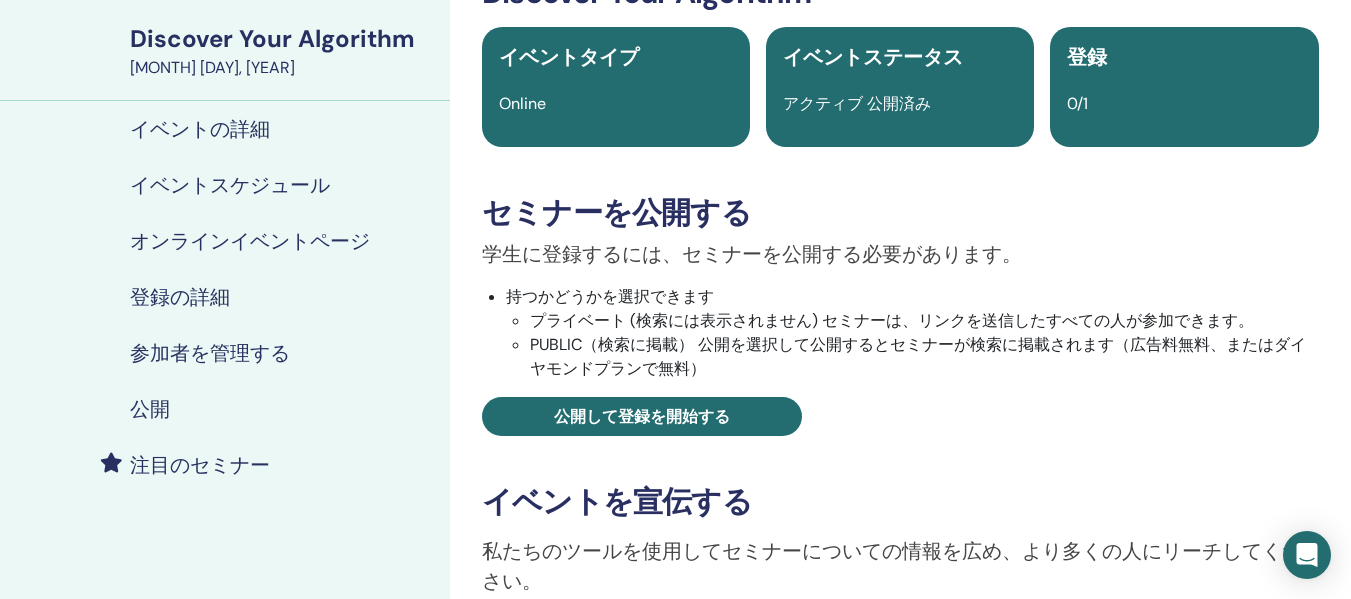 scroll, scrollTop: 200, scrollLeft: 0, axis: vertical 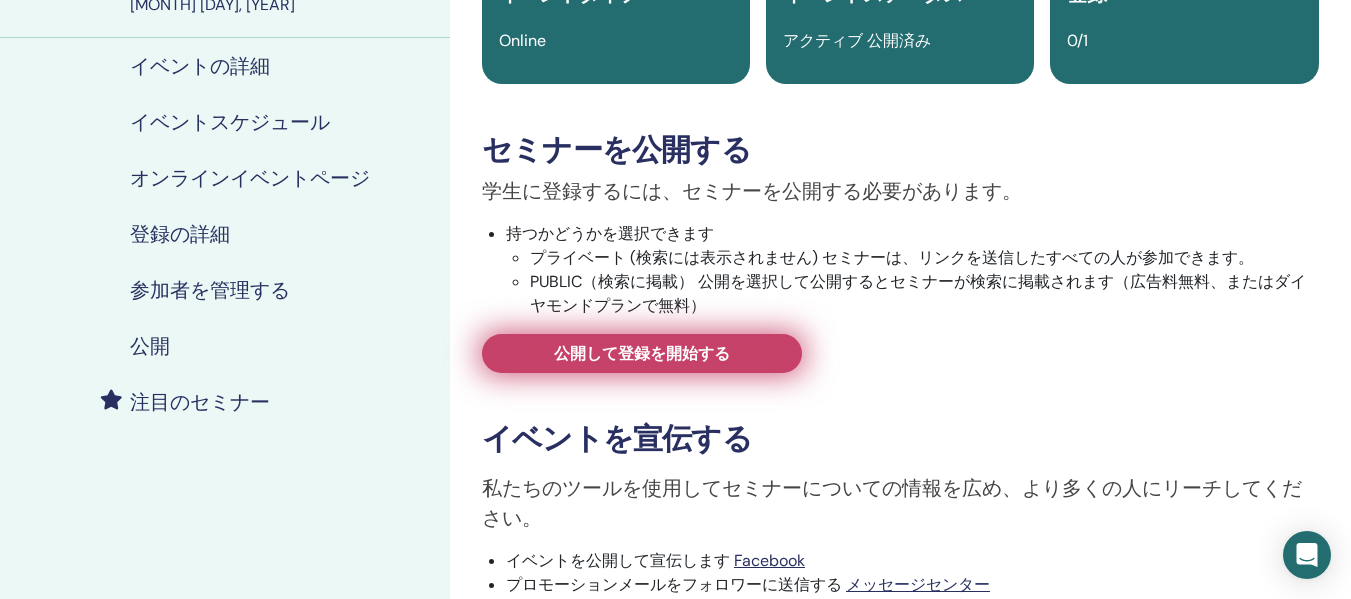 click on "公開して登録を開始する" at bounding box center (642, 353) 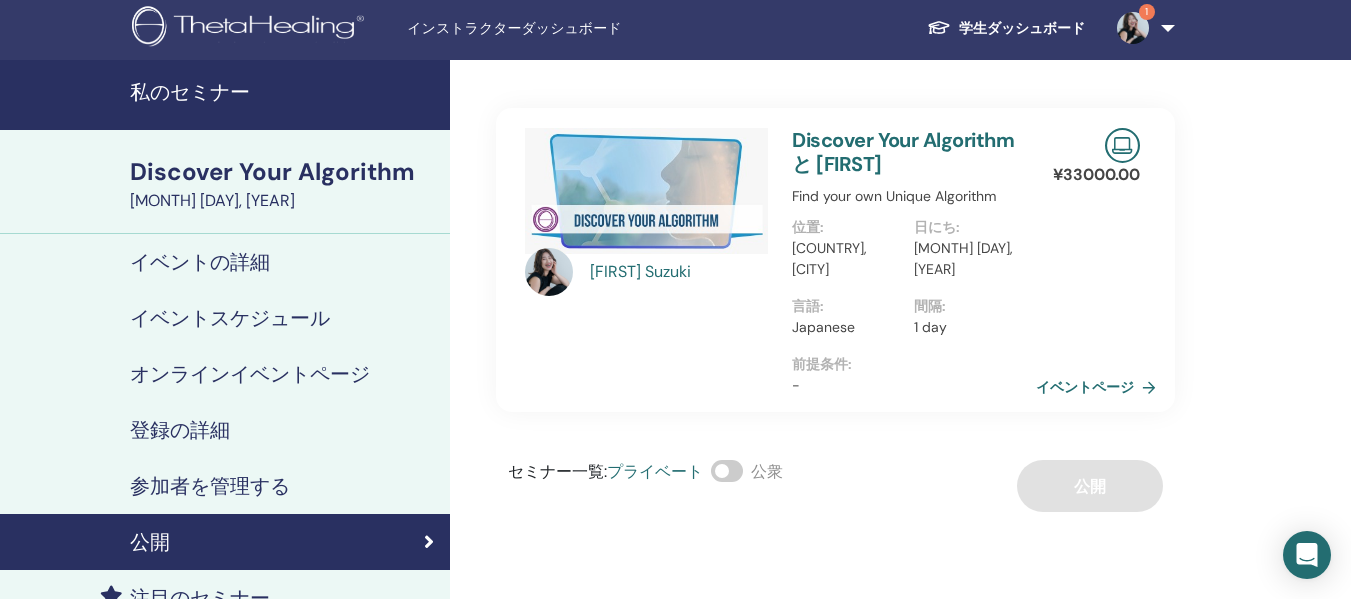 scroll, scrollTop: 0, scrollLeft: 0, axis: both 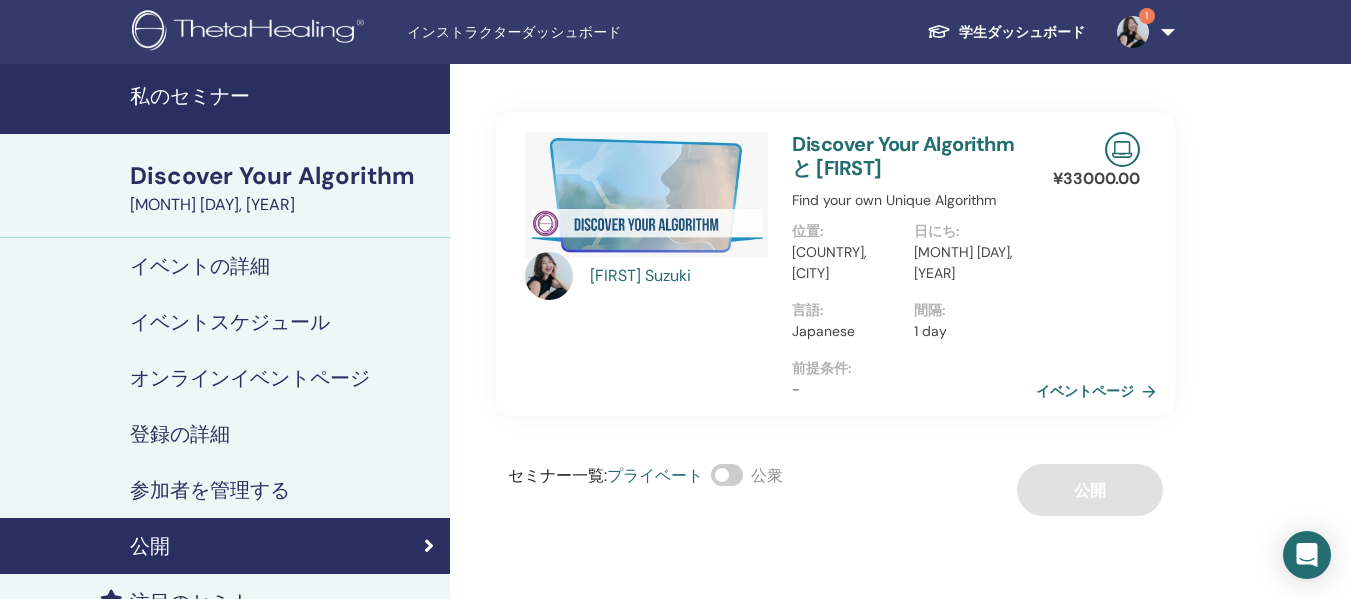 click on "1" at bounding box center [1147, 16] 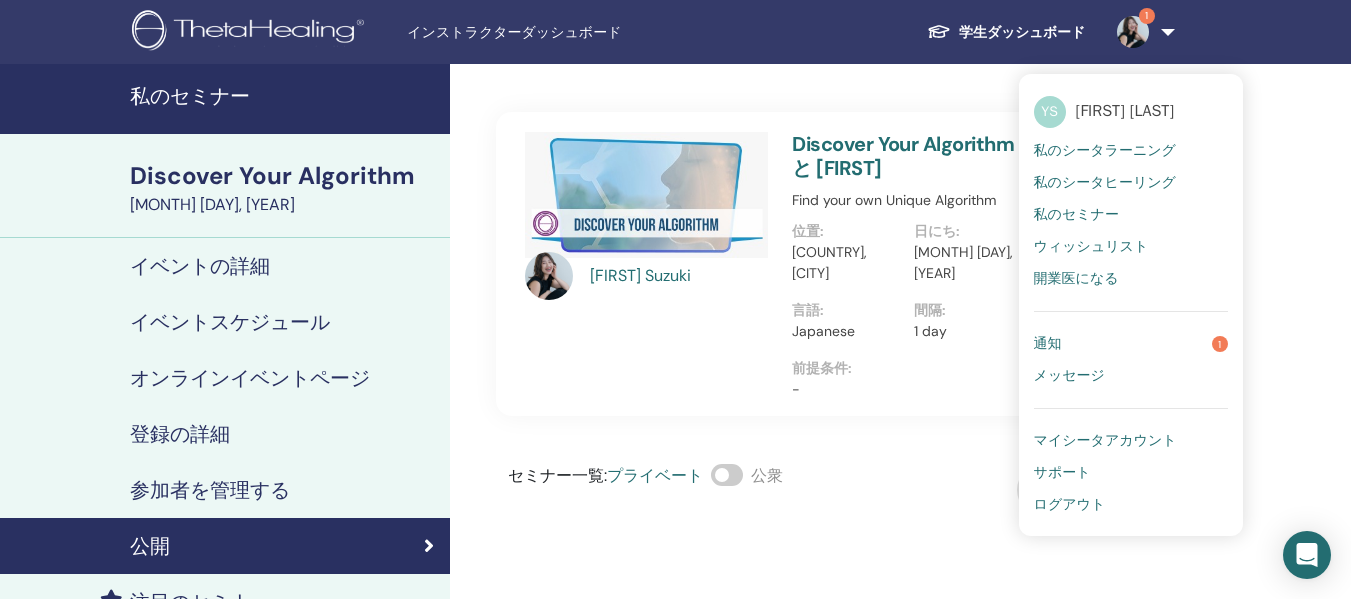 click on "通知 1" at bounding box center (1131, 344) 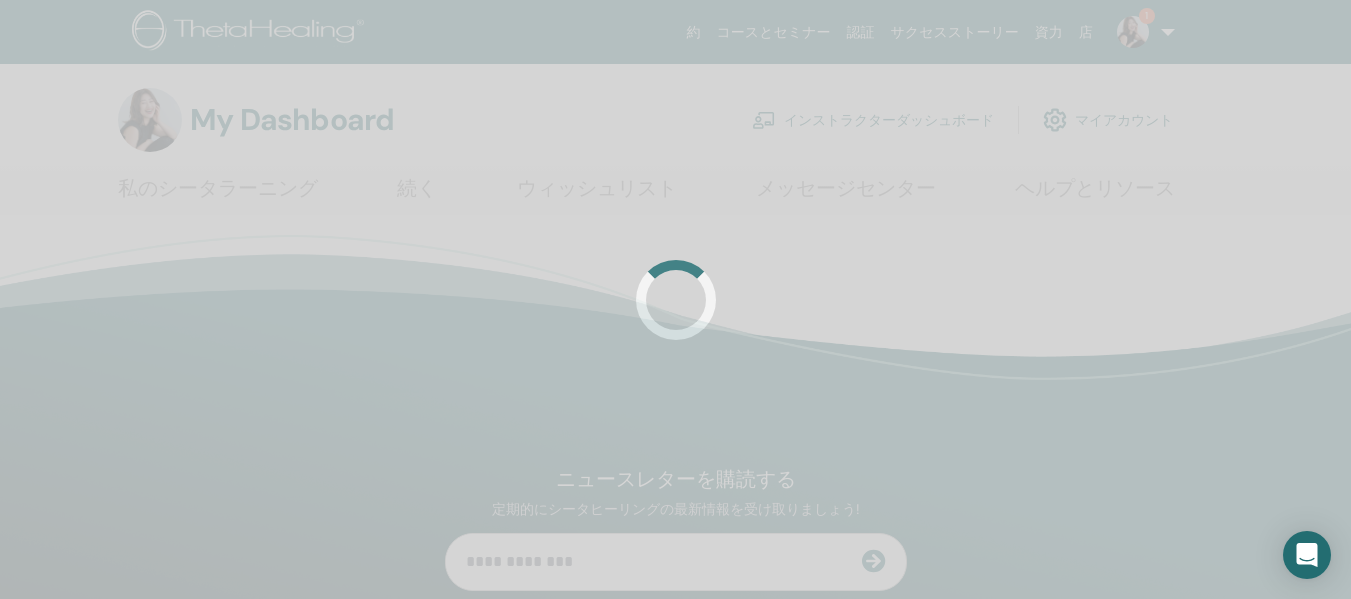 scroll, scrollTop: 0, scrollLeft: 0, axis: both 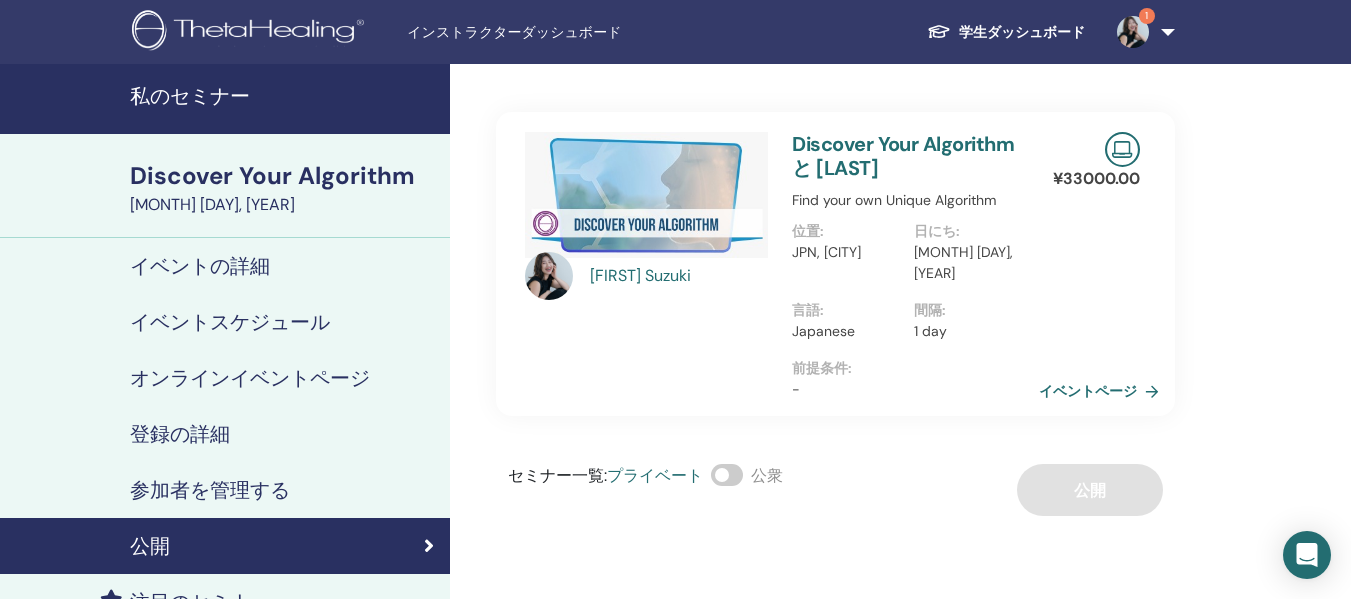 click on "イベントページ" at bounding box center (1103, 391) 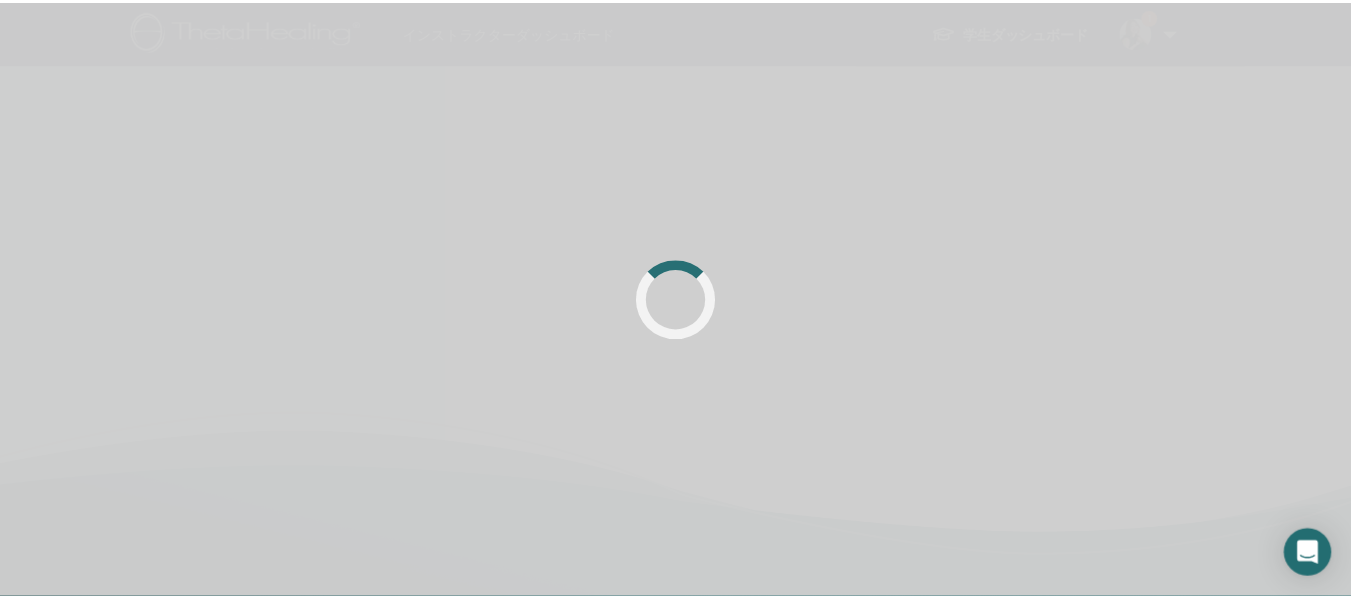 scroll, scrollTop: 0, scrollLeft: 0, axis: both 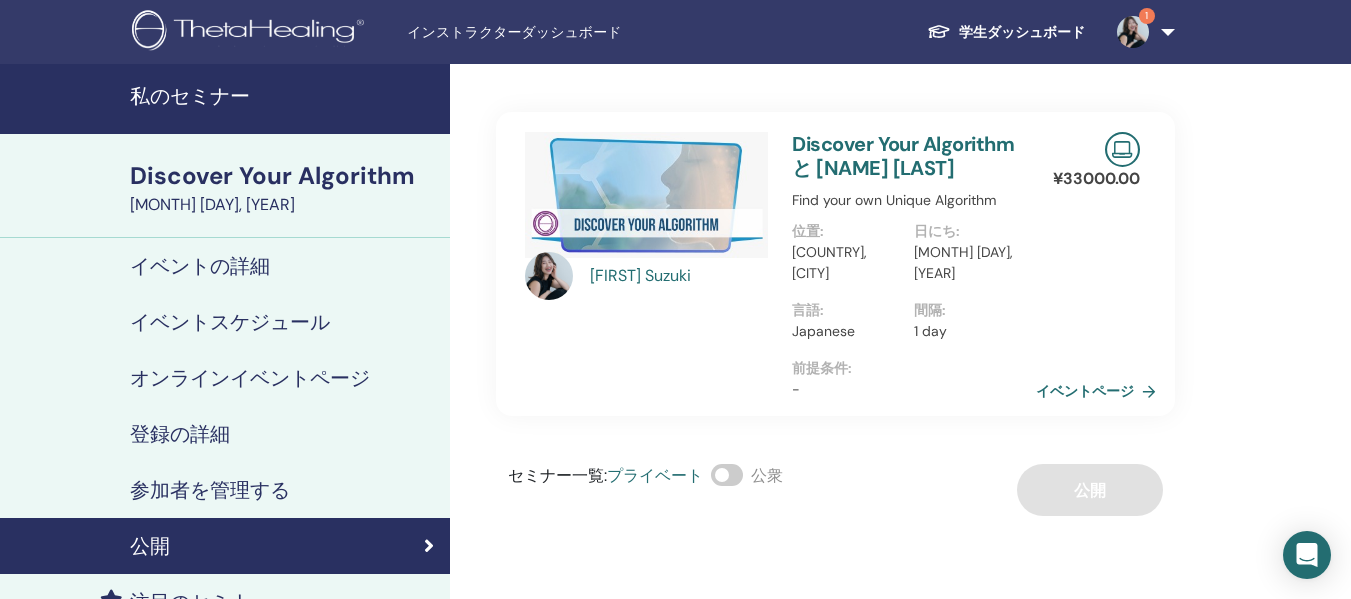 click on "私のセミナー" at bounding box center (284, 96) 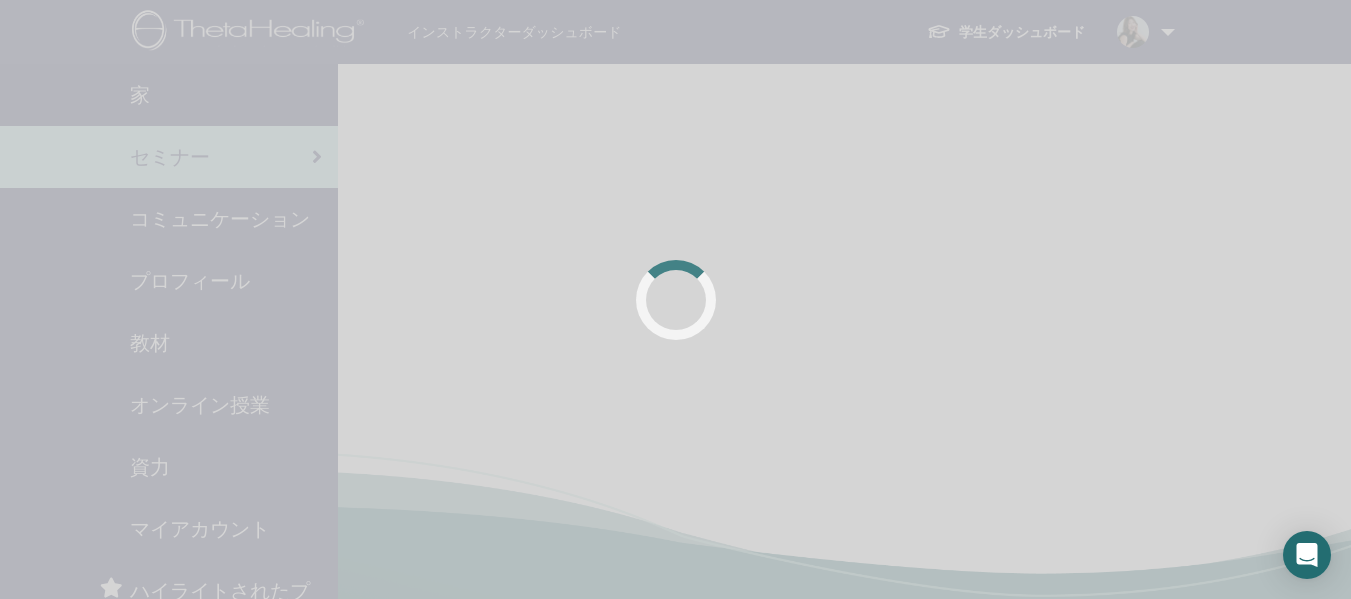 scroll, scrollTop: 0, scrollLeft: 0, axis: both 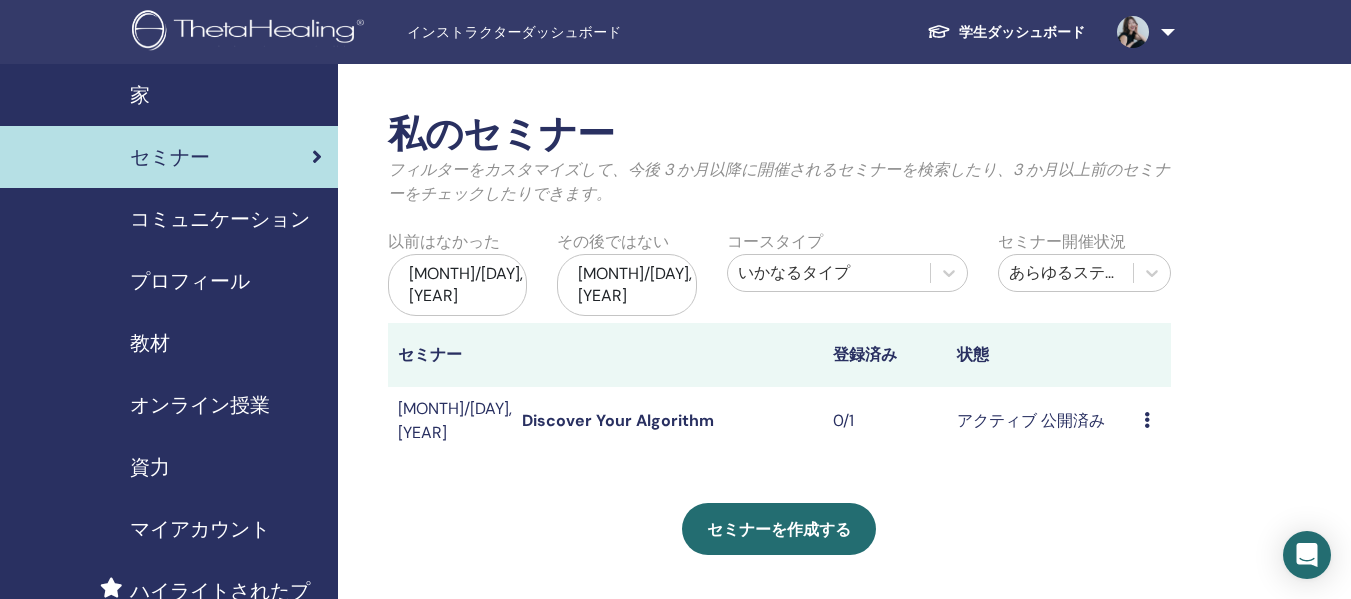 click at bounding box center (1147, 420) 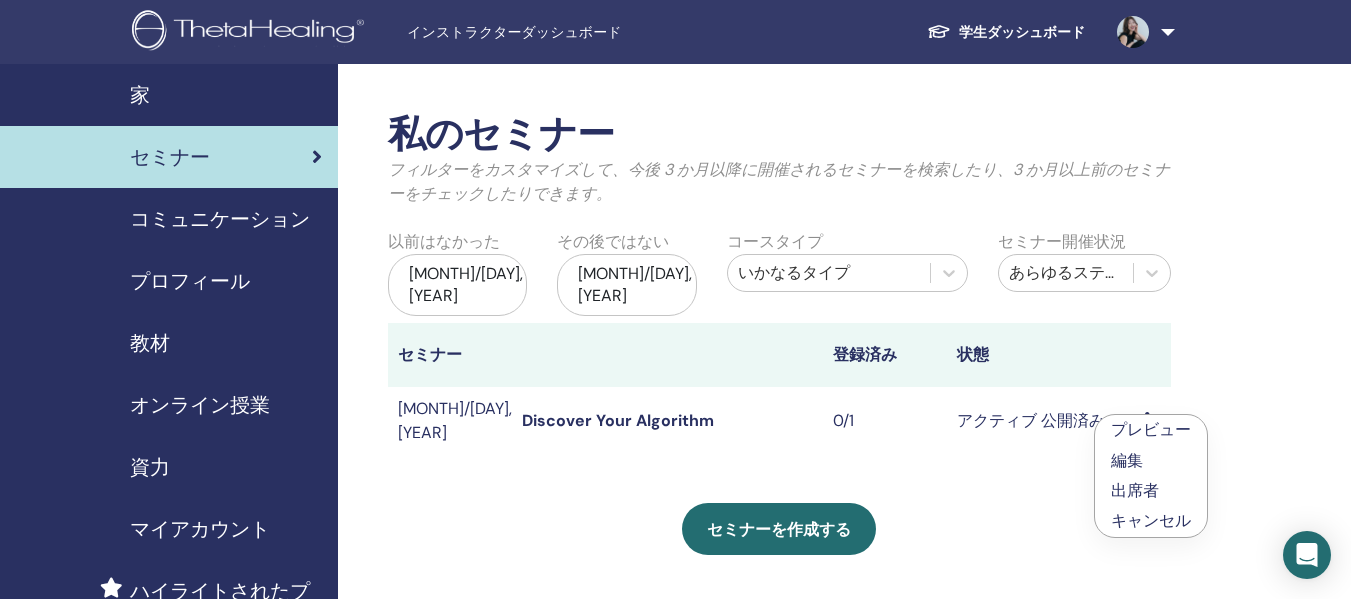 click on "出席者" at bounding box center [1135, 490] 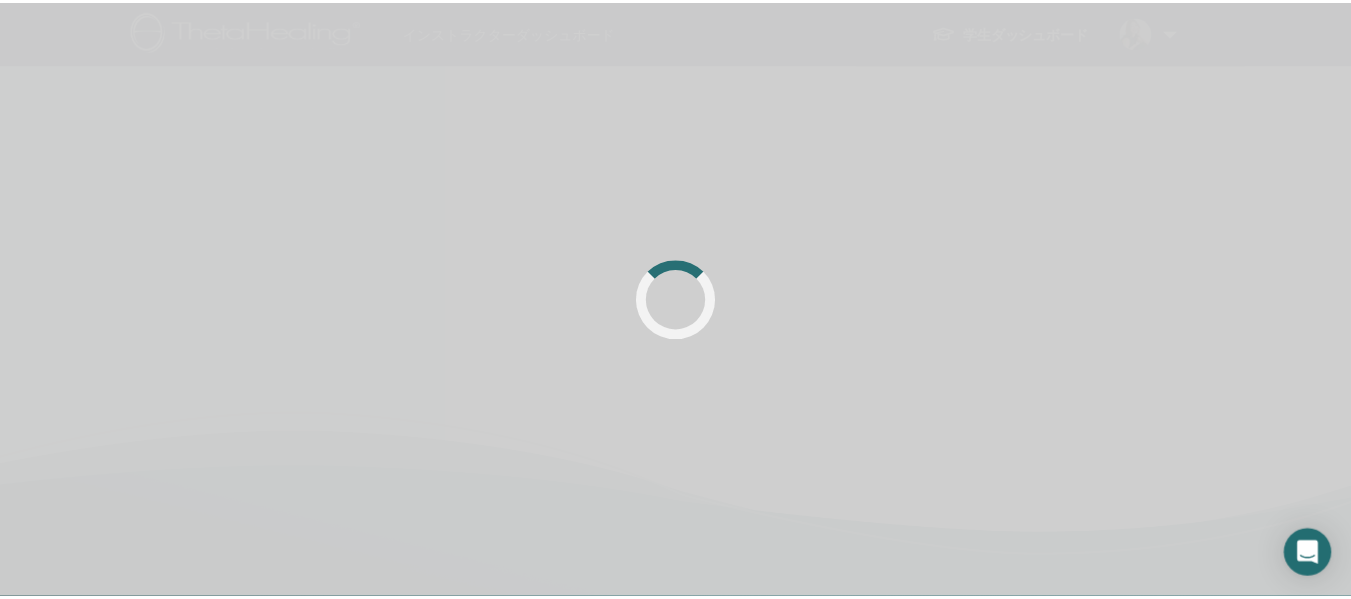 scroll, scrollTop: 0, scrollLeft: 0, axis: both 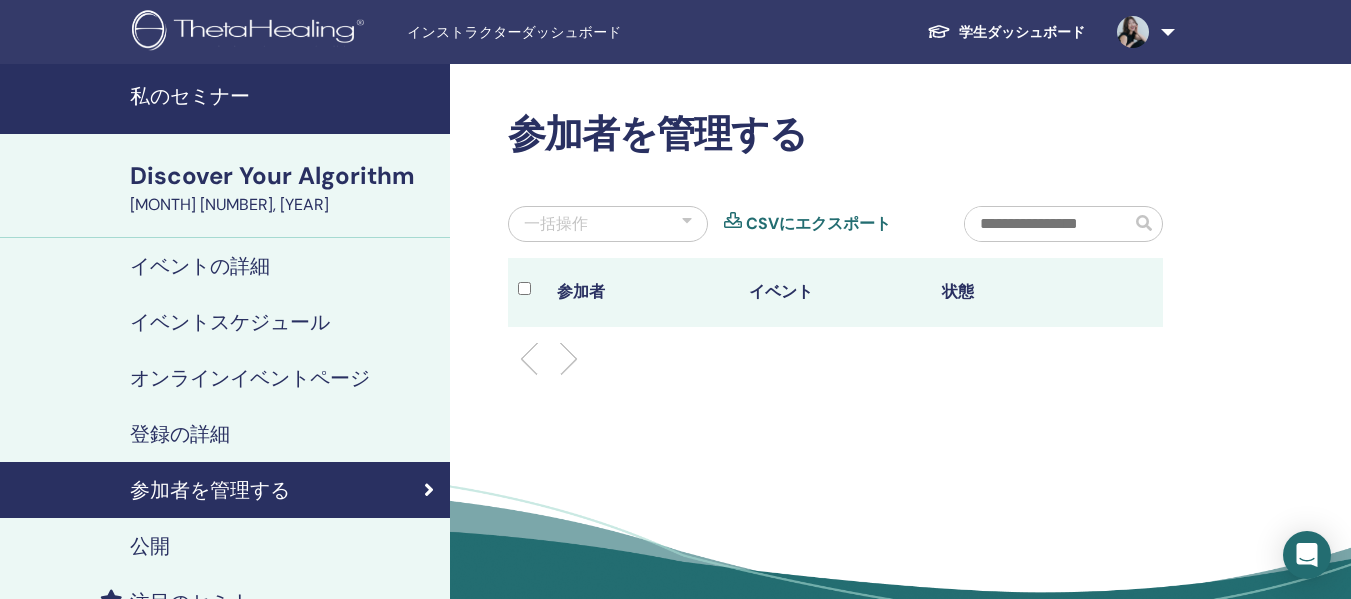 click on "私のセミナー" at bounding box center (225, 99) 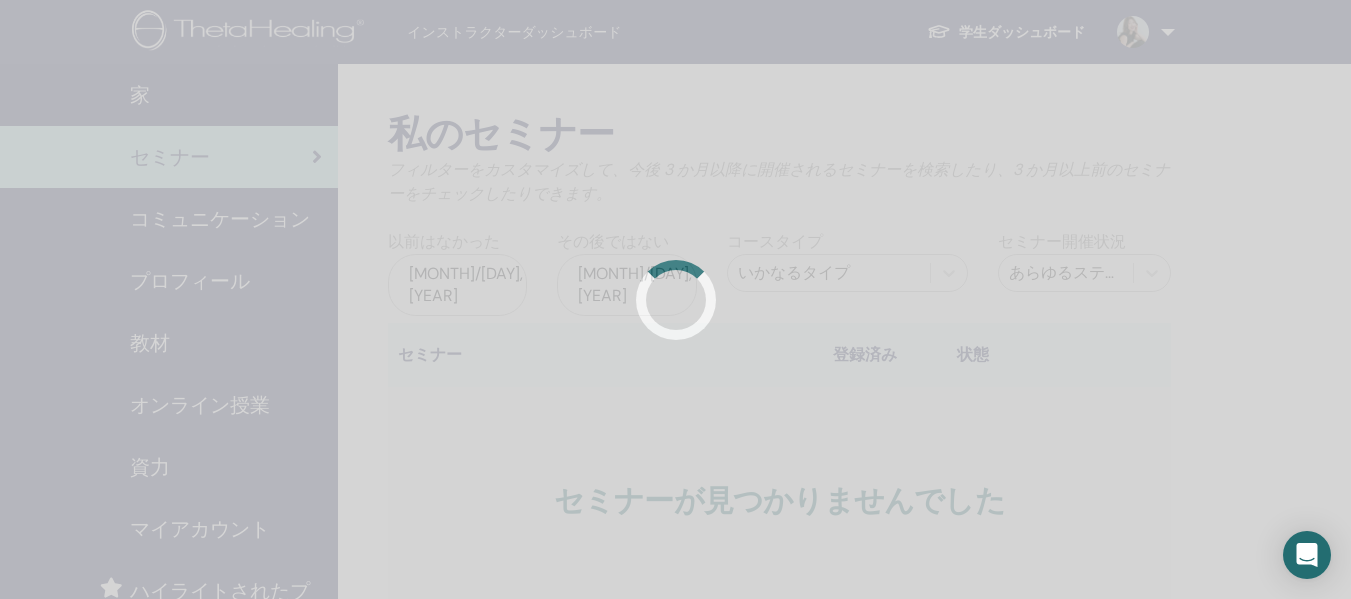 scroll, scrollTop: 0, scrollLeft: 0, axis: both 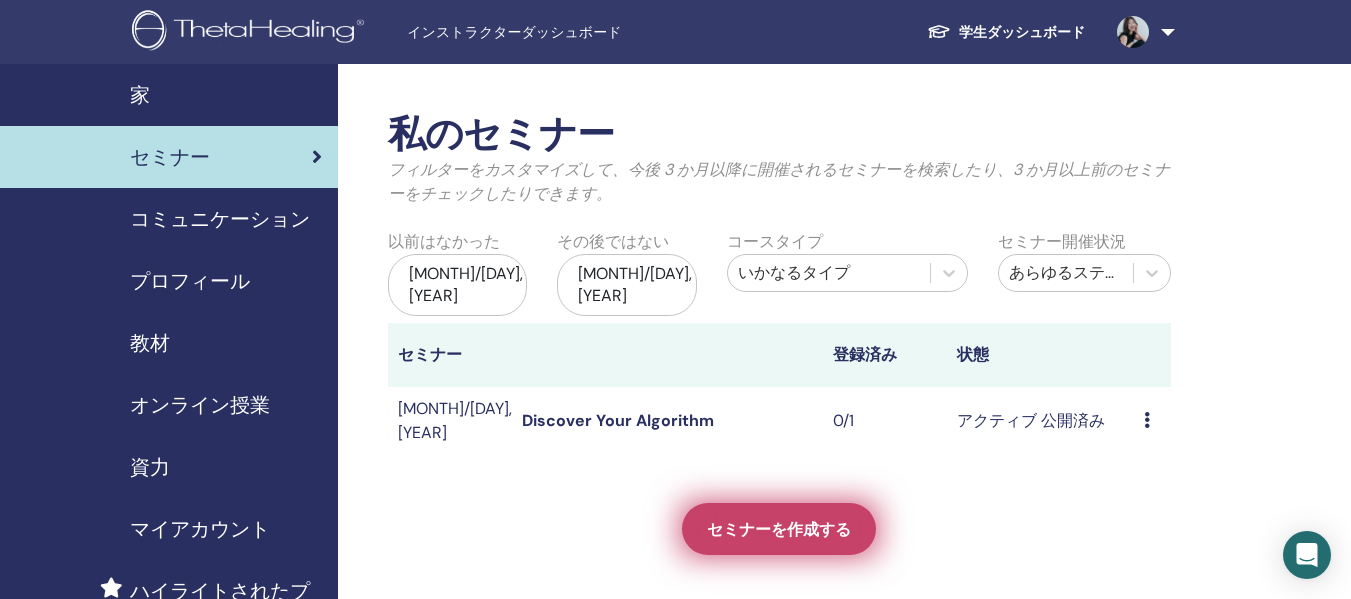 click on "セミナーを作成する" at bounding box center (779, 529) 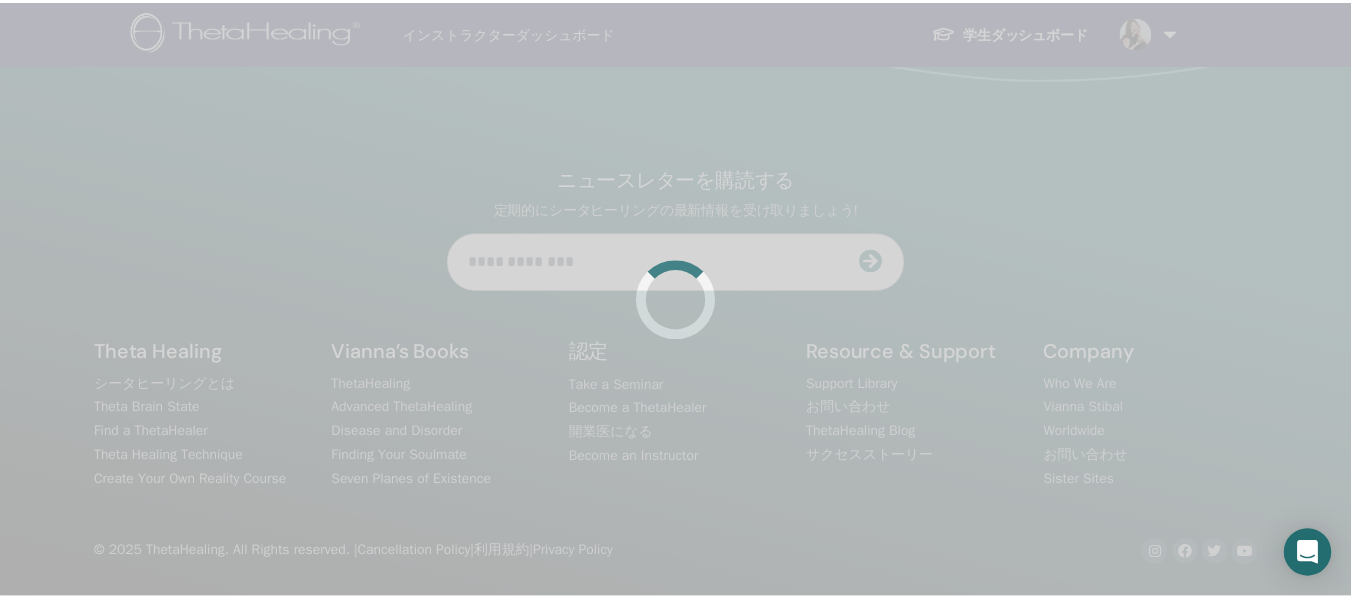 scroll, scrollTop: 0, scrollLeft: 0, axis: both 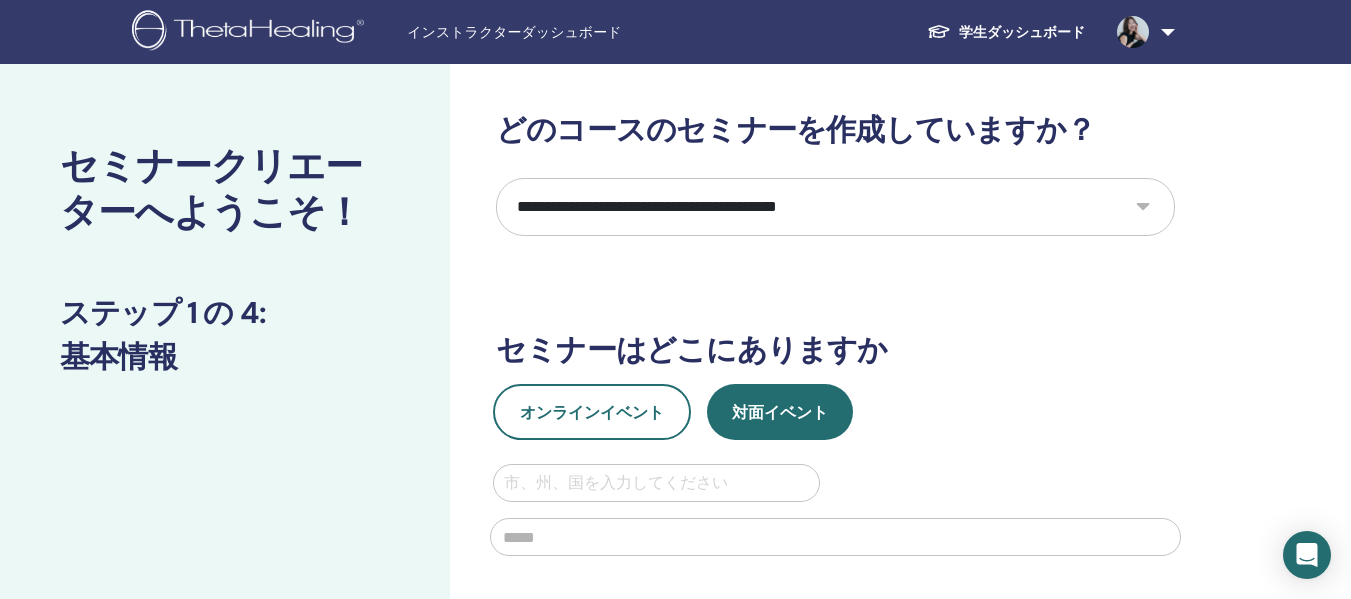 click on "**********" at bounding box center [835, 207] 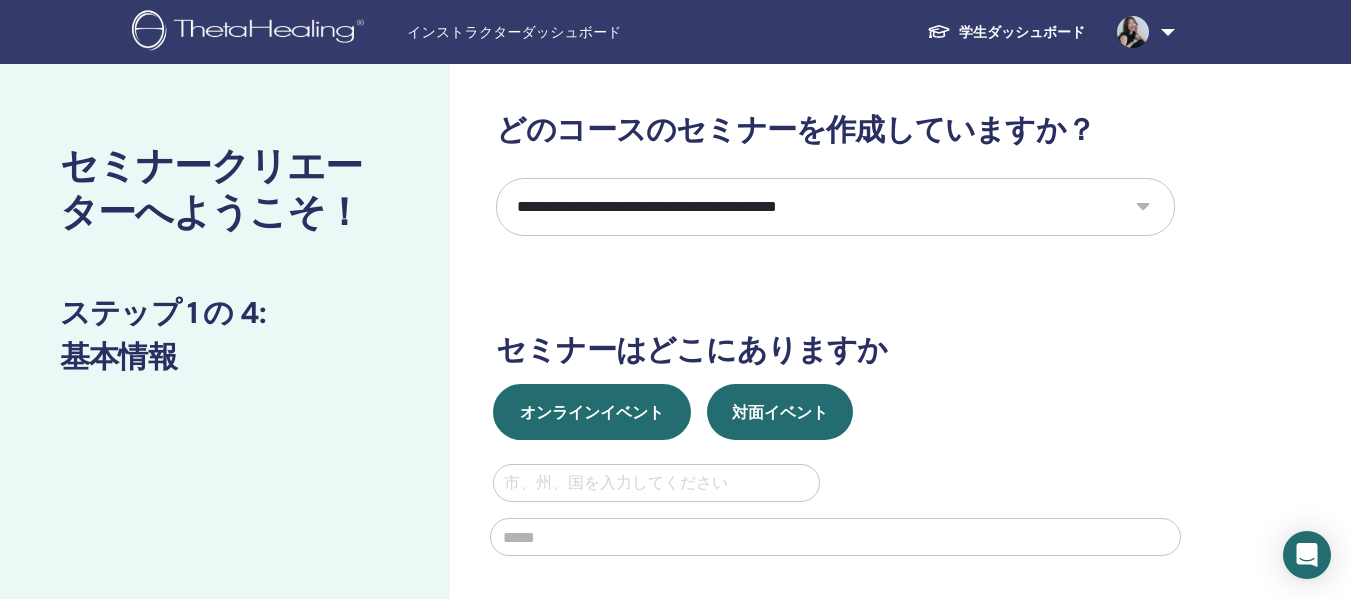 click on "オンラインイベント" at bounding box center [592, 412] 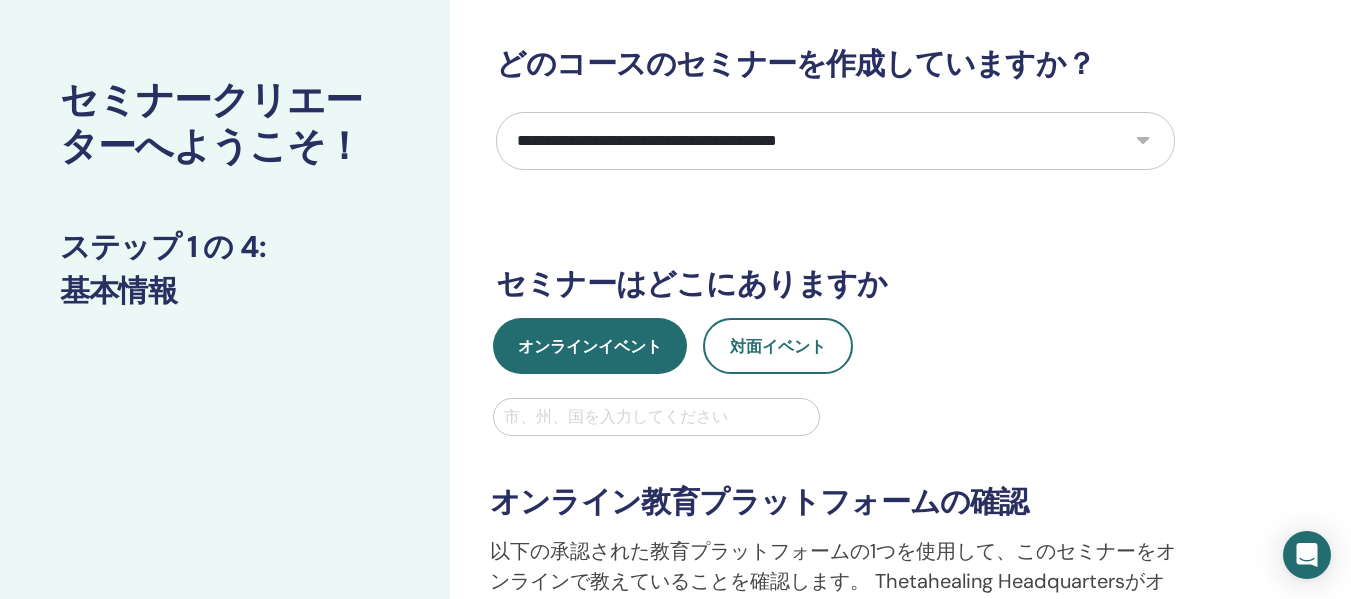 scroll, scrollTop: 100, scrollLeft: 0, axis: vertical 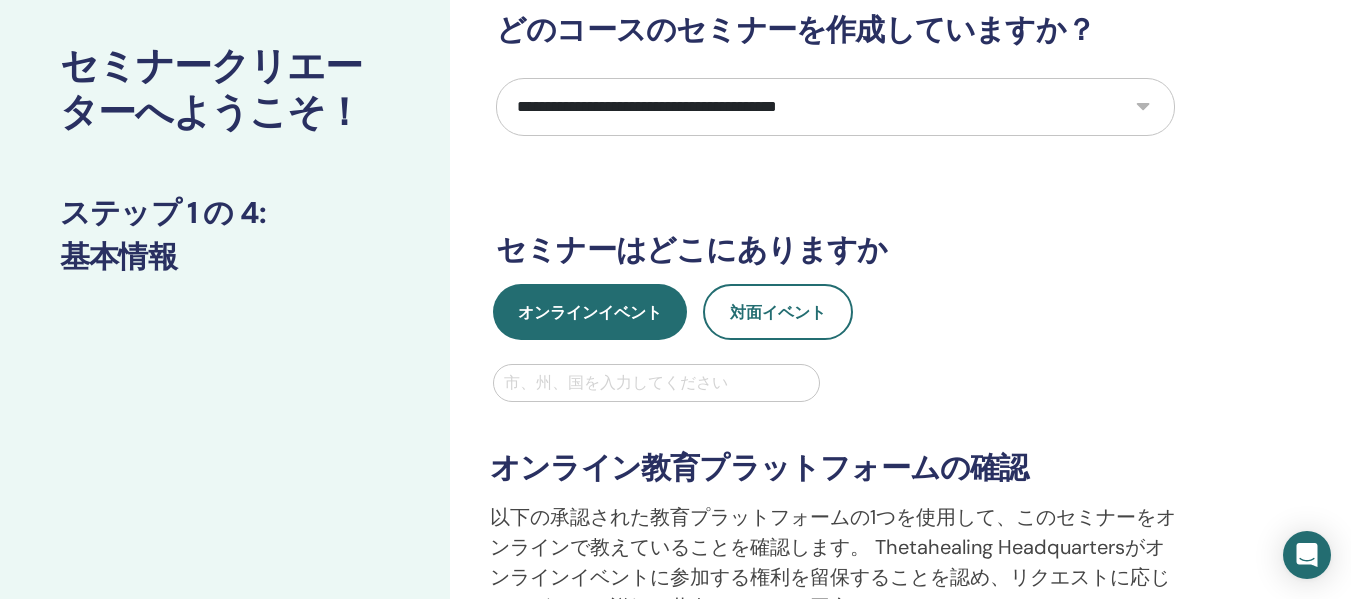 click on "市、州、国を入力してください" at bounding box center [656, 383] 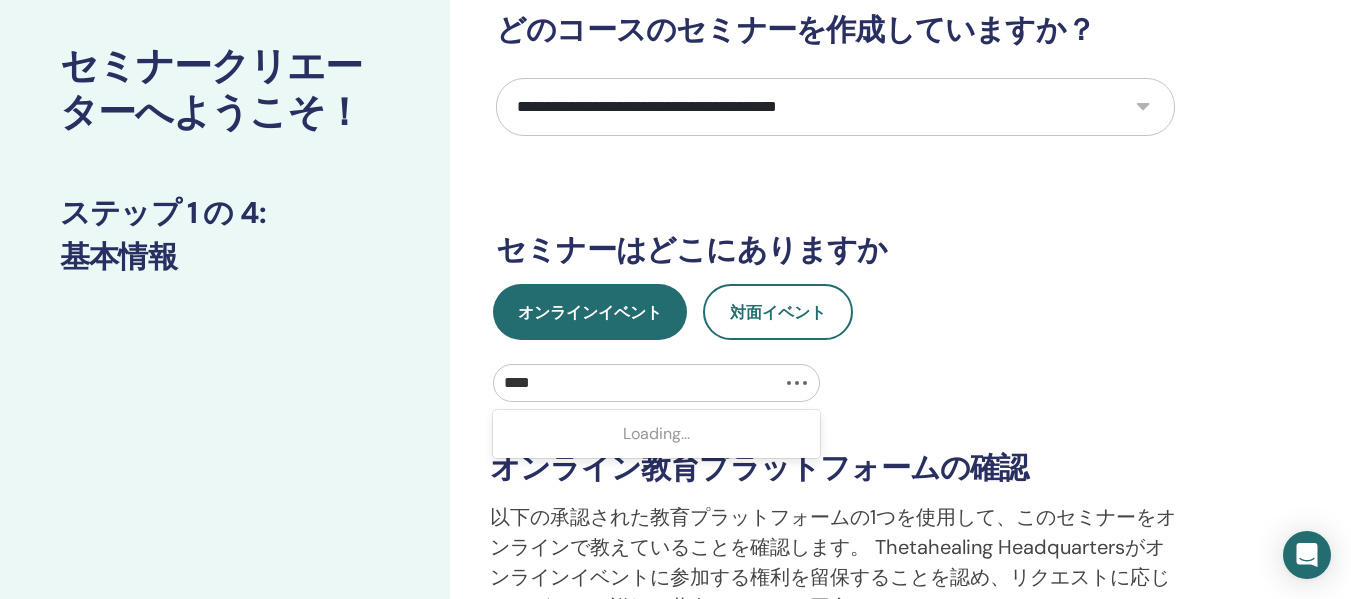 type on "*****" 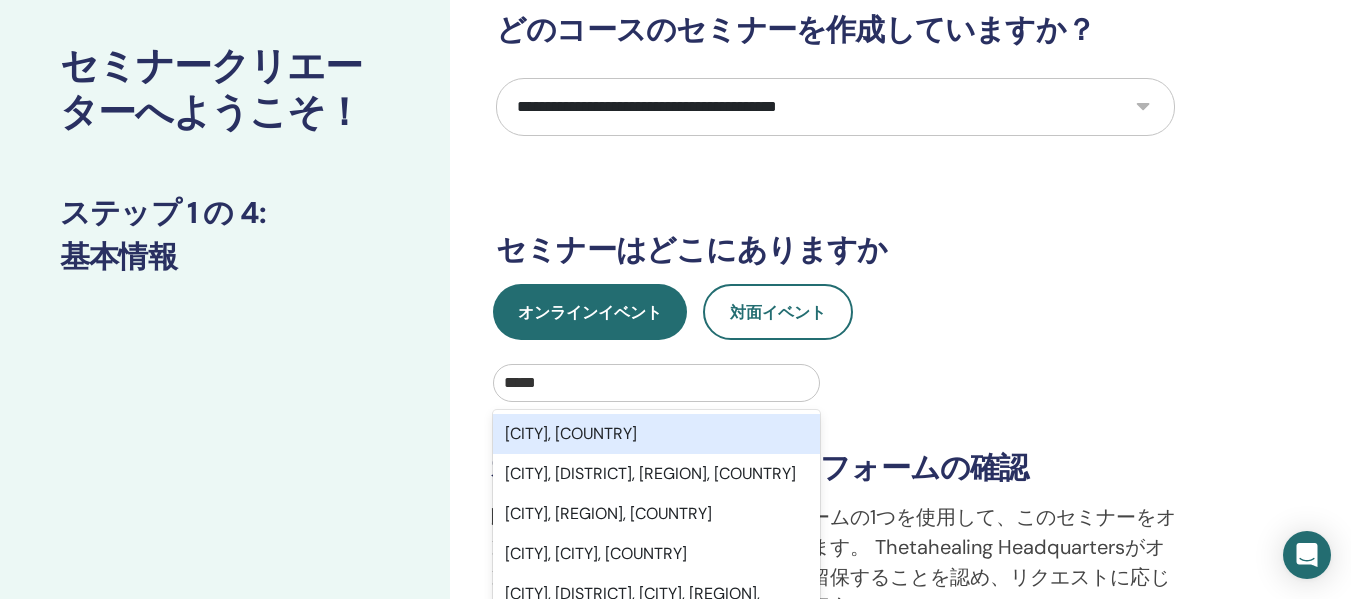 click on "Osaka, JPN" at bounding box center [656, 434] 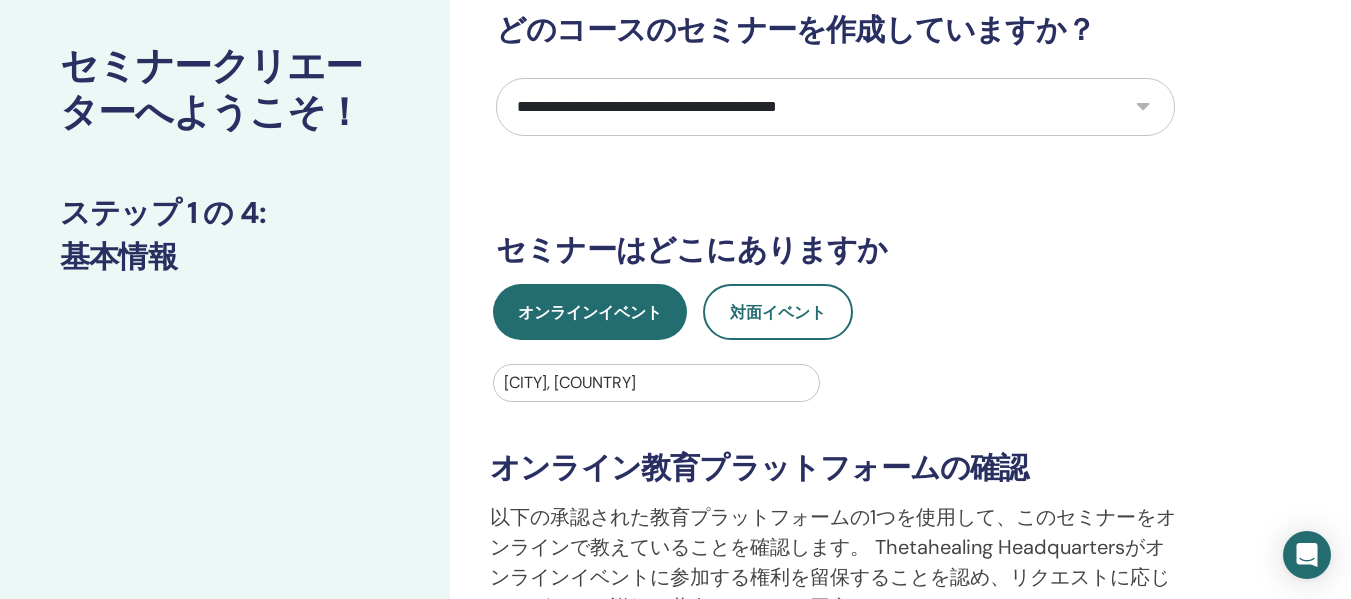 scroll, scrollTop: 600, scrollLeft: 0, axis: vertical 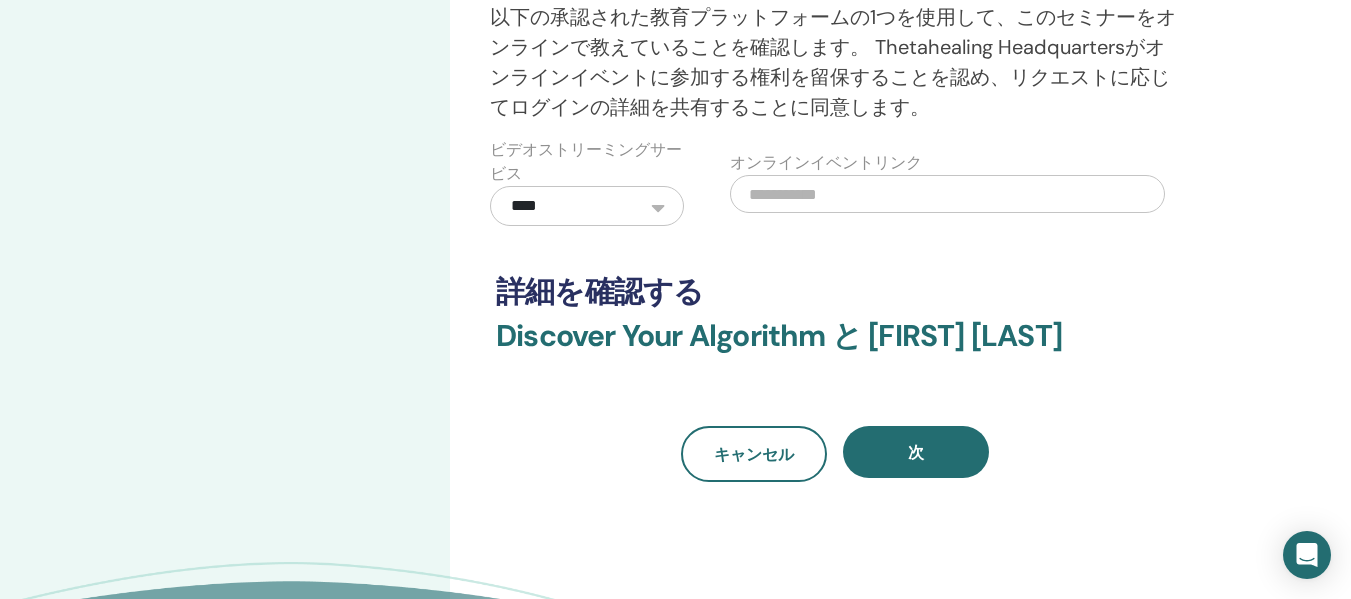 click at bounding box center [947, 194] 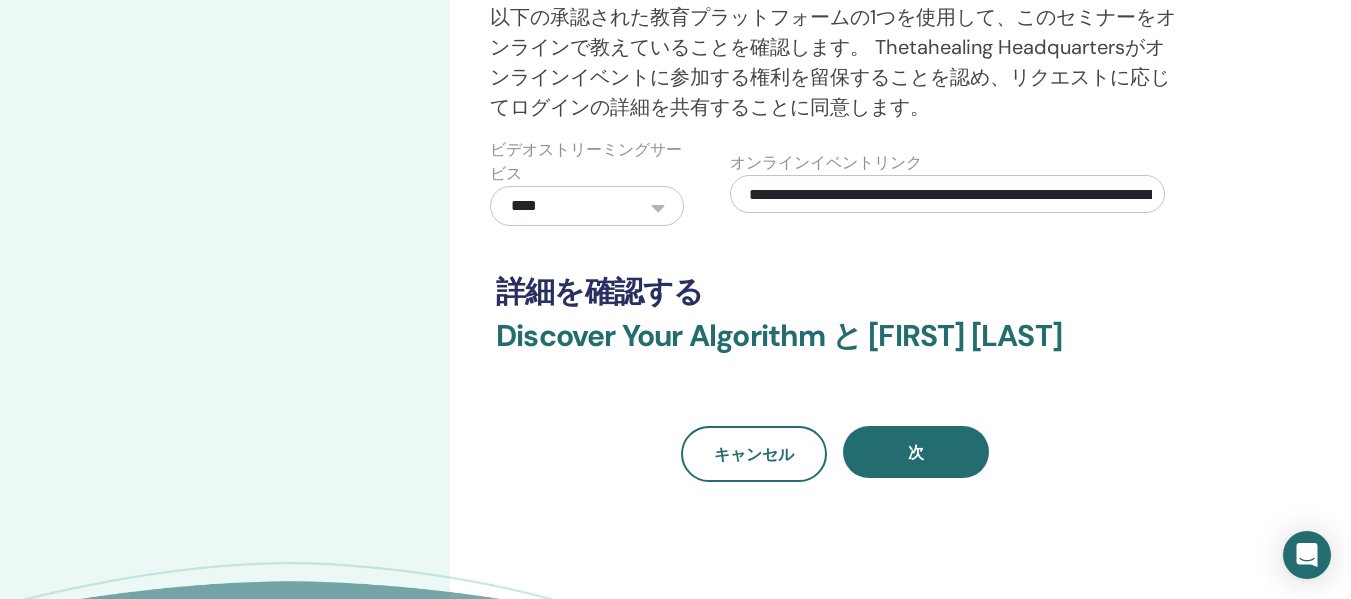 scroll, scrollTop: 0, scrollLeft: 2267, axis: horizontal 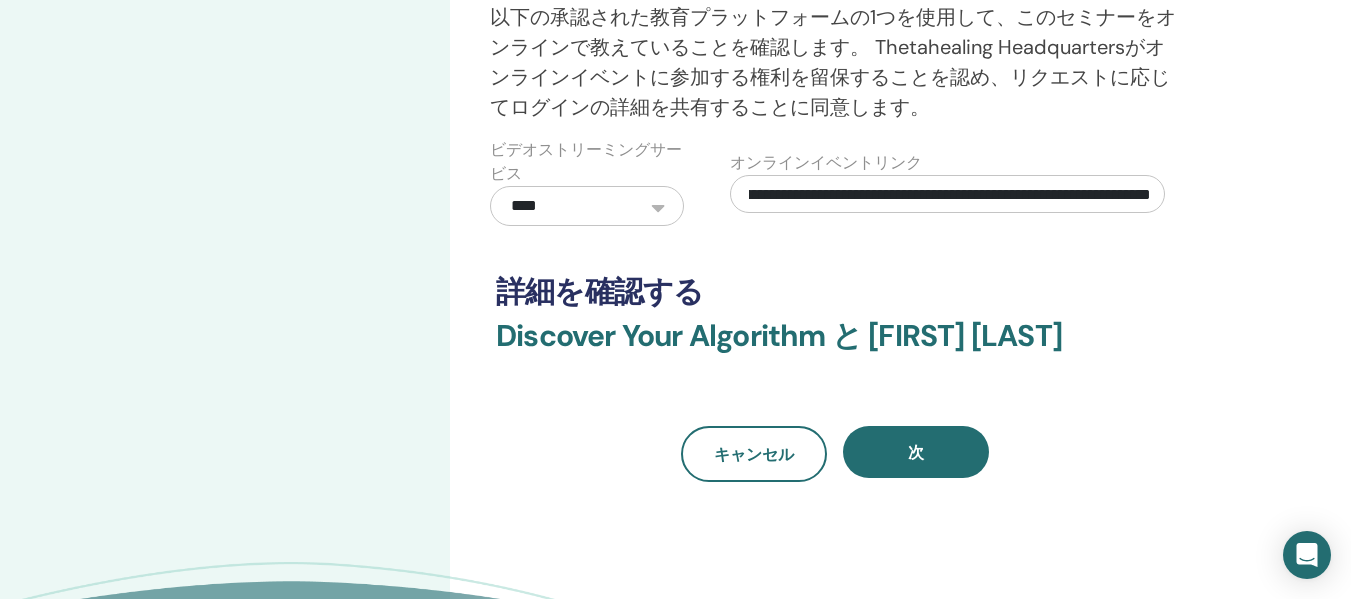 drag, startPoint x: 771, startPoint y: 193, endPoint x: 1255, endPoint y: 209, distance: 484.2644 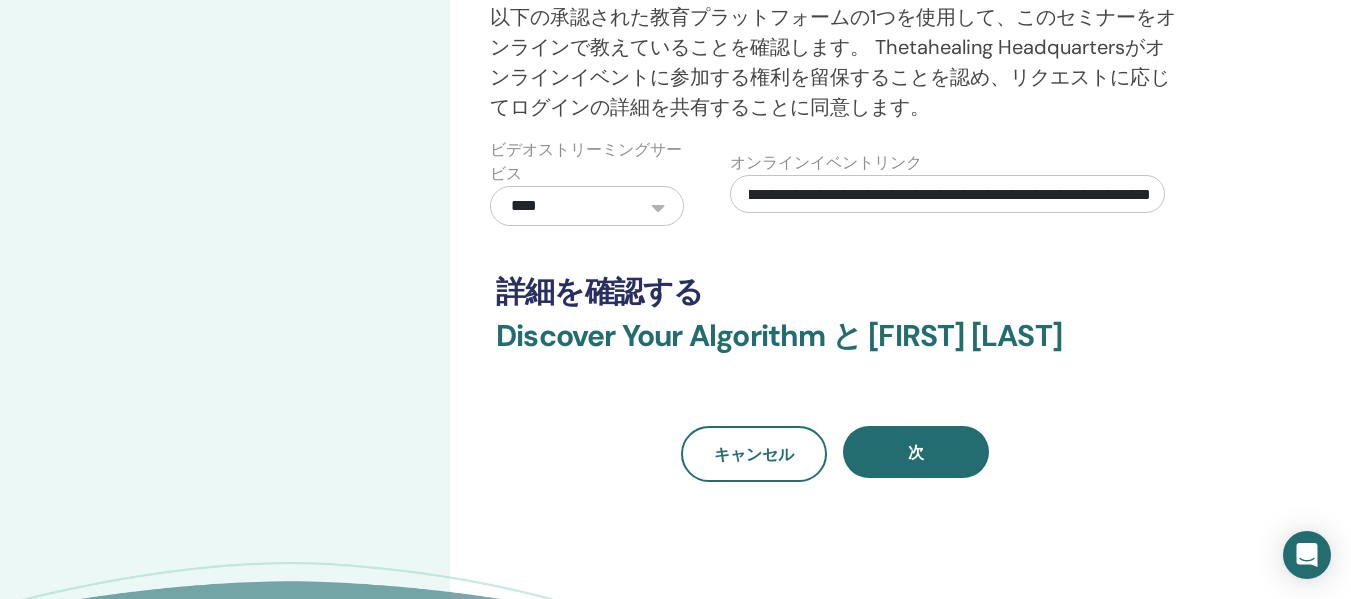 scroll, scrollTop: 0, scrollLeft: 1380, axis: horizontal 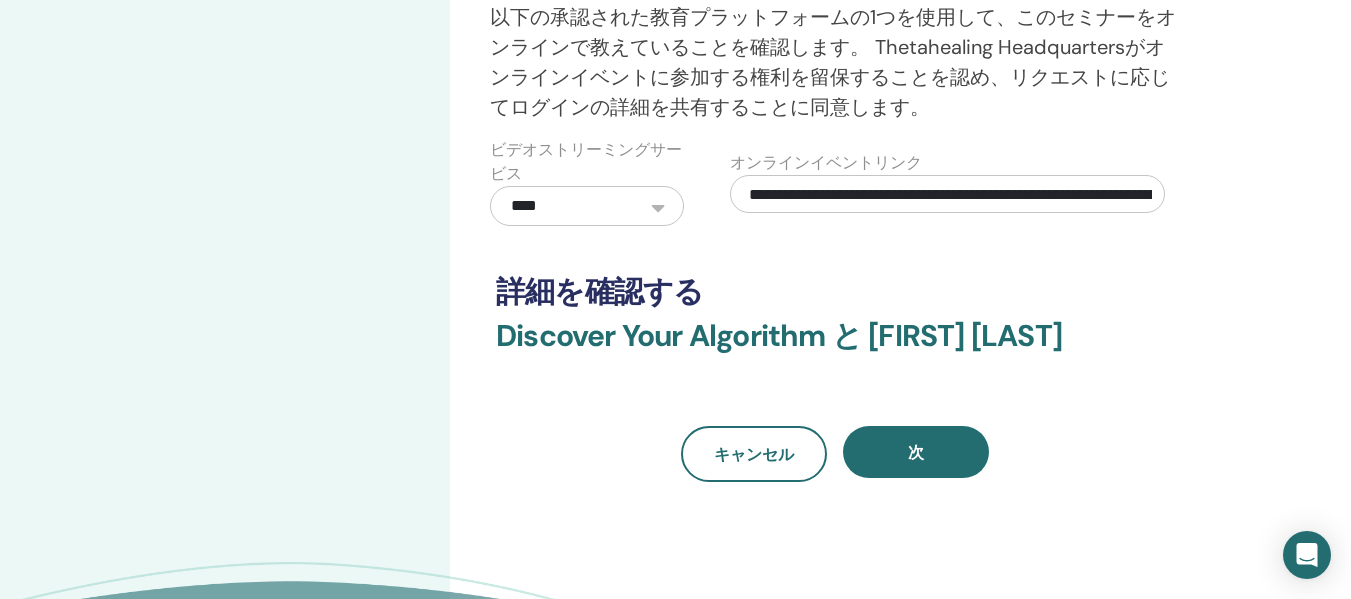 drag, startPoint x: 883, startPoint y: 193, endPoint x: 511, endPoint y: 194, distance: 372.00134 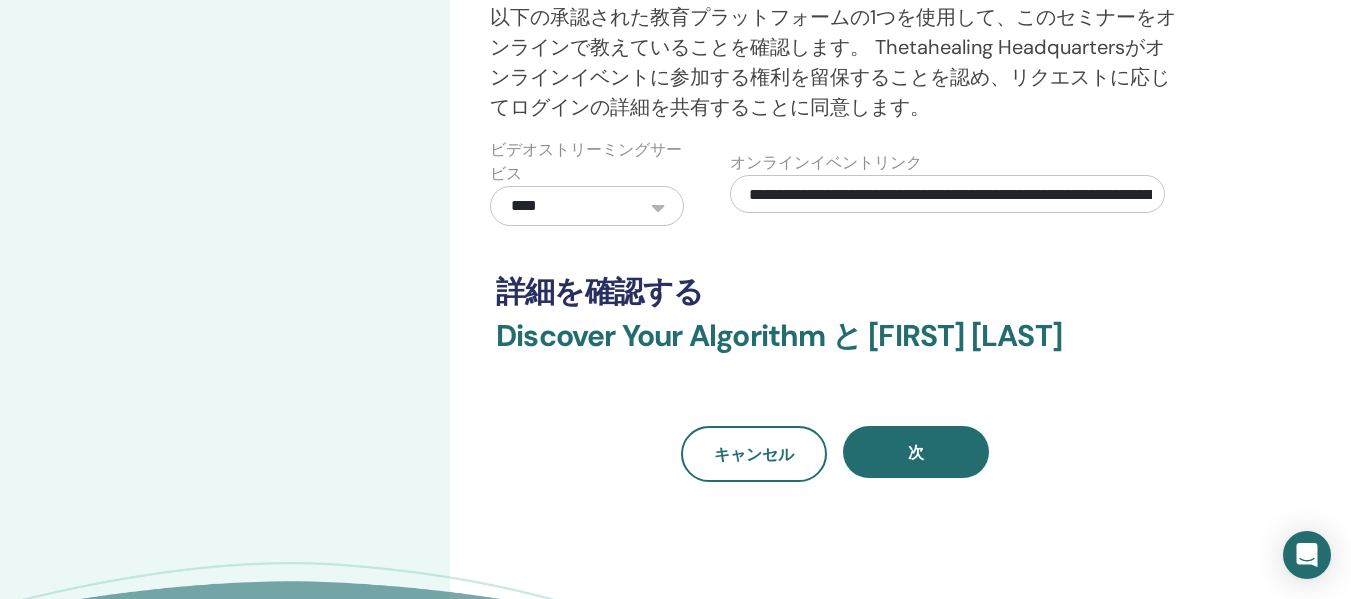 click on "**********" at bounding box center [835, 182] 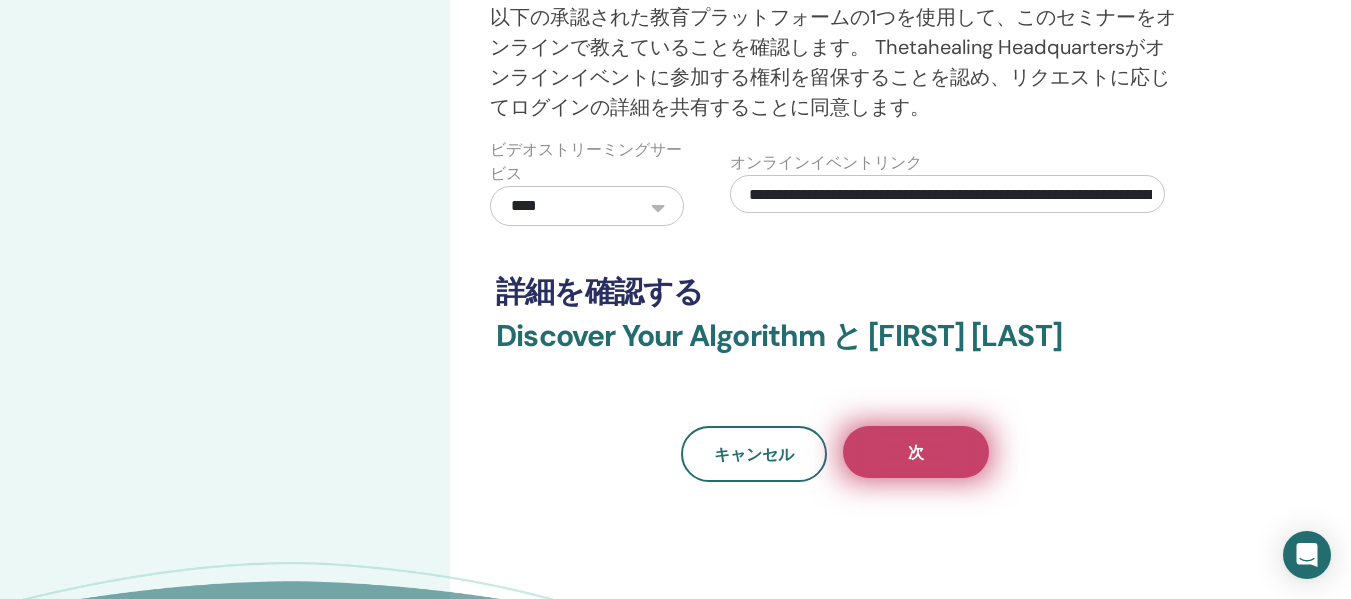 type on "**********" 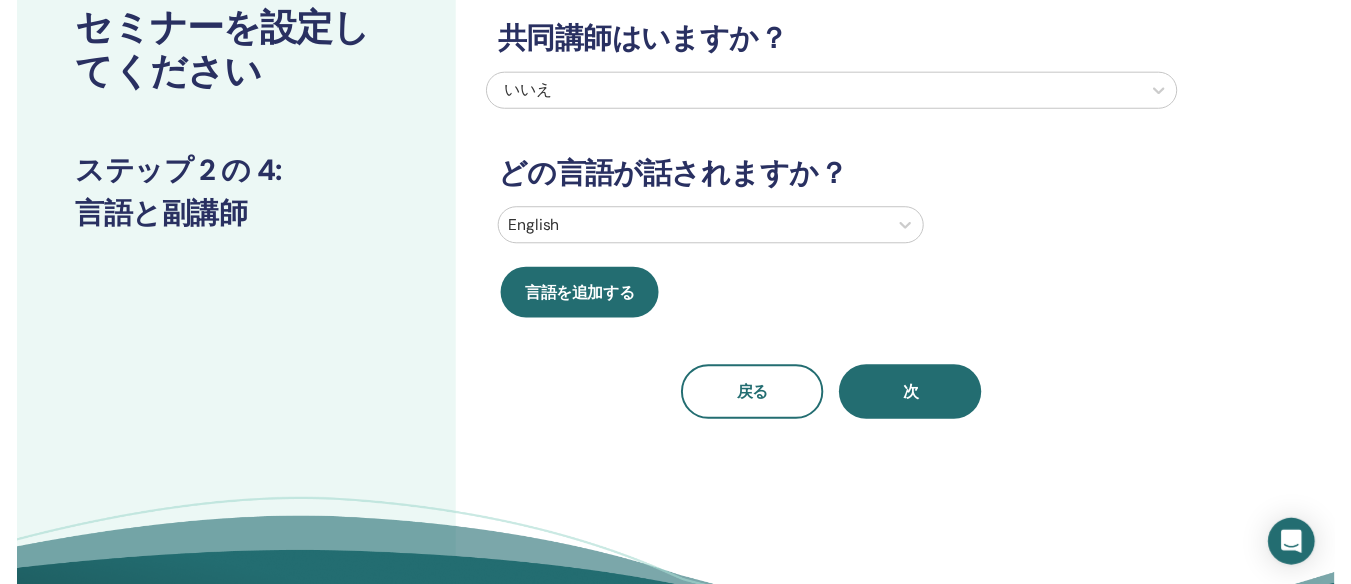 scroll, scrollTop: 100, scrollLeft: 0, axis: vertical 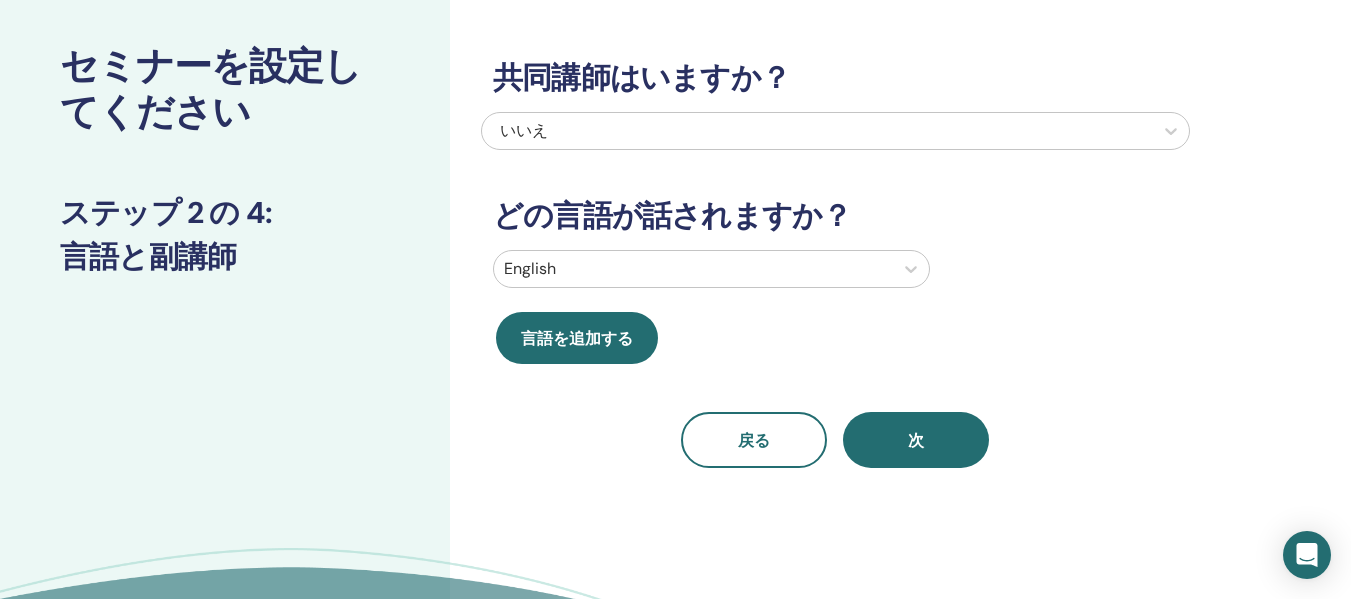 click at bounding box center [693, 269] 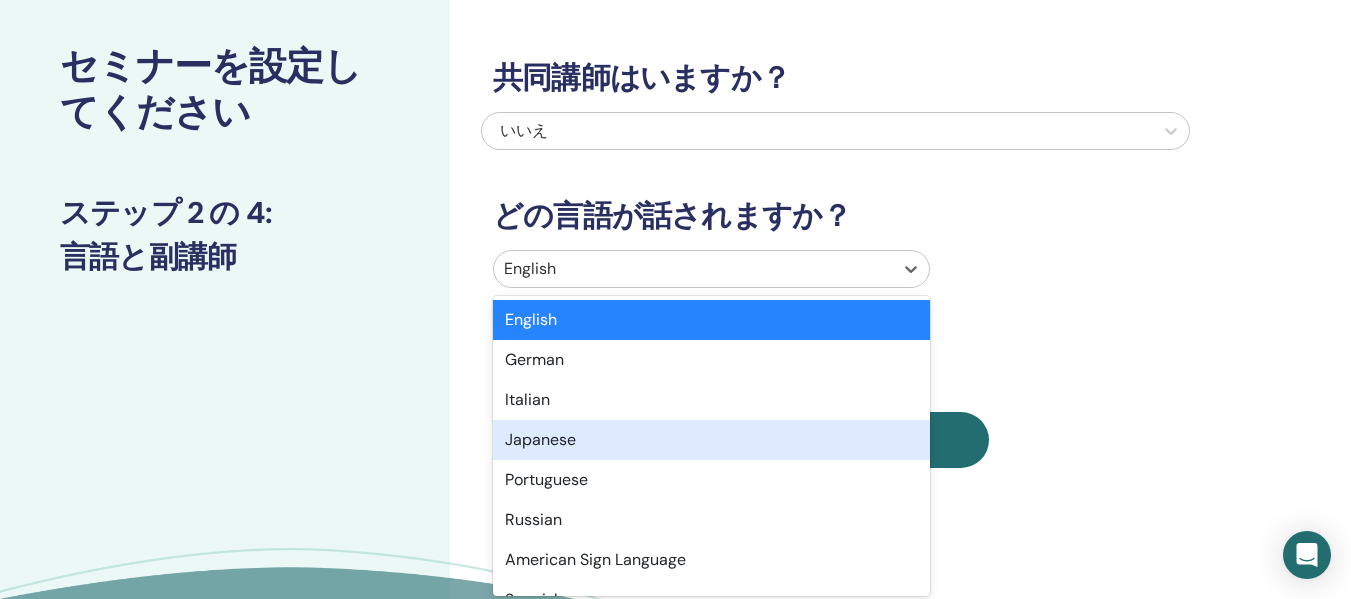 click on "Japanese" at bounding box center (711, 440) 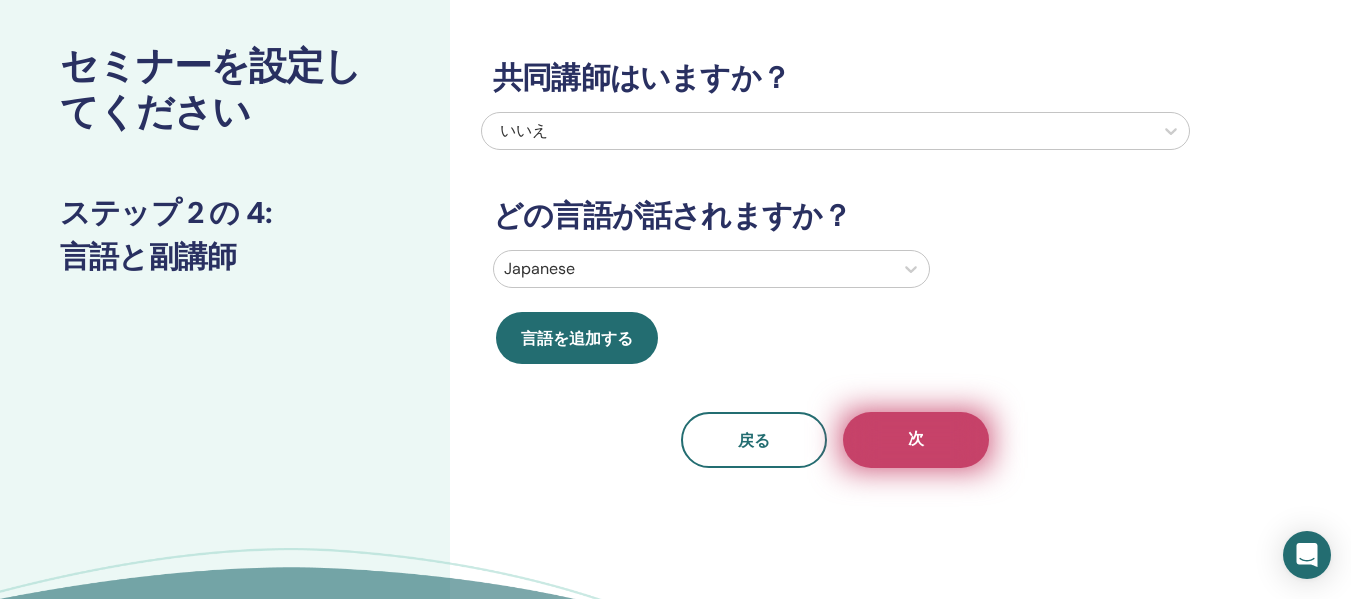 click on "次" at bounding box center (916, 440) 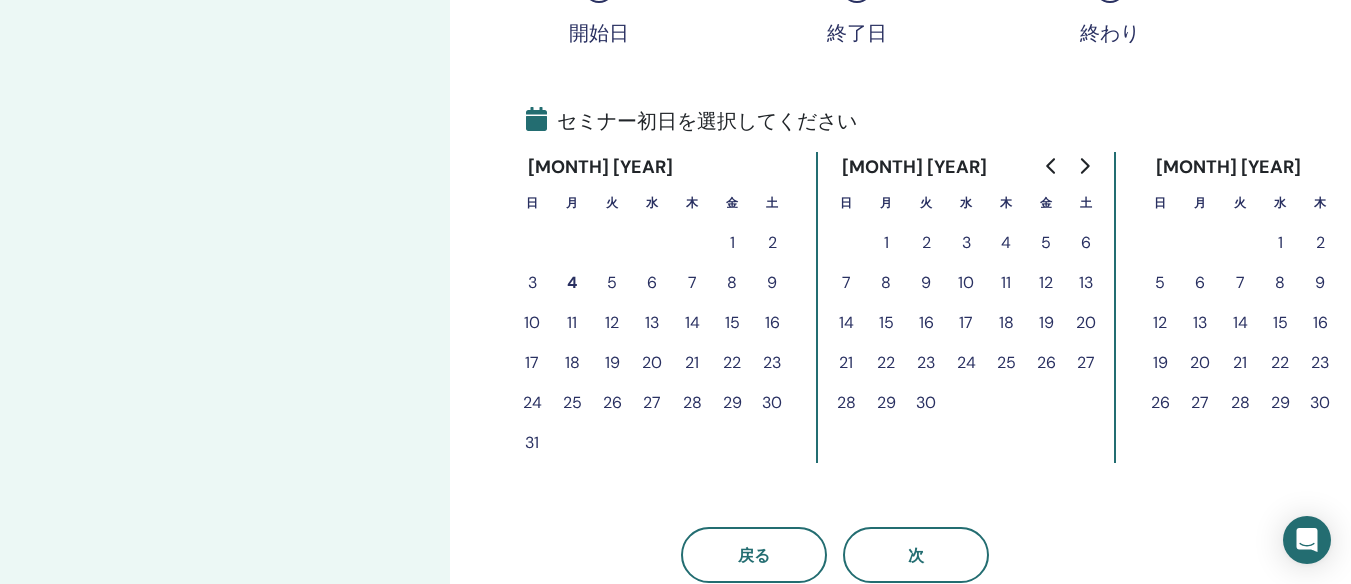 scroll, scrollTop: 400, scrollLeft: 0, axis: vertical 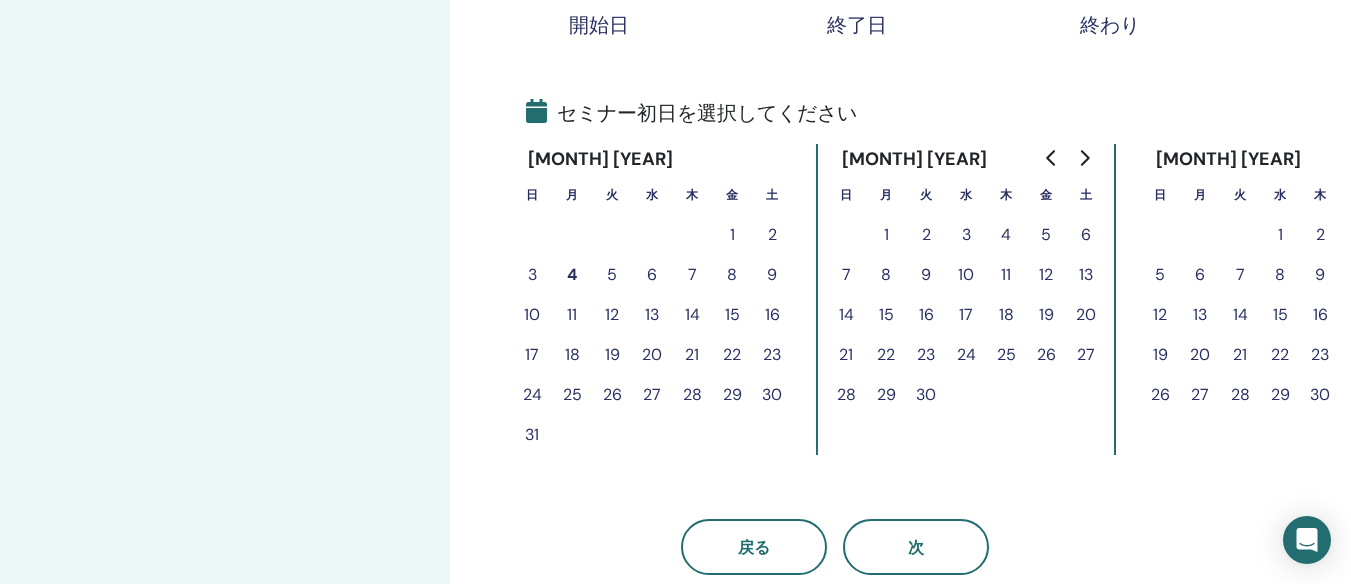 drag, startPoint x: 767, startPoint y: 311, endPoint x: 796, endPoint y: 313, distance: 29.068884 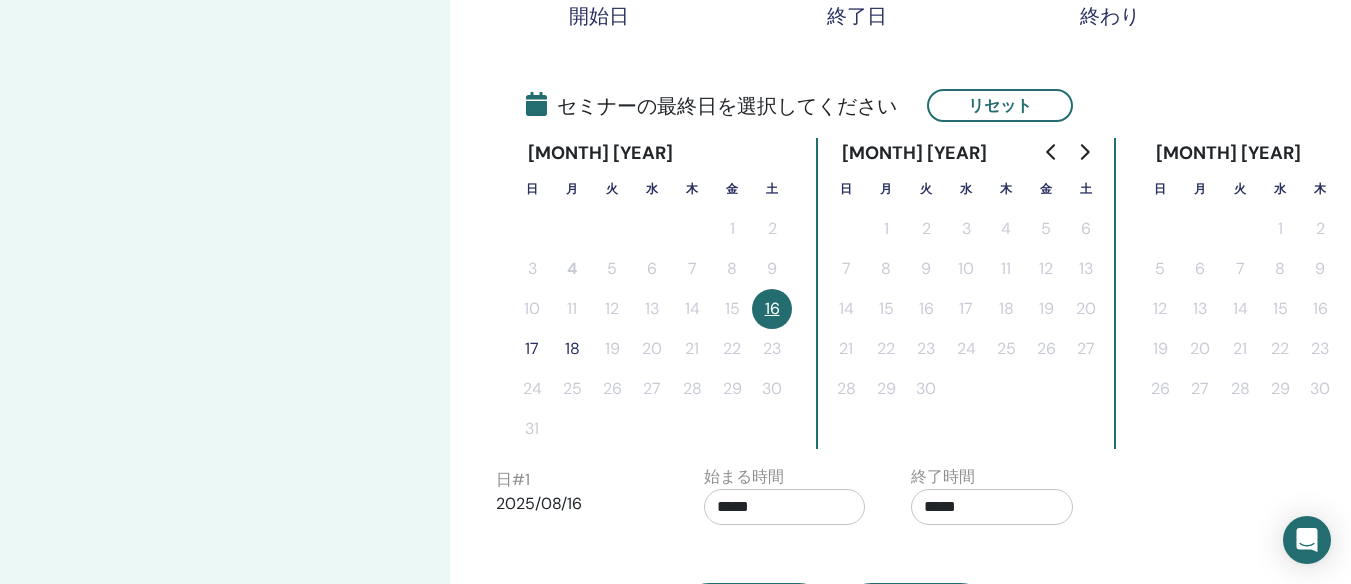 scroll, scrollTop: 700, scrollLeft: 0, axis: vertical 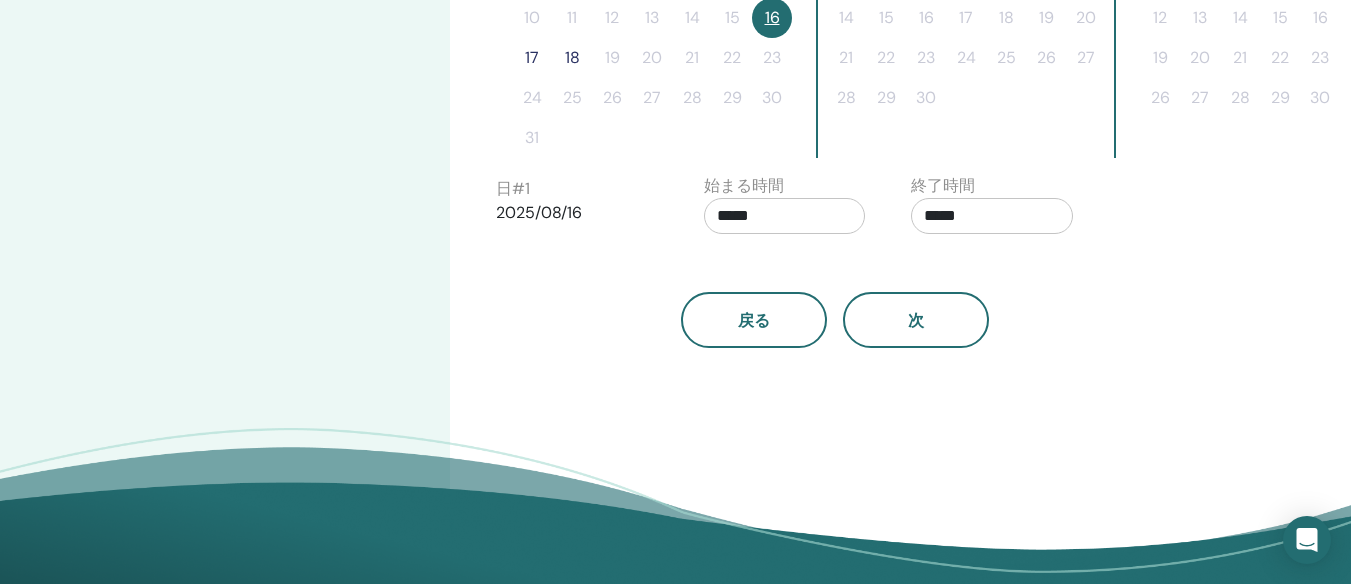 click on "16" at bounding box center [772, 18] 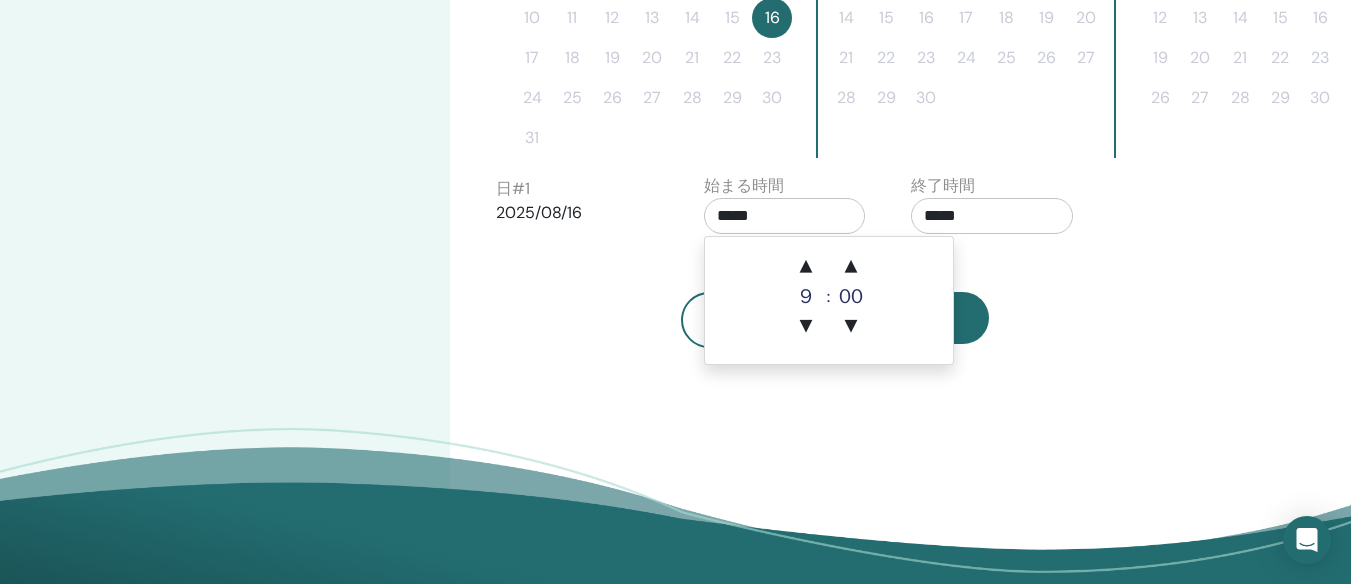 click on "*****" at bounding box center [785, 216] 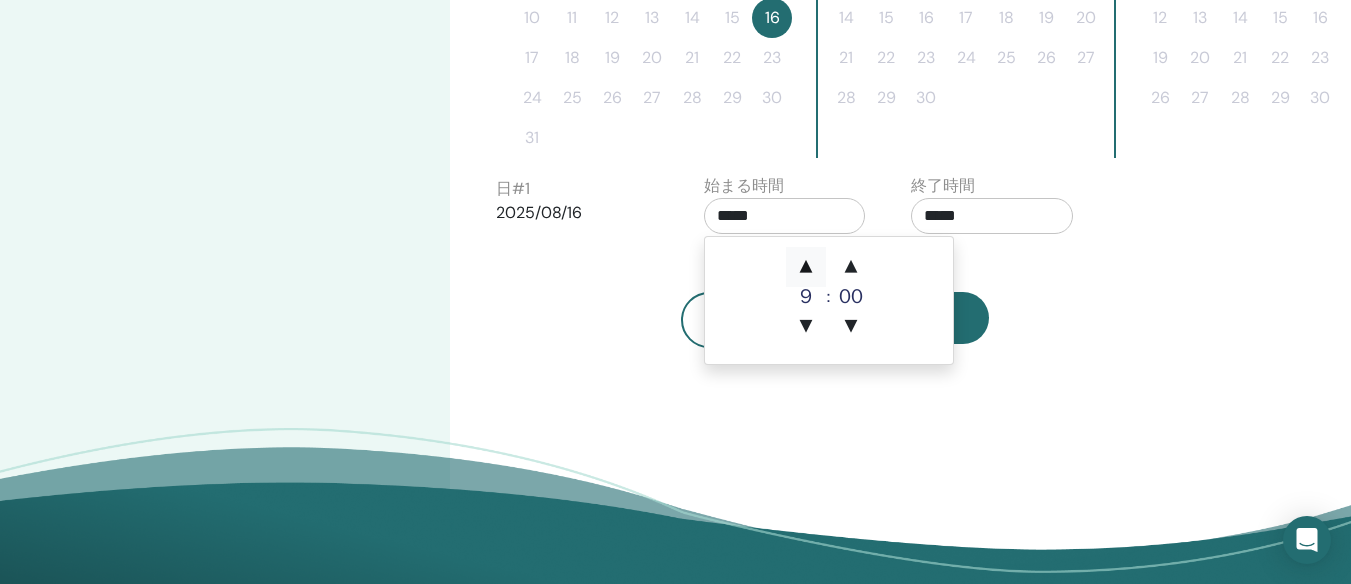 click on "▲" at bounding box center [806, 267] 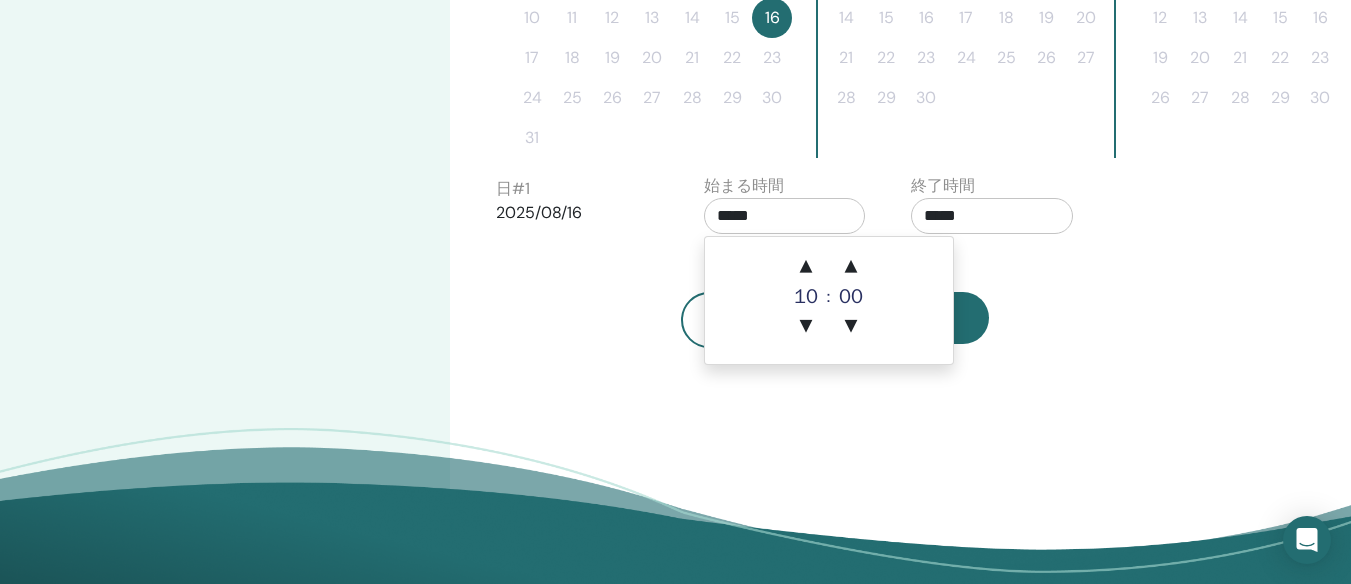 click on "戻る 次" at bounding box center [835, 296] 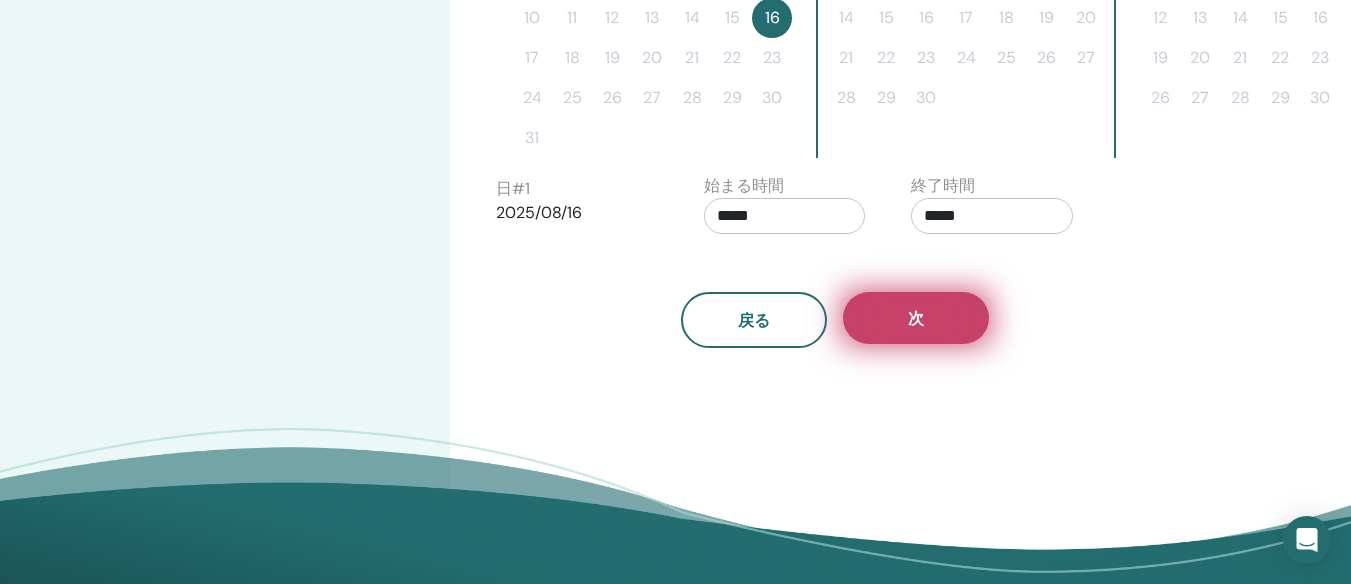 click on "次" at bounding box center (916, 318) 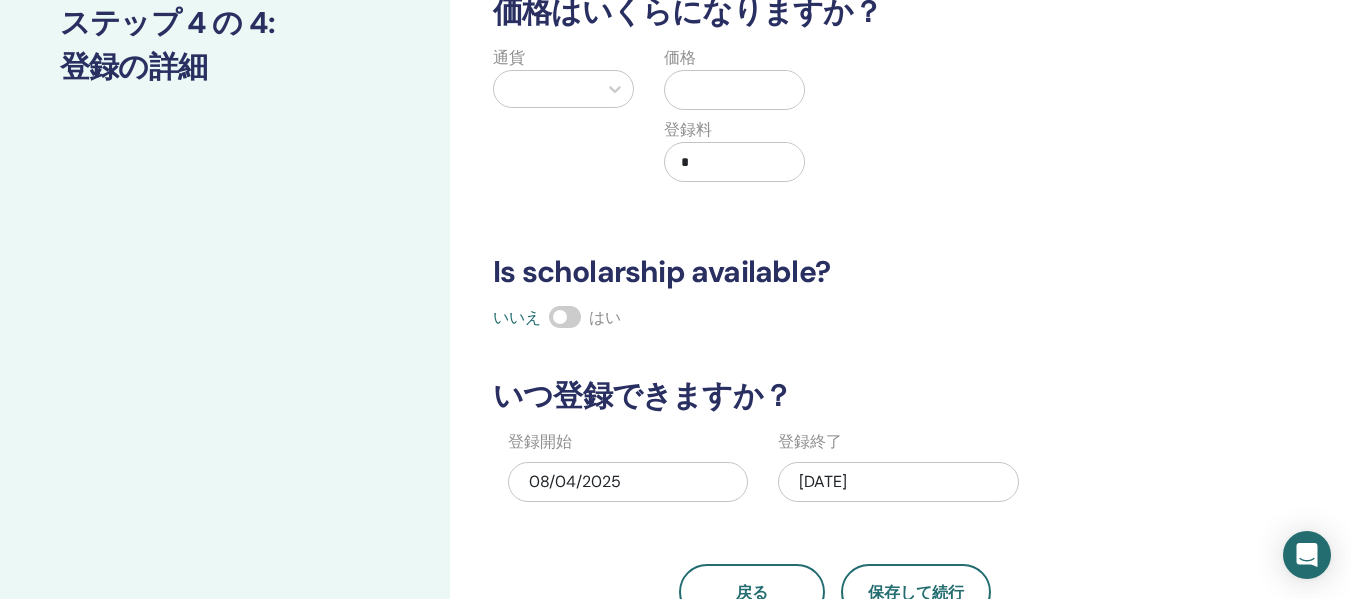 scroll, scrollTop: 100, scrollLeft: 0, axis: vertical 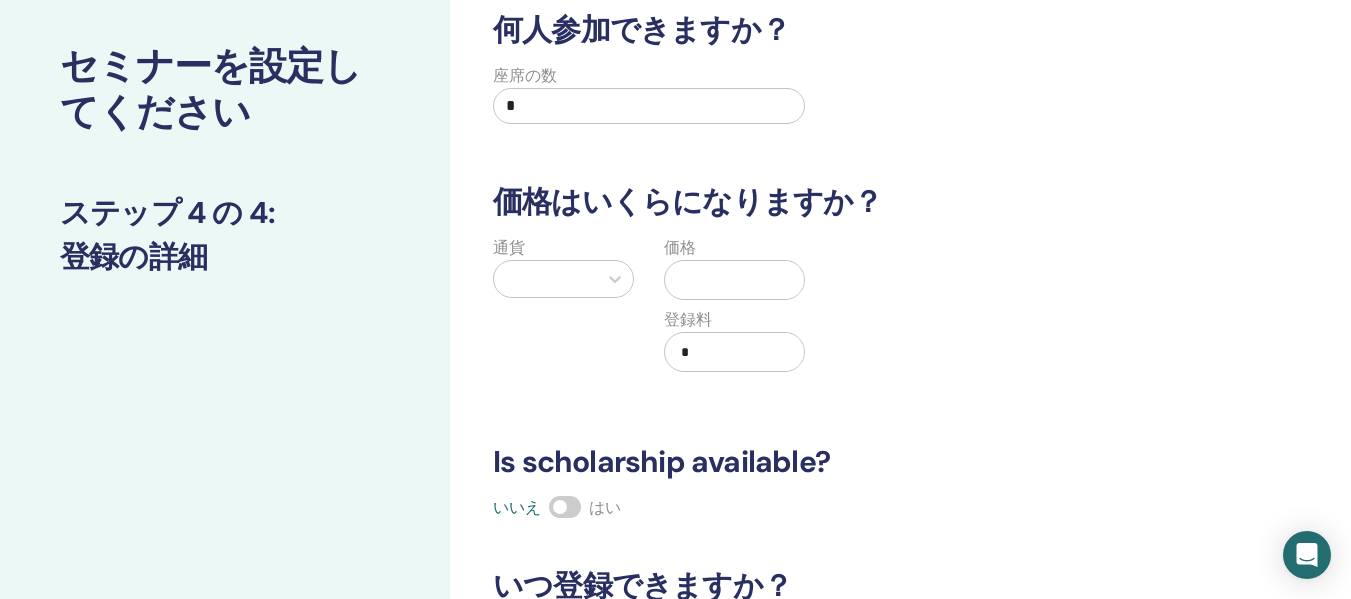 drag, startPoint x: 556, startPoint y: 108, endPoint x: 458, endPoint y: 106, distance: 98.02041 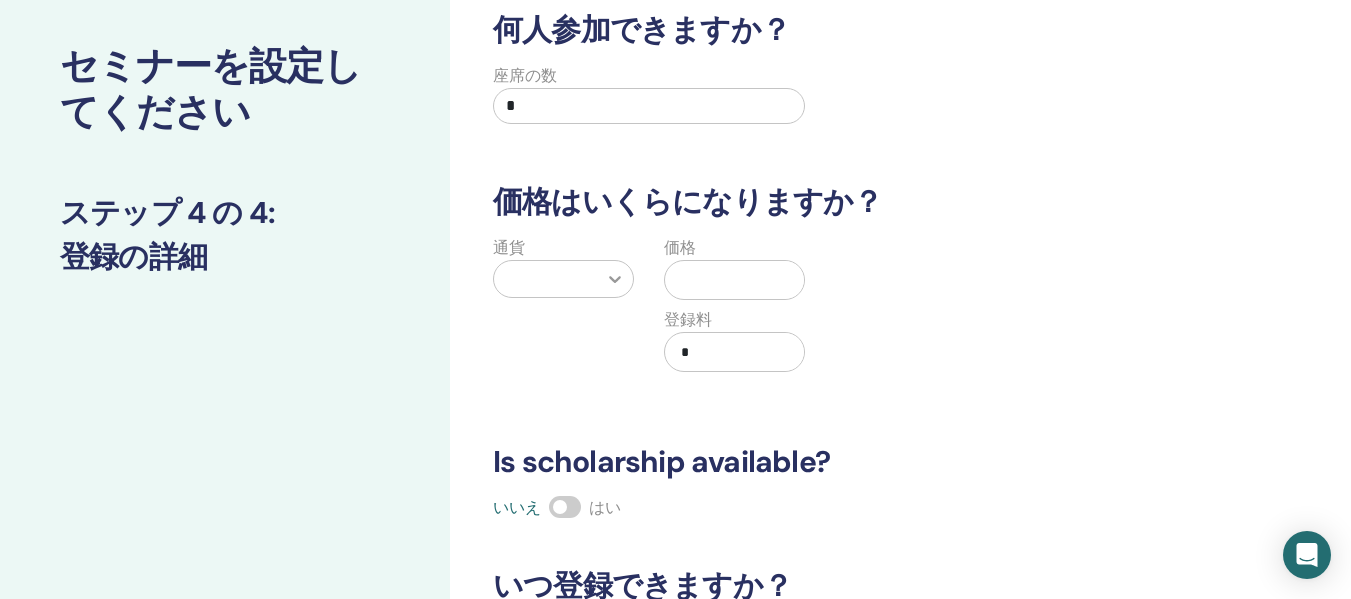 drag, startPoint x: 589, startPoint y: 276, endPoint x: 617, endPoint y: 292, distance: 32.24903 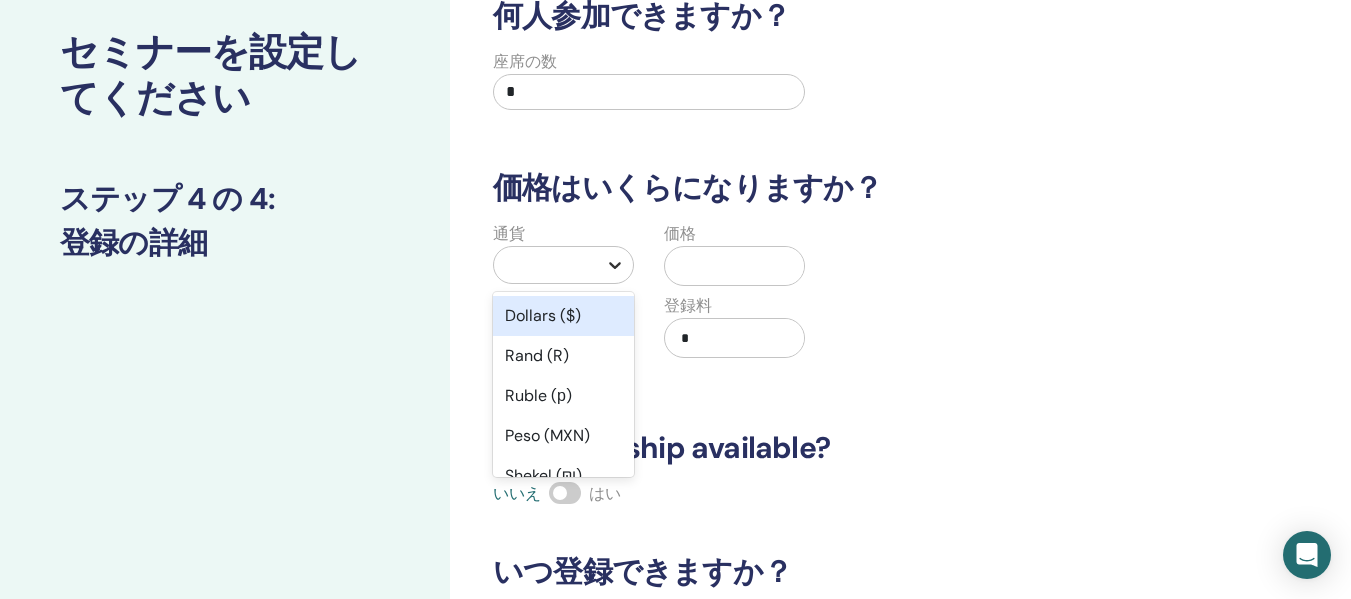 scroll, scrollTop: 115, scrollLeft: 0, axis: vertical 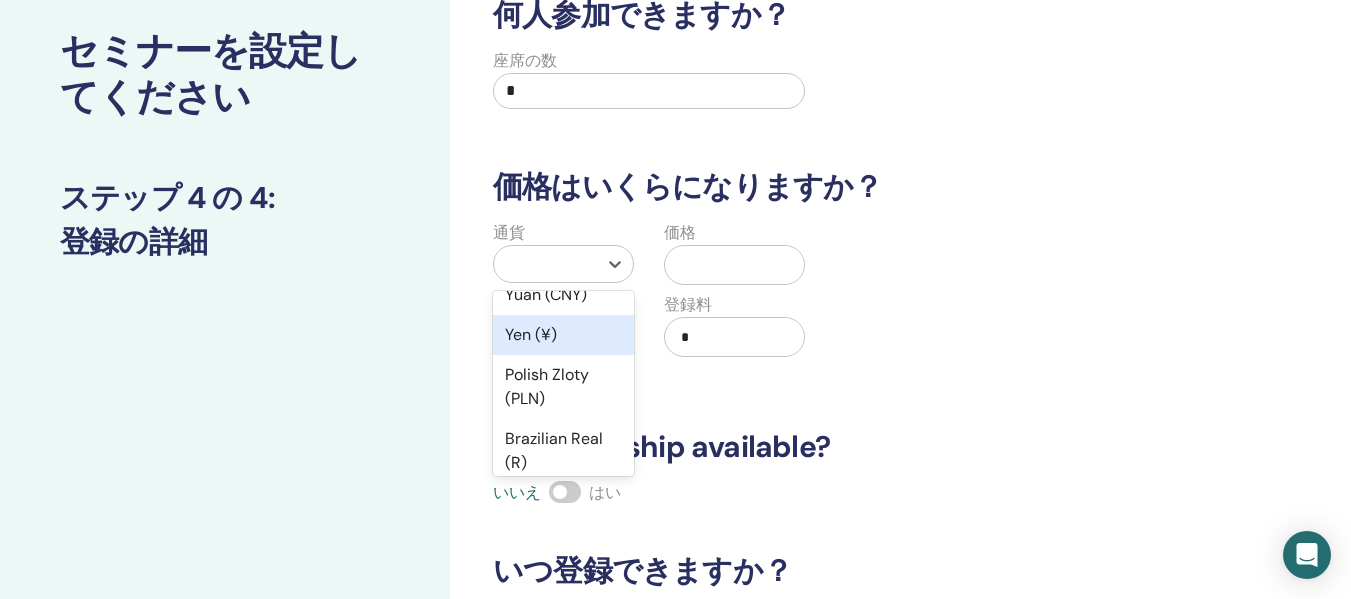 click on "Yen (¥)" at bounding box center [563, 335] 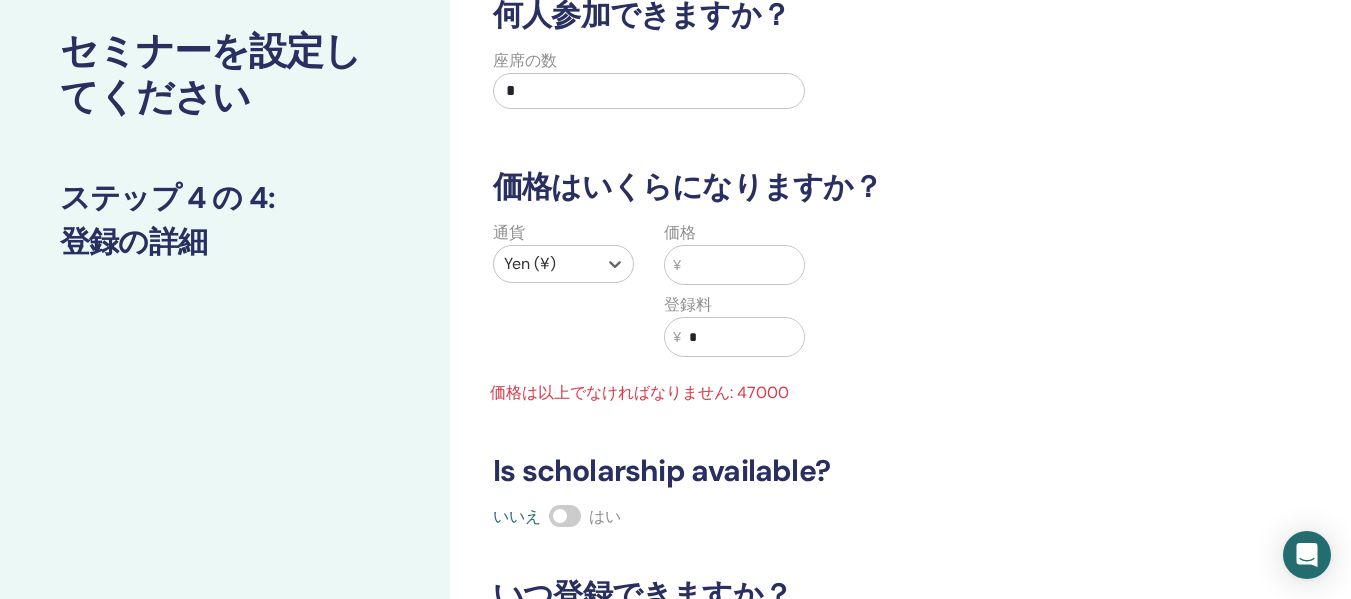 click at bounding box center [742, 265] 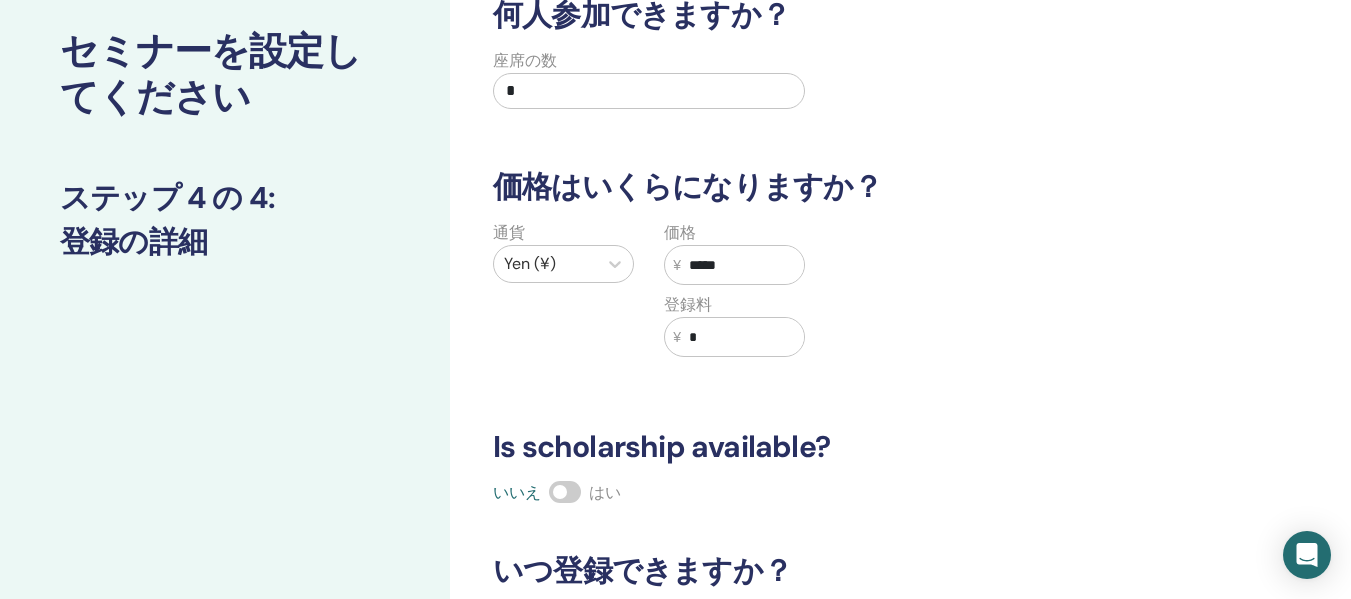 type on "*****" 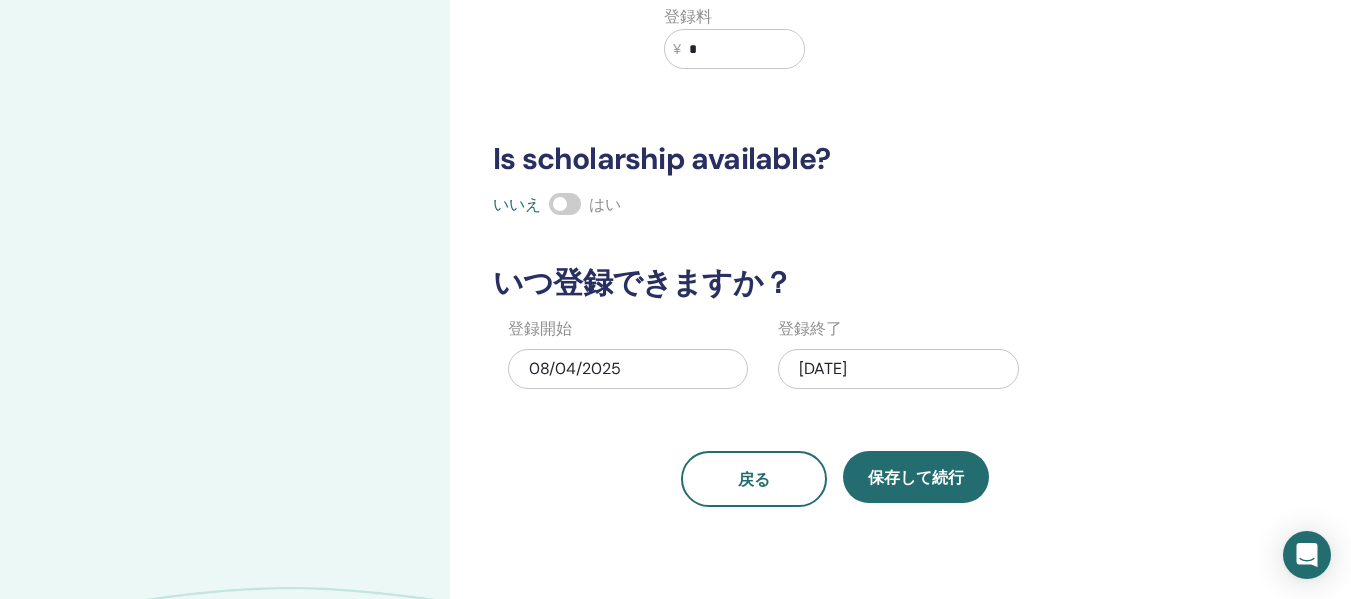 scroll, scrollTop: 415, scrollLeft: 0, axis: vertical 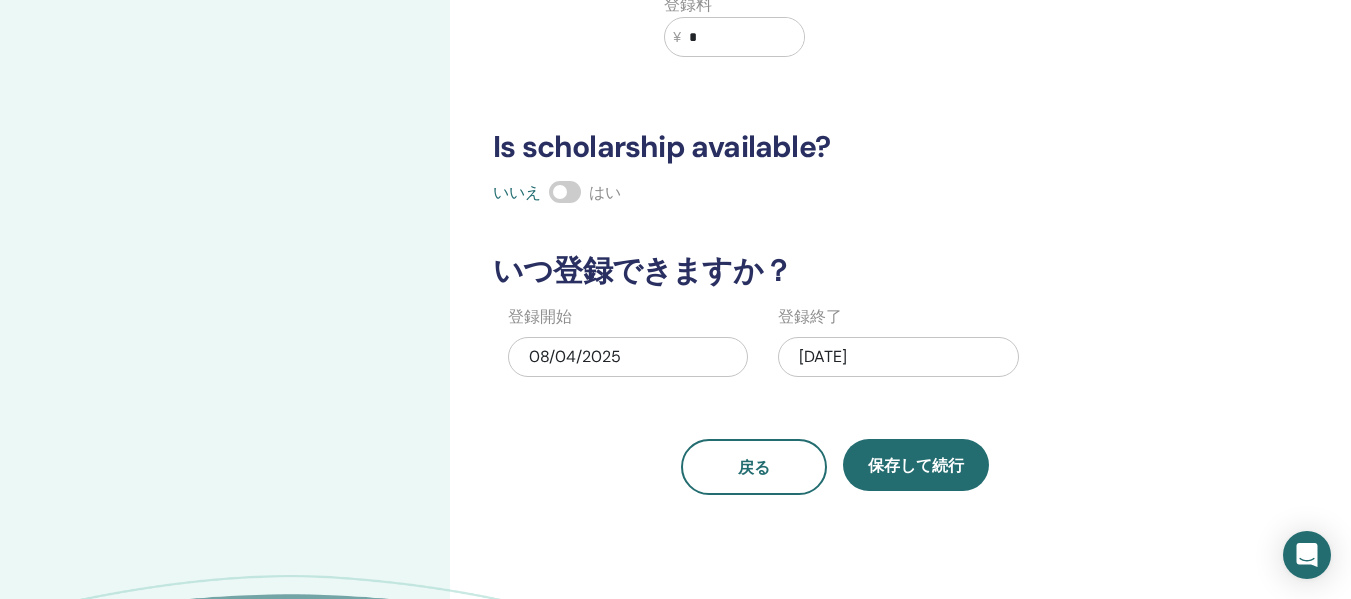 click at bounding box center [565, 192] 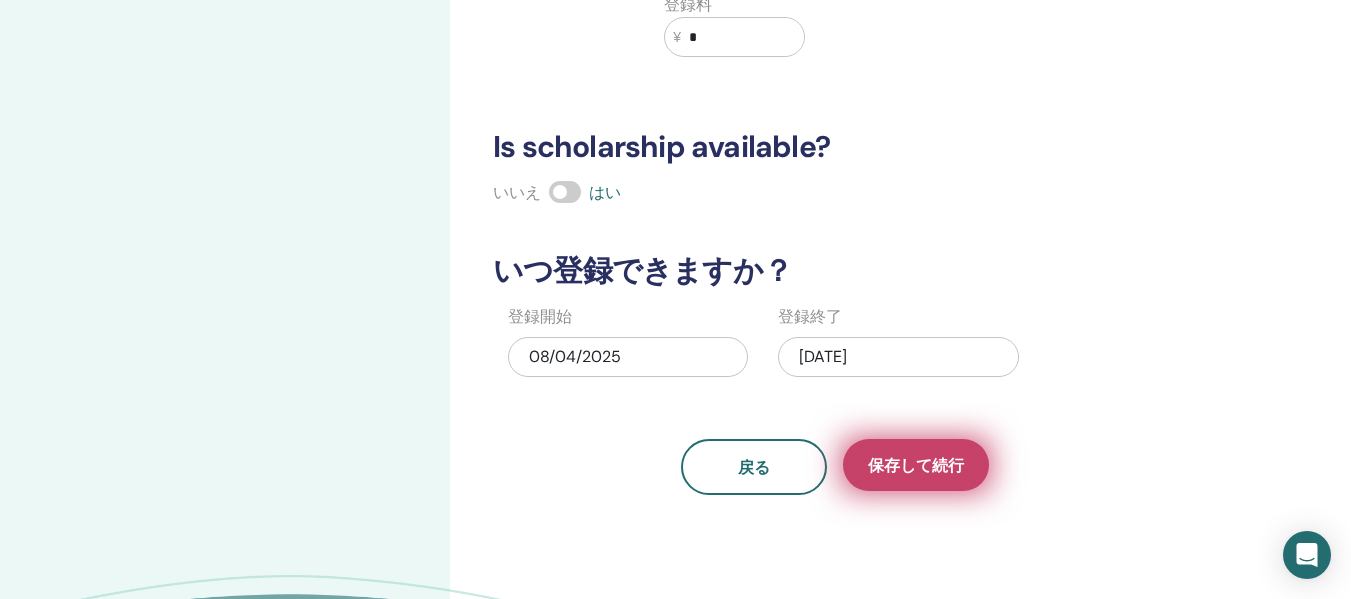click on "保存して続行" at bounding box center [916, 465] 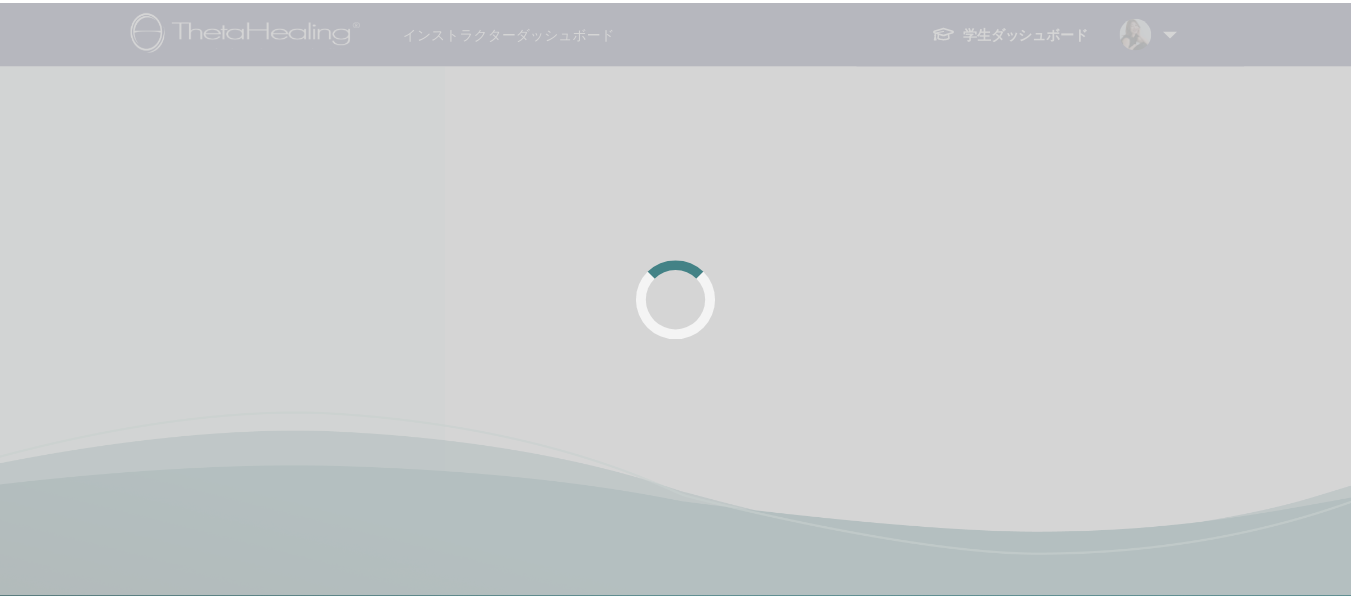 scroll, scrollTop: 0, scrollLeft: 0, axis: both 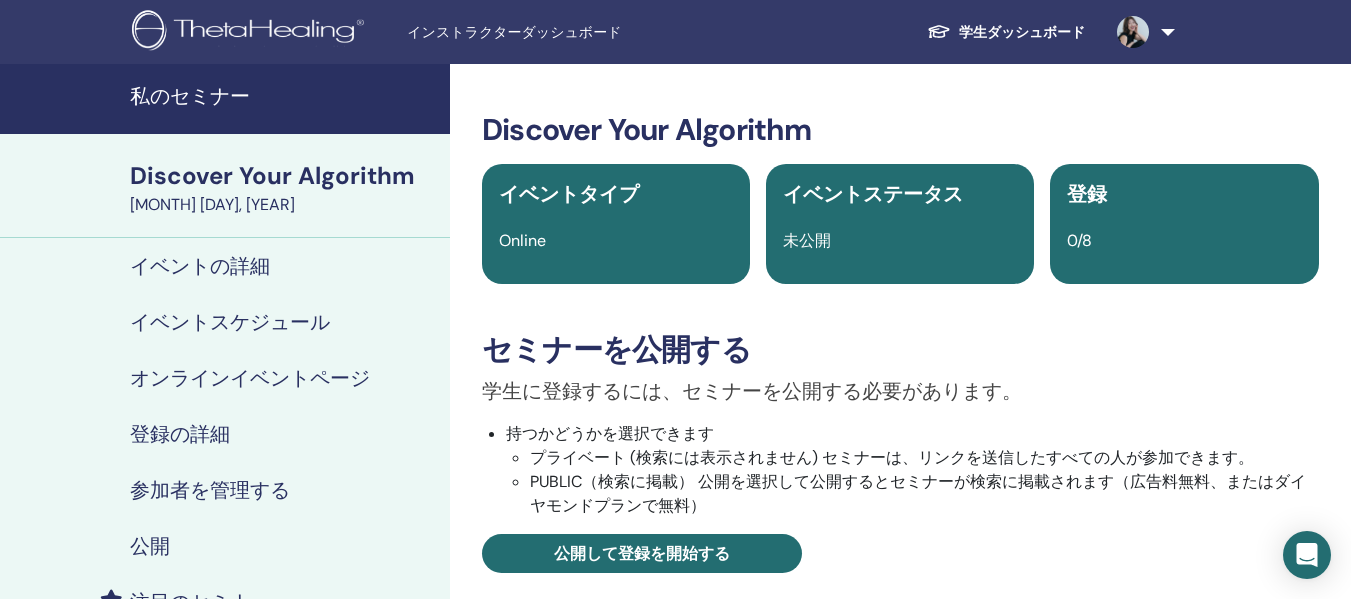 drag, startPoint x: 796, startPoint y: 179, endPoint x: 809, endPoint y: 183, distance: 13.601471 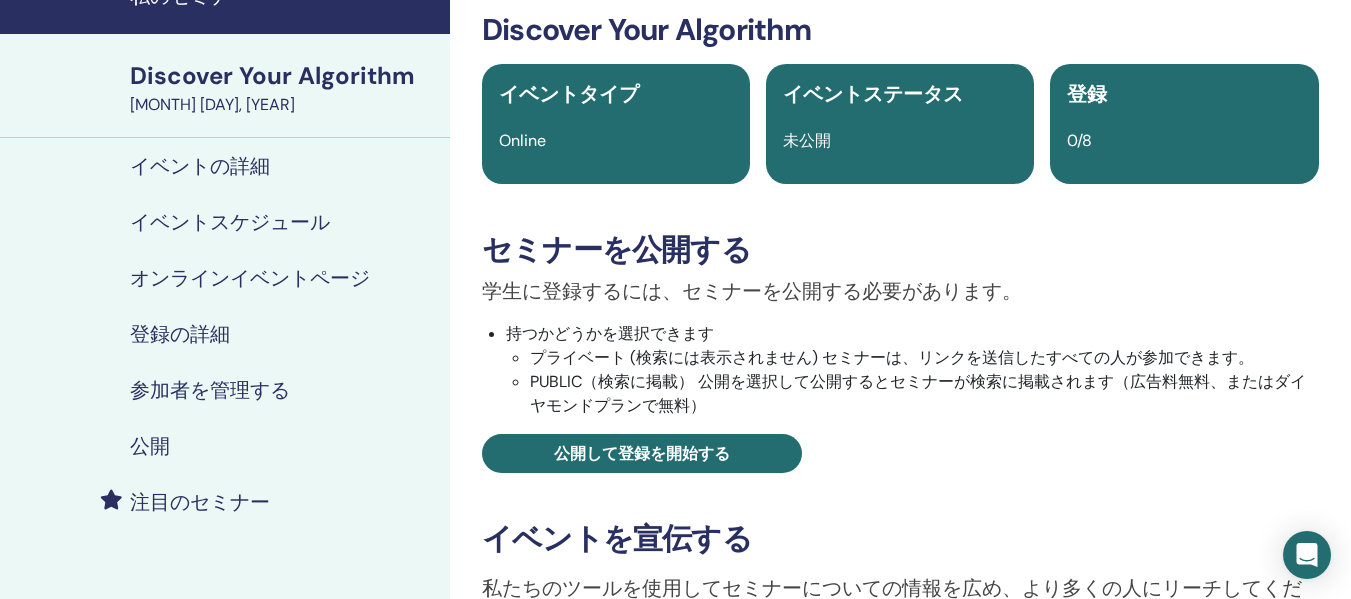 scroll, scrollTop: 0, scrollLeft: 0, axis: both 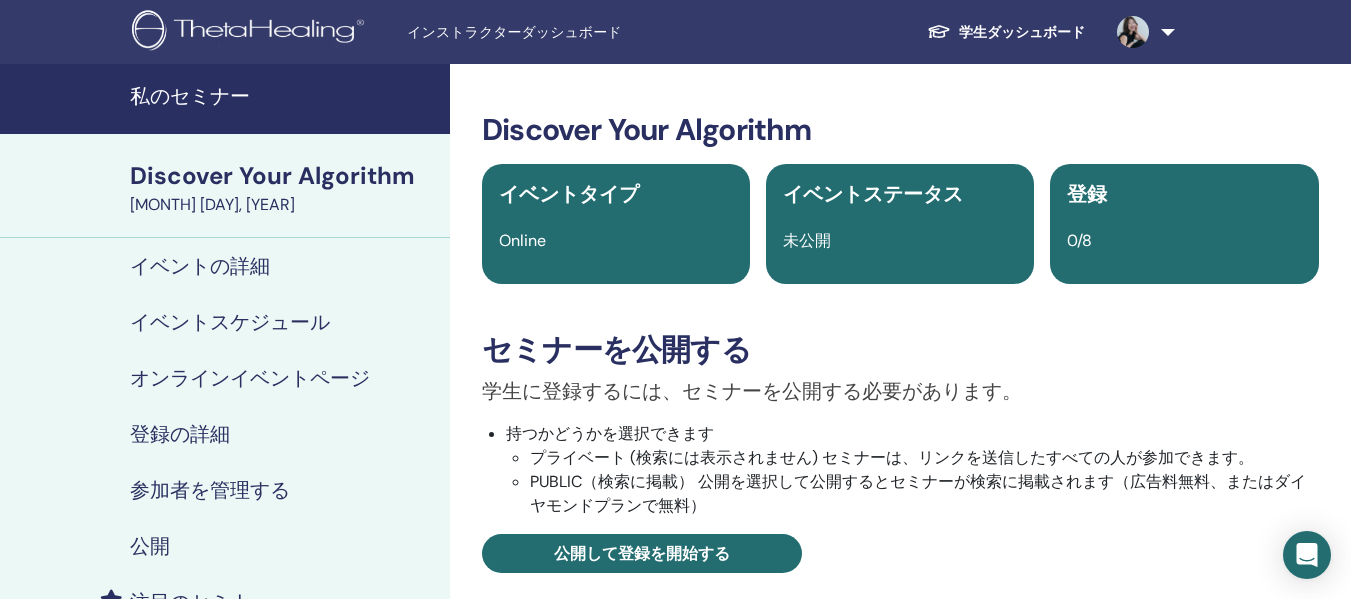 click on "オンラインイベントページ" at bounding box center [250, 378] 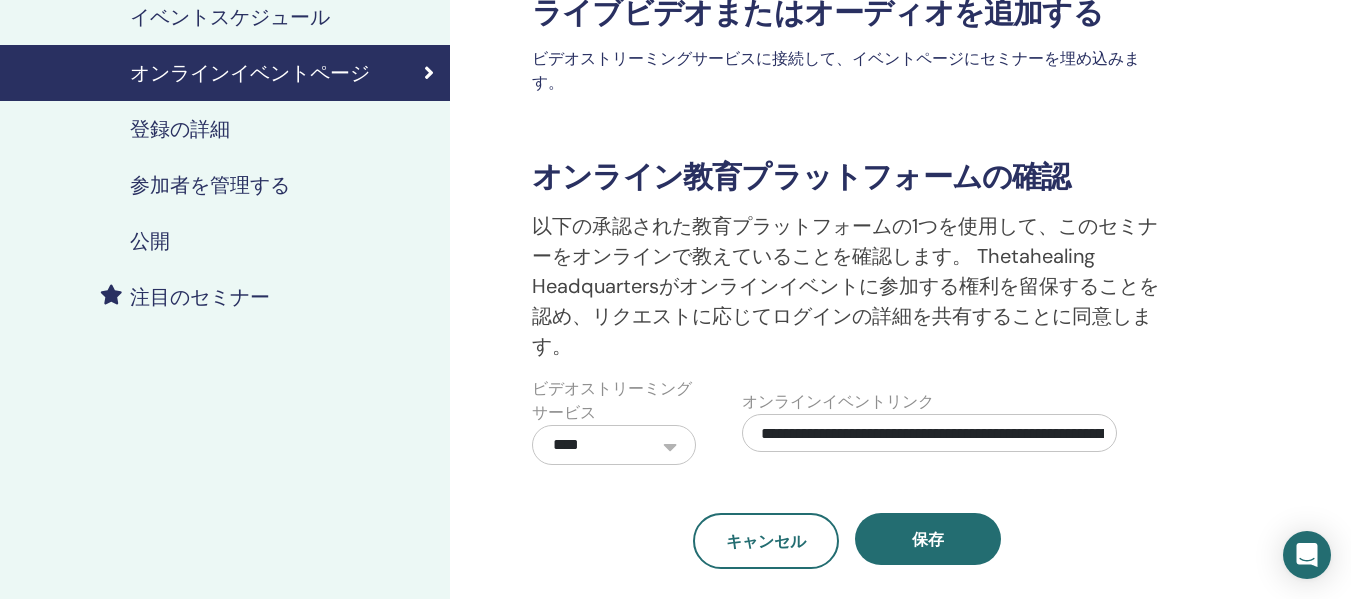 scroll, scrollTop: 300, scrollLeft: 0, axis: vertical 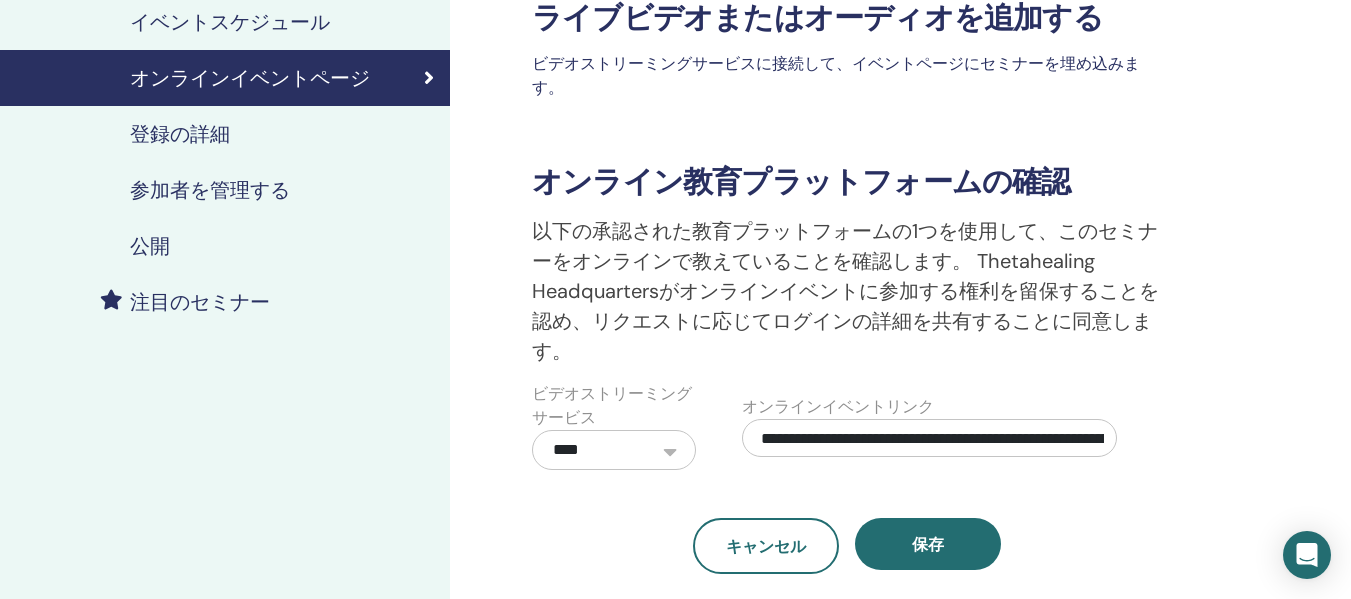 click on "登録の詳細" at bounding box center [180, 134] 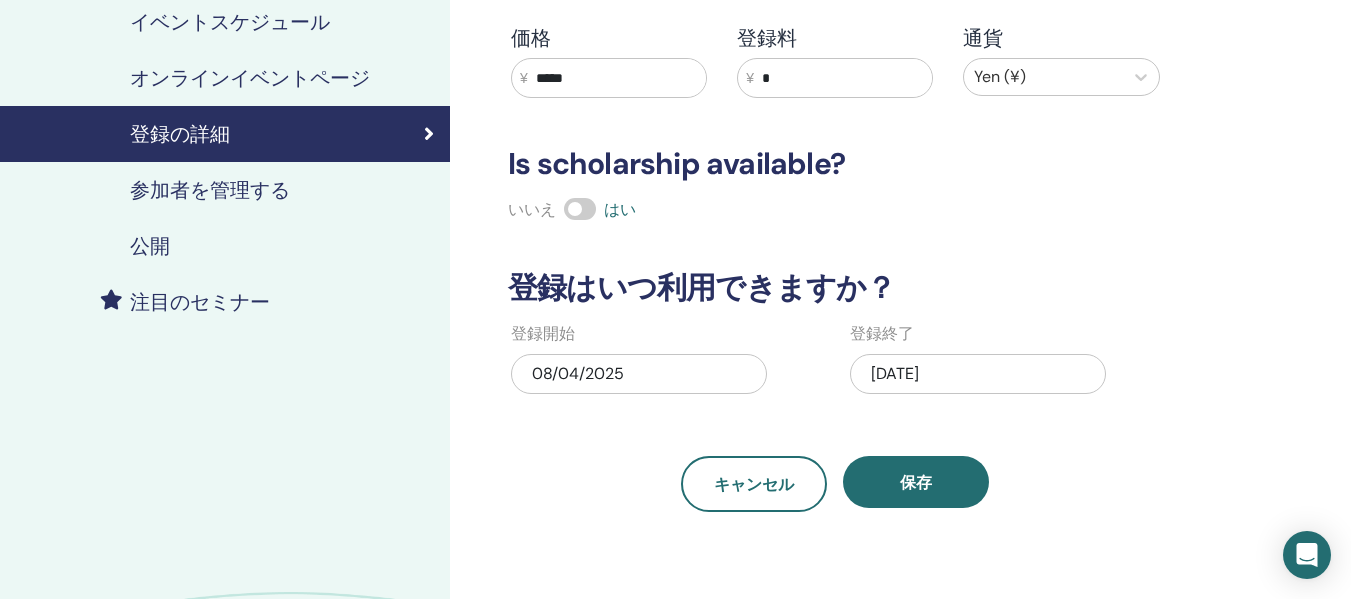 click on "注目のセミナー" at bounding box center (225, 302) 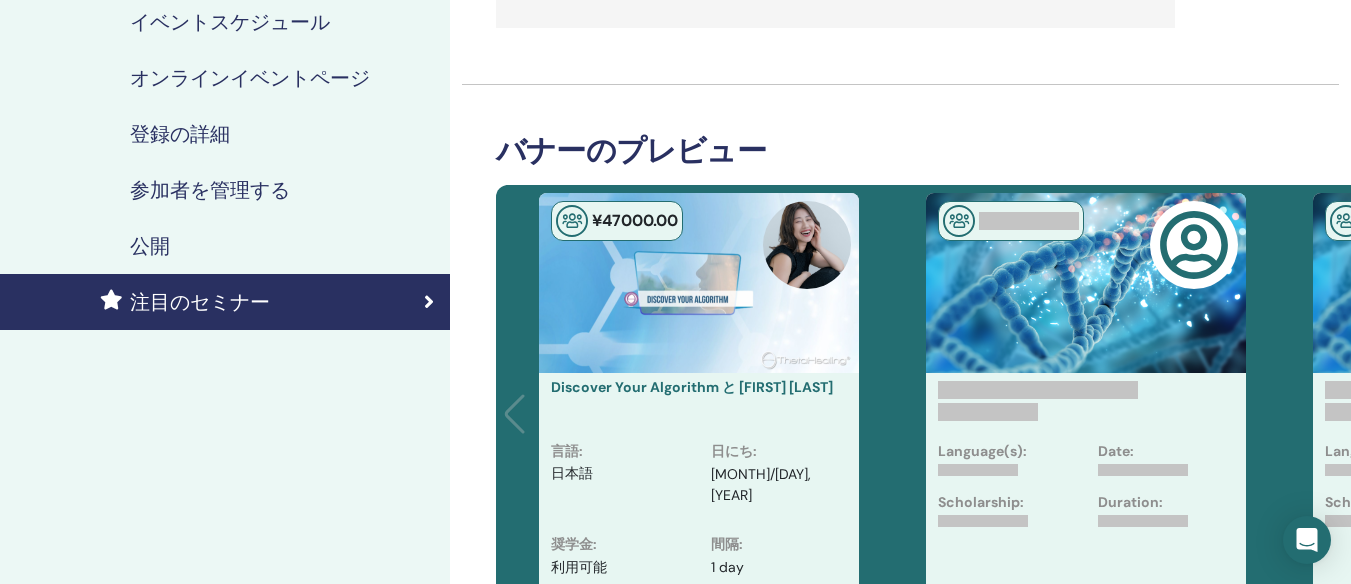 click on "公開" at bounding box center [225, 246] 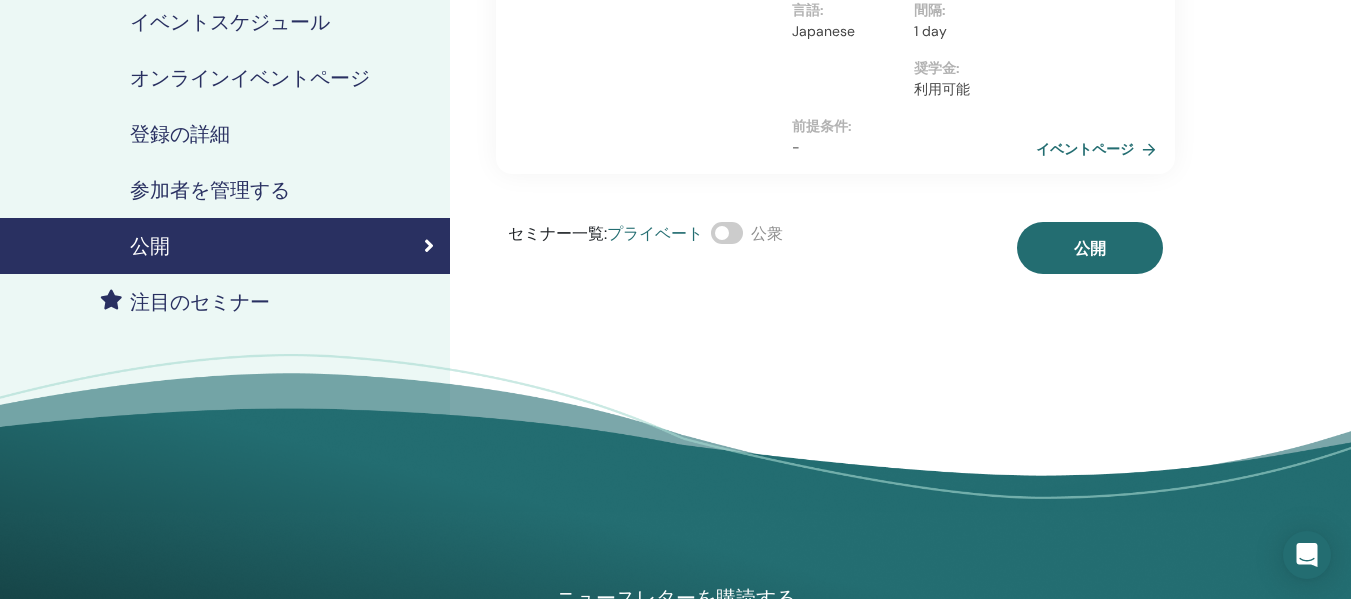 click at bounding box center [727, 233] 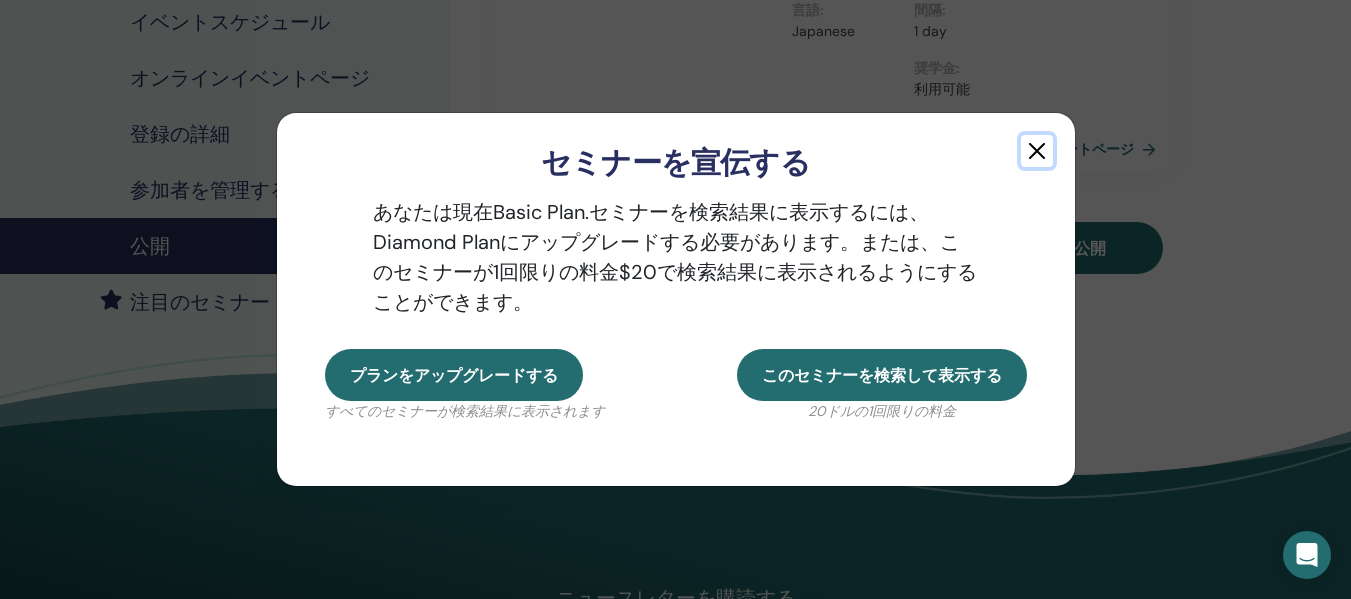 click at bounding box center [1037, 151] 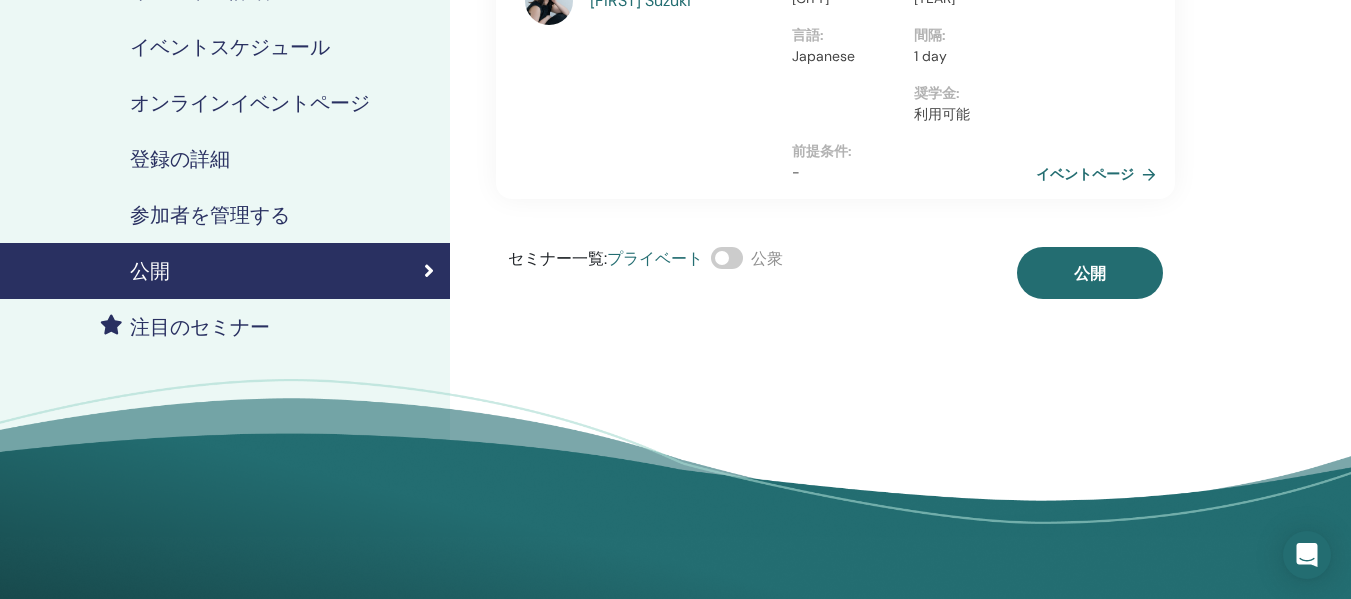 scroll, scrollTop: 100, scrollLeft: 0, axis: vertical 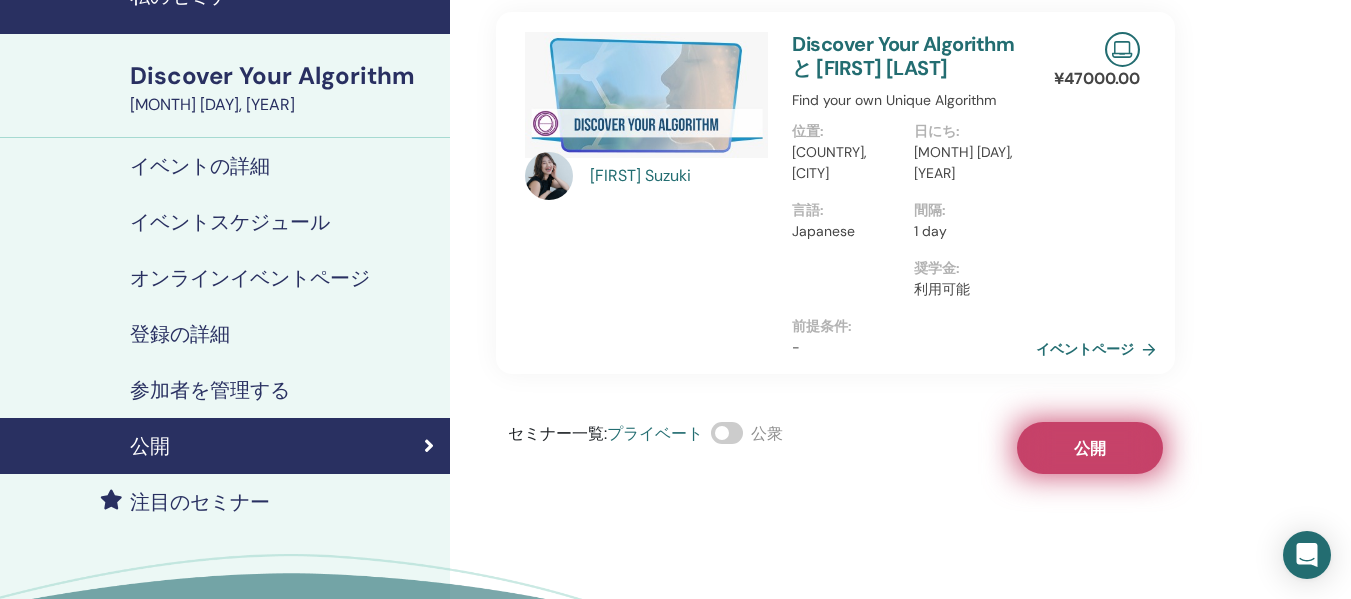 click on "公開" at bounding box center (1090, 448) 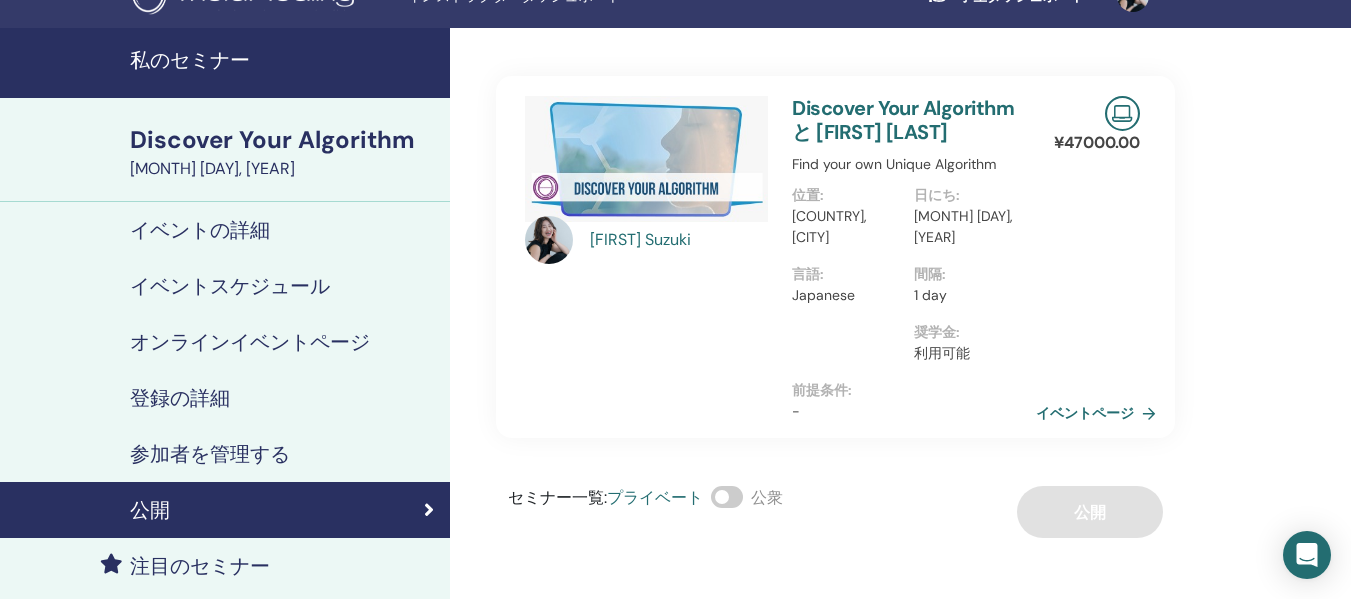 scroll, scrollTop: 0, scrollLeft: 0, axis: both 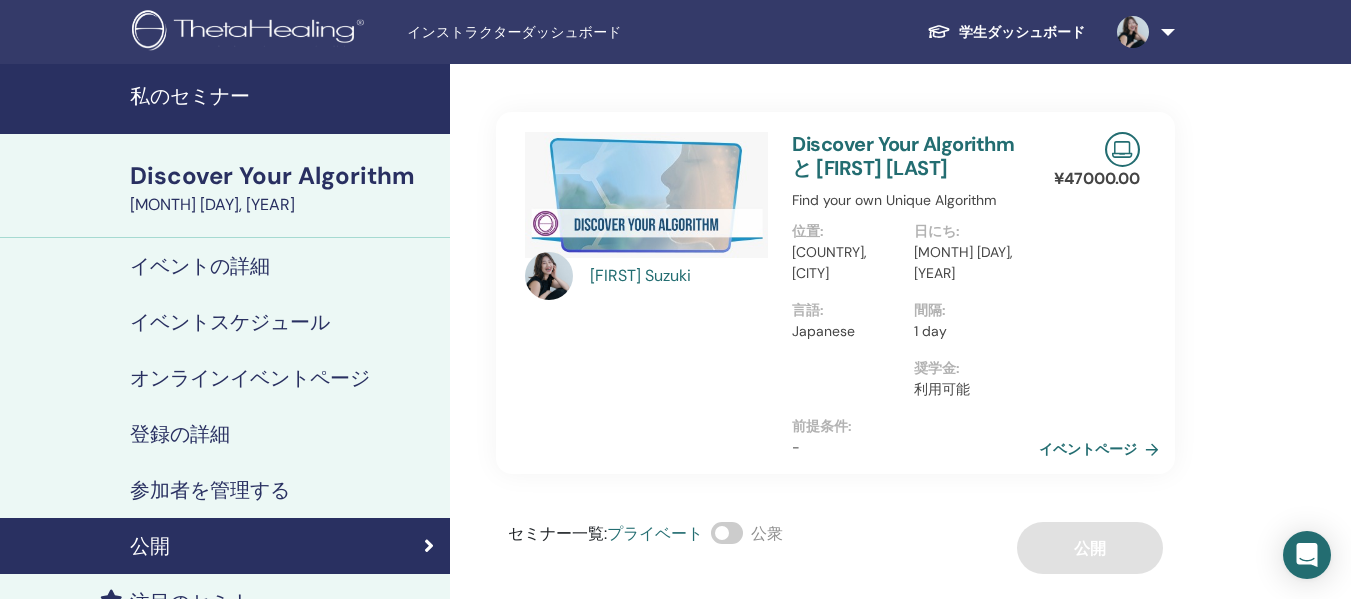 click on "イベントページ" at bounding box center (1103, 449) 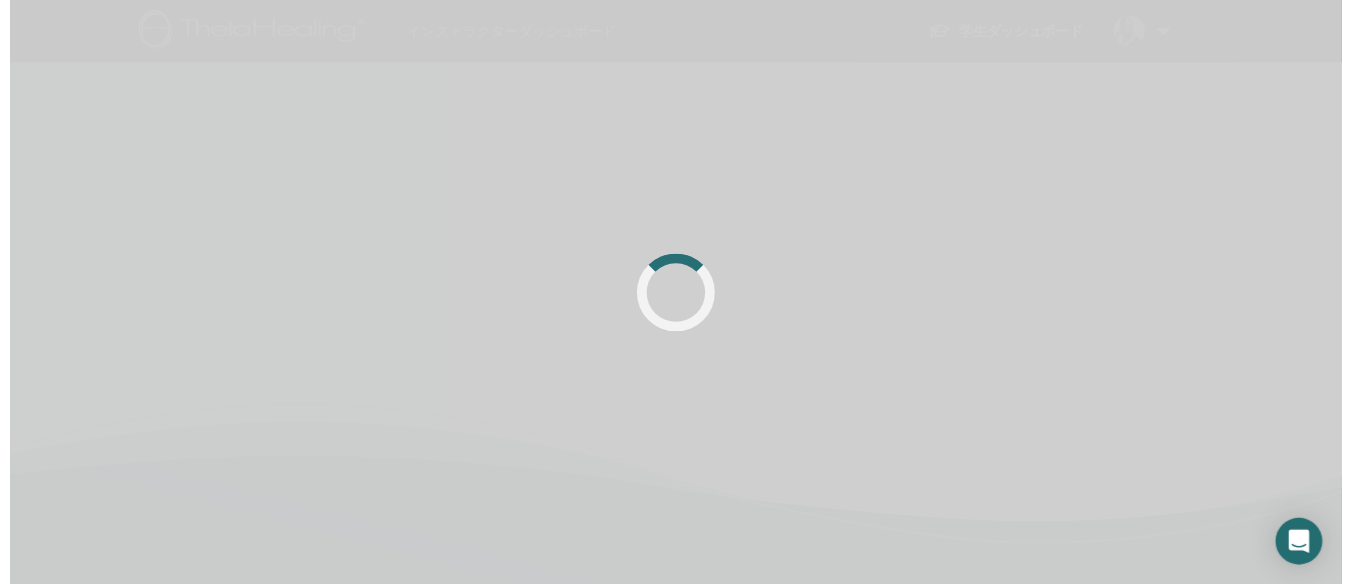 scroll, scrollTop: 0, scrollLeft: 0, axis: both 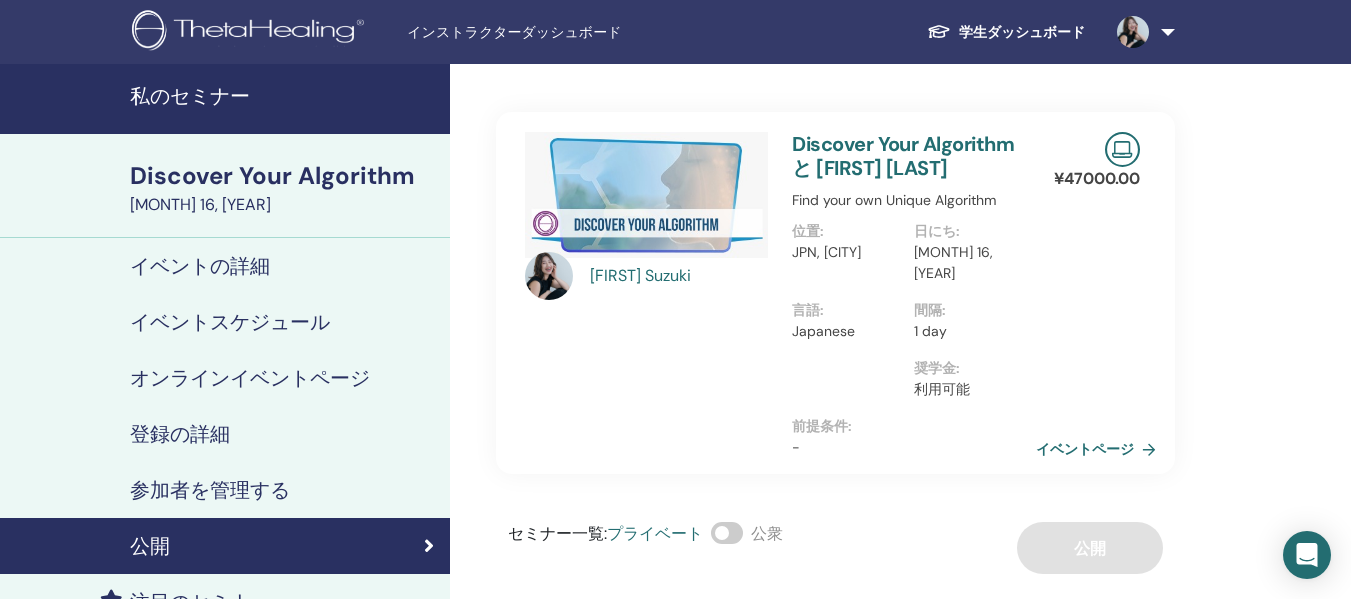 click on "イベントスケジュール" at bounding box center [230, 322] 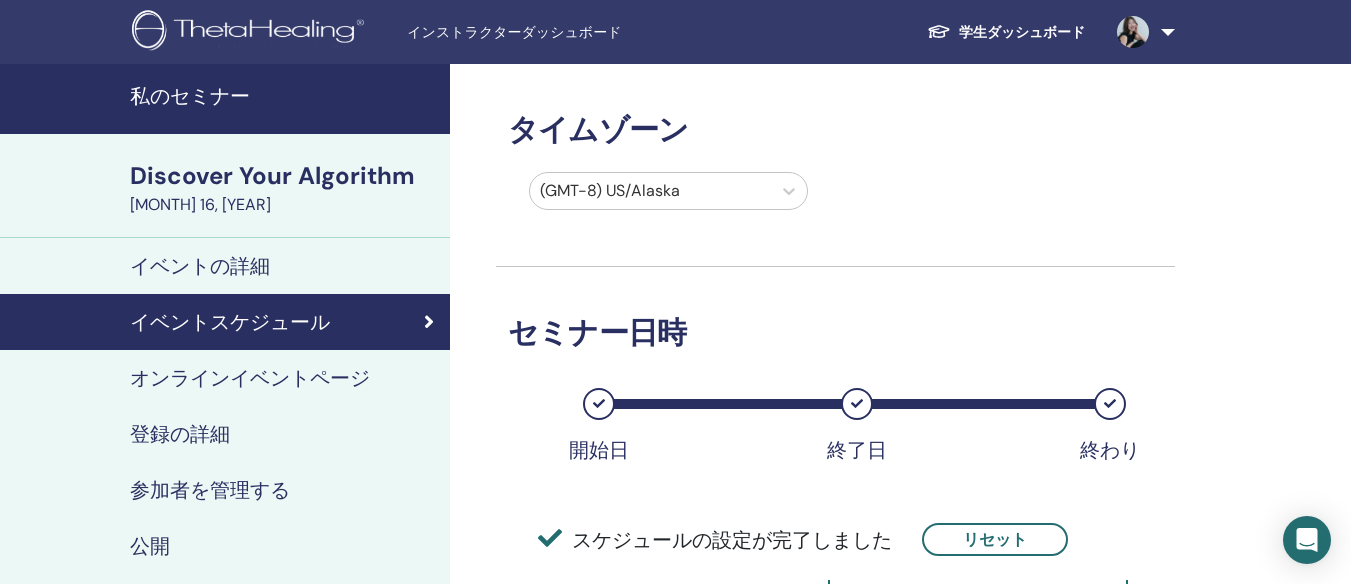 click on "(GMT-8) US/Alaska" at bounding box center [650, 191] 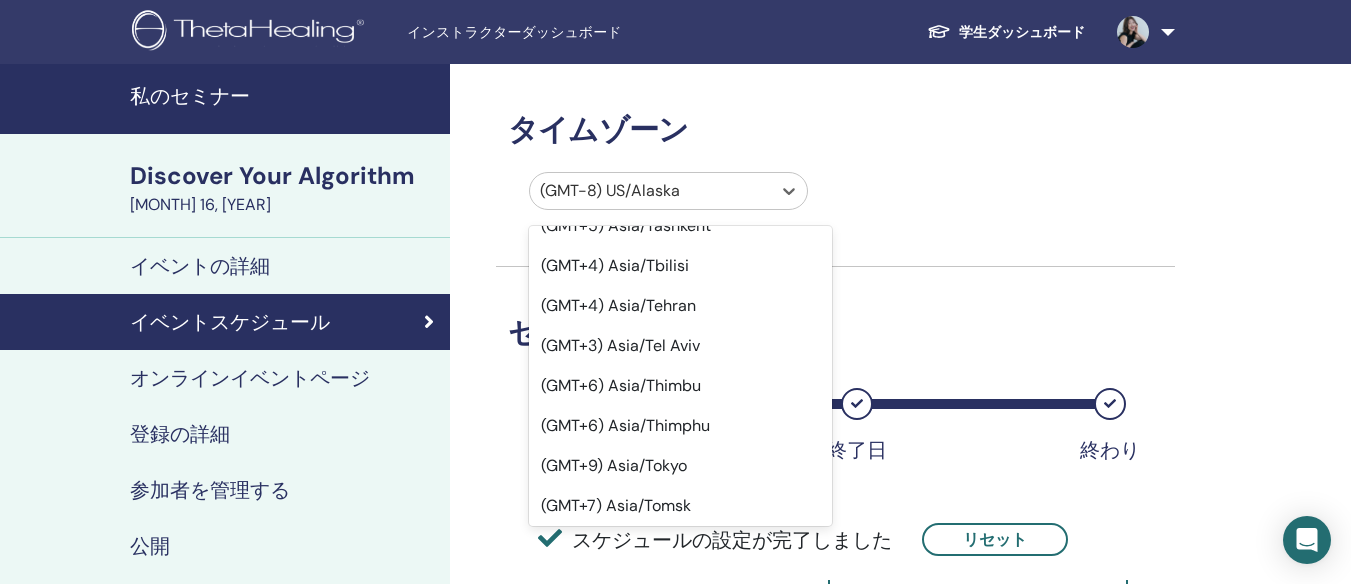 scroll, scrollTop: 14582, scrollLeft: 0, axis: vertical 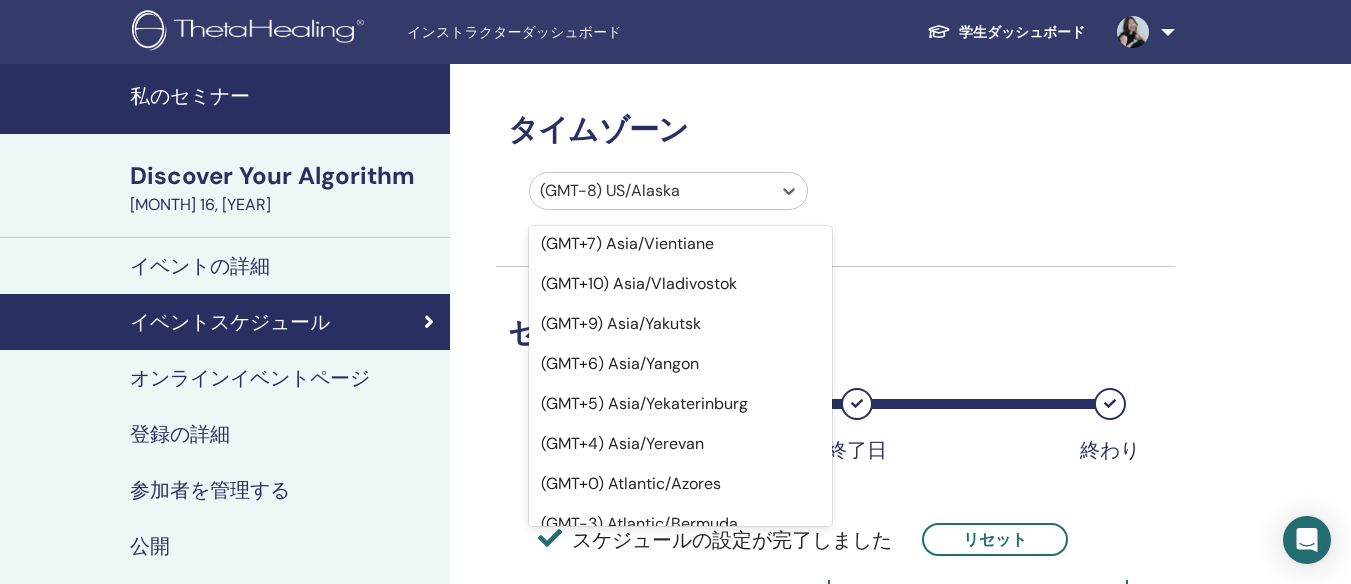 click on "(GMT+9) Asia/Tokyo" at bounding box center (680, -36) 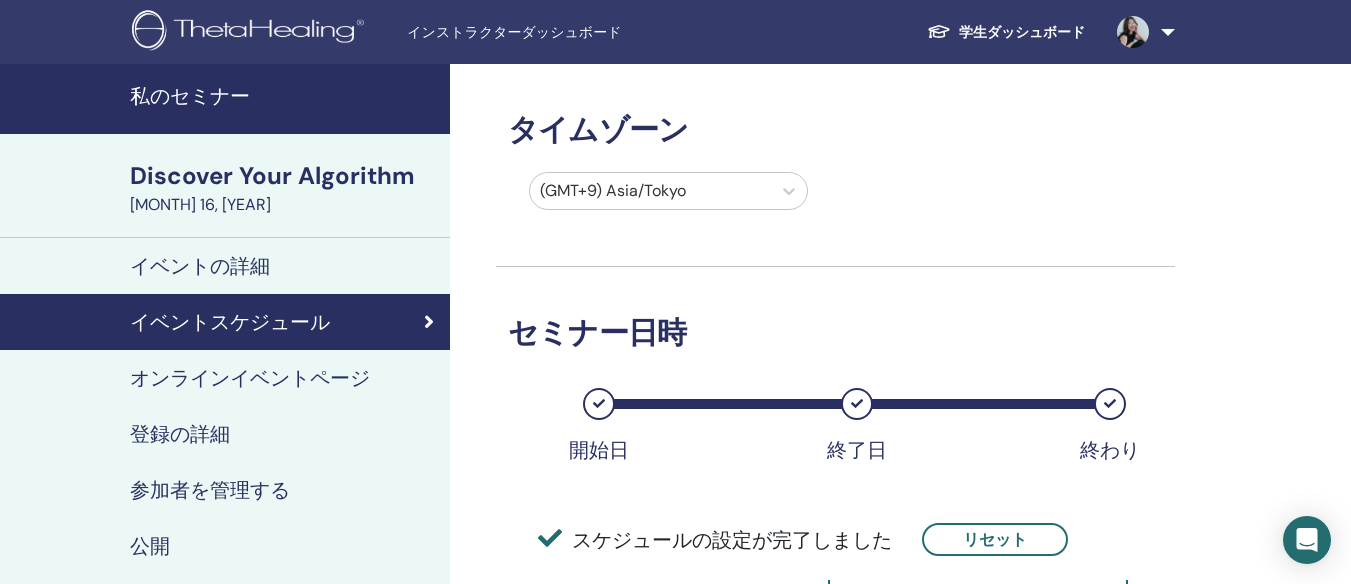 click on "タイムゾーン (GMT+9) Asia/Tokyo セミナー日時 開始日 終了日 終わり スケジュールの設定が完了しました リセット 8月 [YEAR] 日 月 火 水 木 金 土 1 2 3 4 5 6 7 8 9 10 11 12 13 14 15 16 17 18 19 20 21 22 23 24 25 26 27 28 29 30 31 9月 [YEAR] 日 月 火 水 木 金 土 1 2 3 4 5 6 7 8 9 10 11 12 13 14 15 16 17 18 19 20 21 22 23 24 25 26 27 28 29 30 10月 [YEAR] 日 月 火 水 木 金 土 1 2 3 4 5 6 7 8 9 10 11 12 13 14 15 16 17 18 19 20 21 22 23 24 25 26 27 28 29 30 31 日  # 1 [YEAR]/08/16 始まる時間 ***** 終了時間 ***** キャンセル 保存" at bounding box center [835, 580] 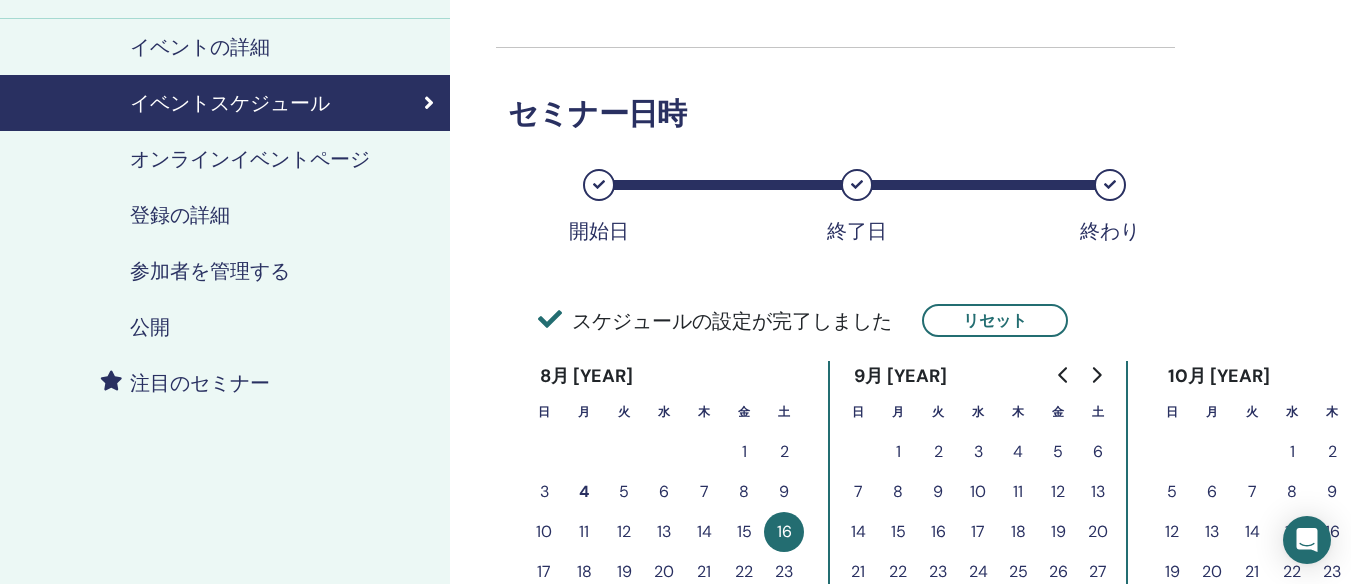 scroll, scrollTop: 700, scrollLeft: 0, axis: vertical 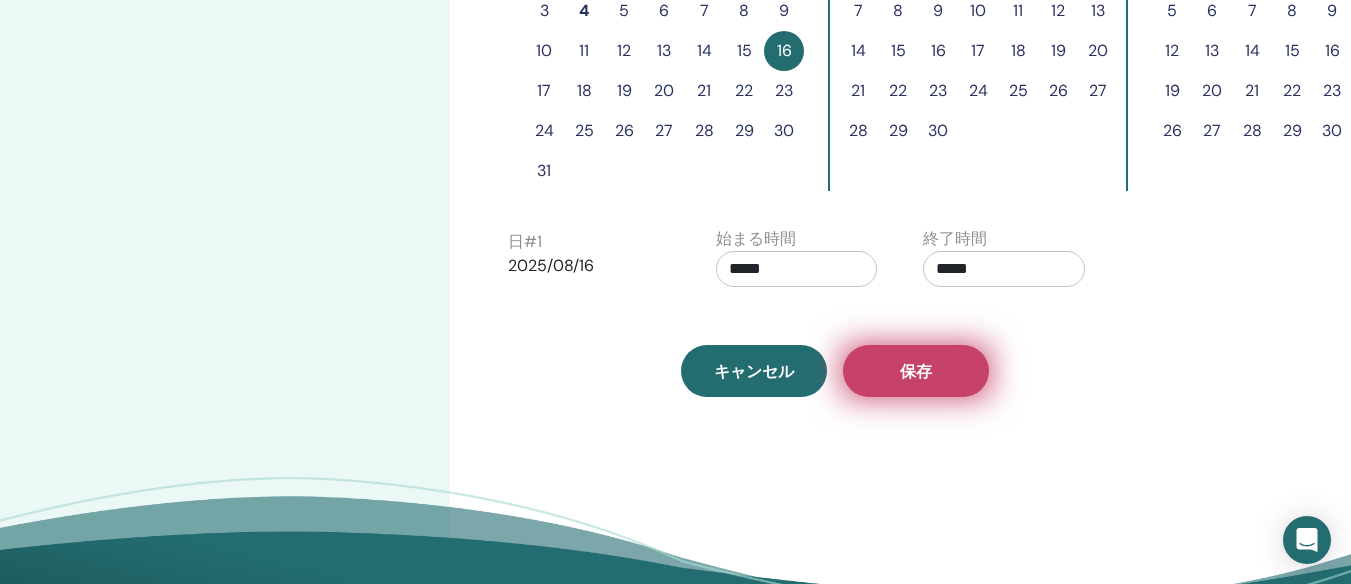 click on "保存" at bounding box center [916, 371] 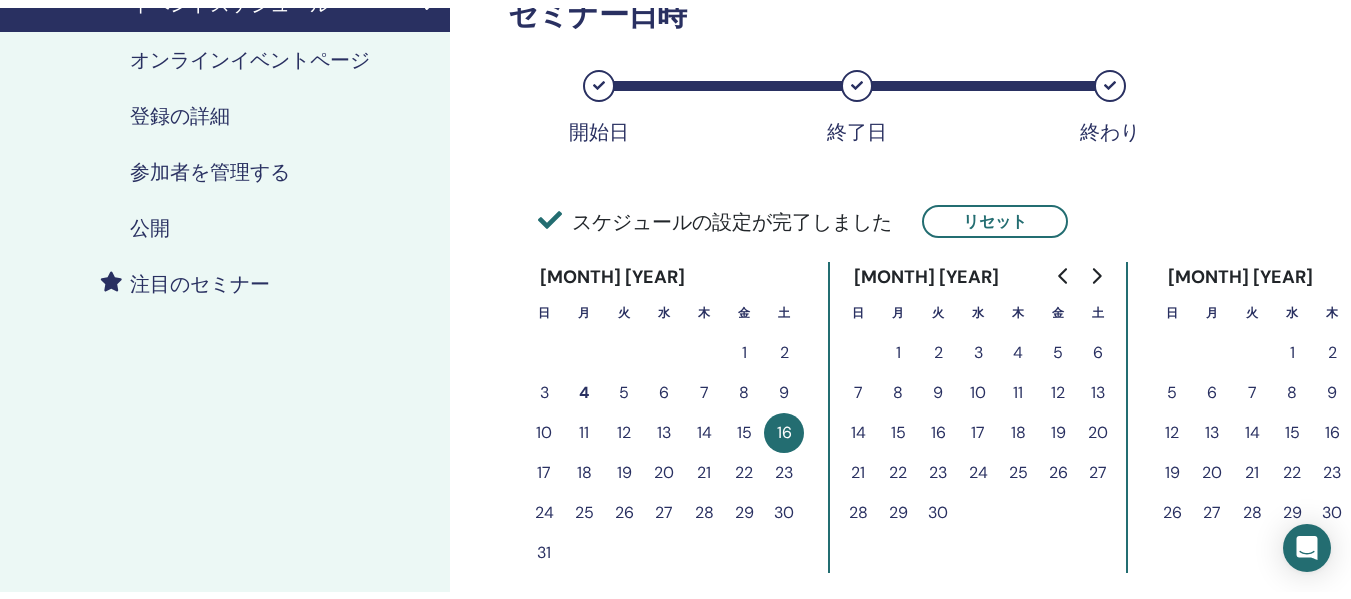 scroll, scrollTop: 181, scrollLeft: 0, axis: vertical 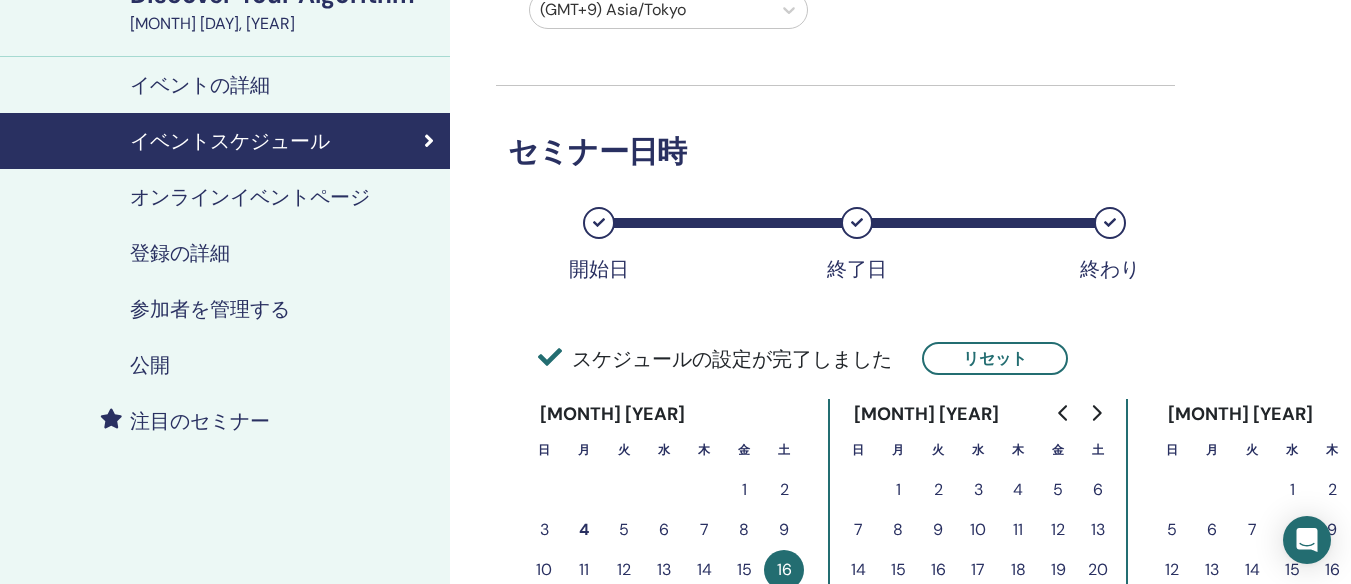 click on "公開" at bounding box center (150, 365) 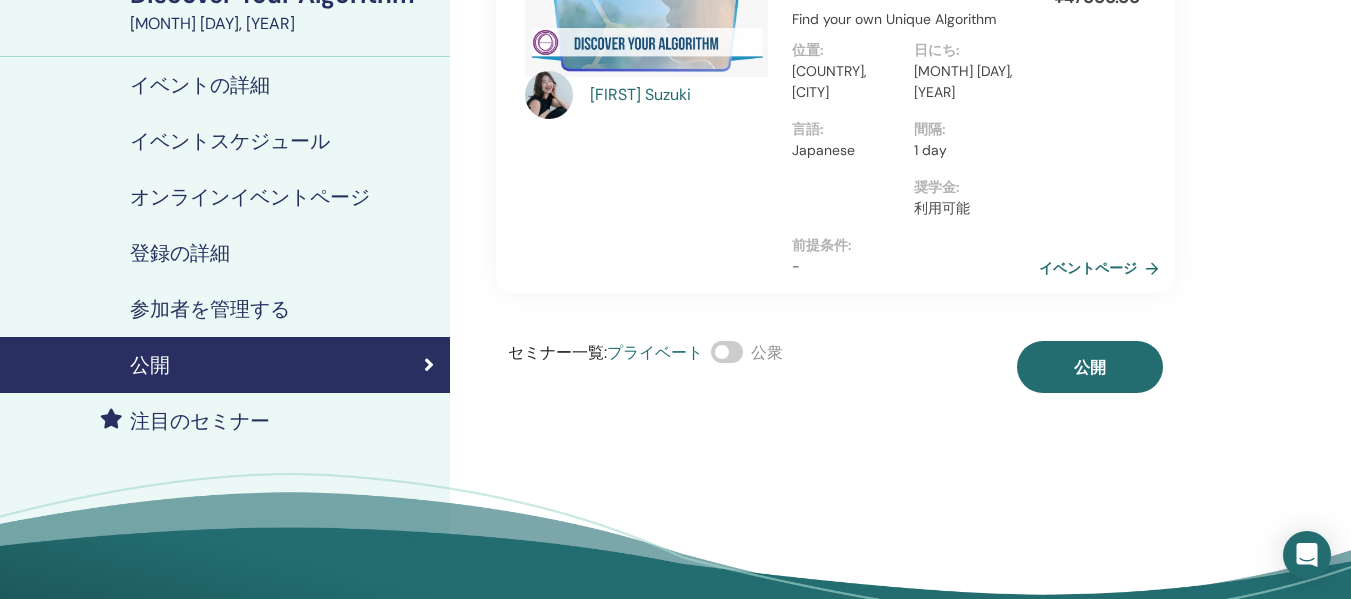 click on "イベントページ" at bounding box center (1103, 268) 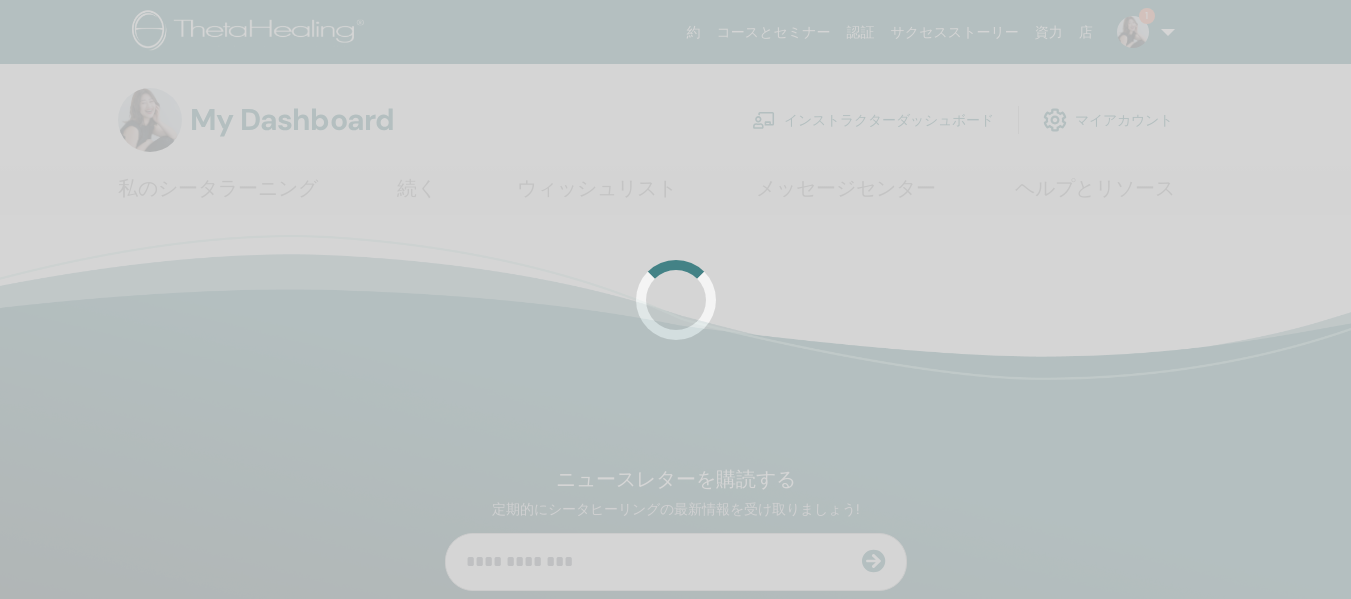 scroll, scrollTop: 0, scrollLeft: 0, axis: both 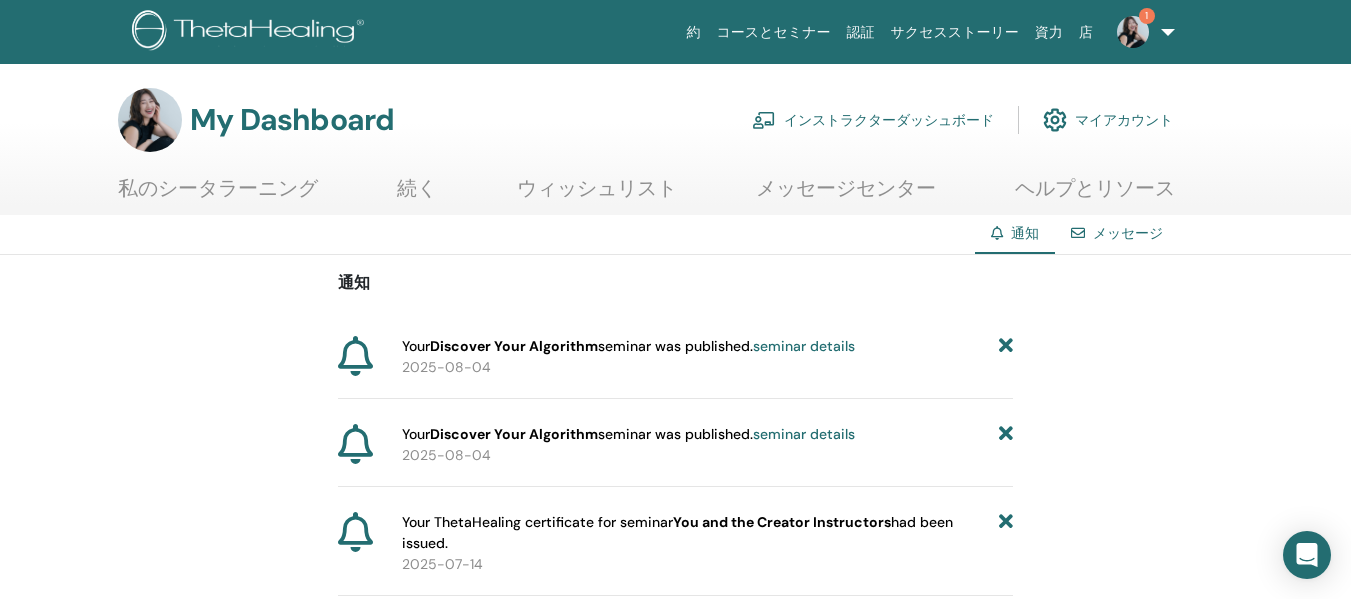 click on "インストラクターダッシュボード" at bounding box center (873, 120) 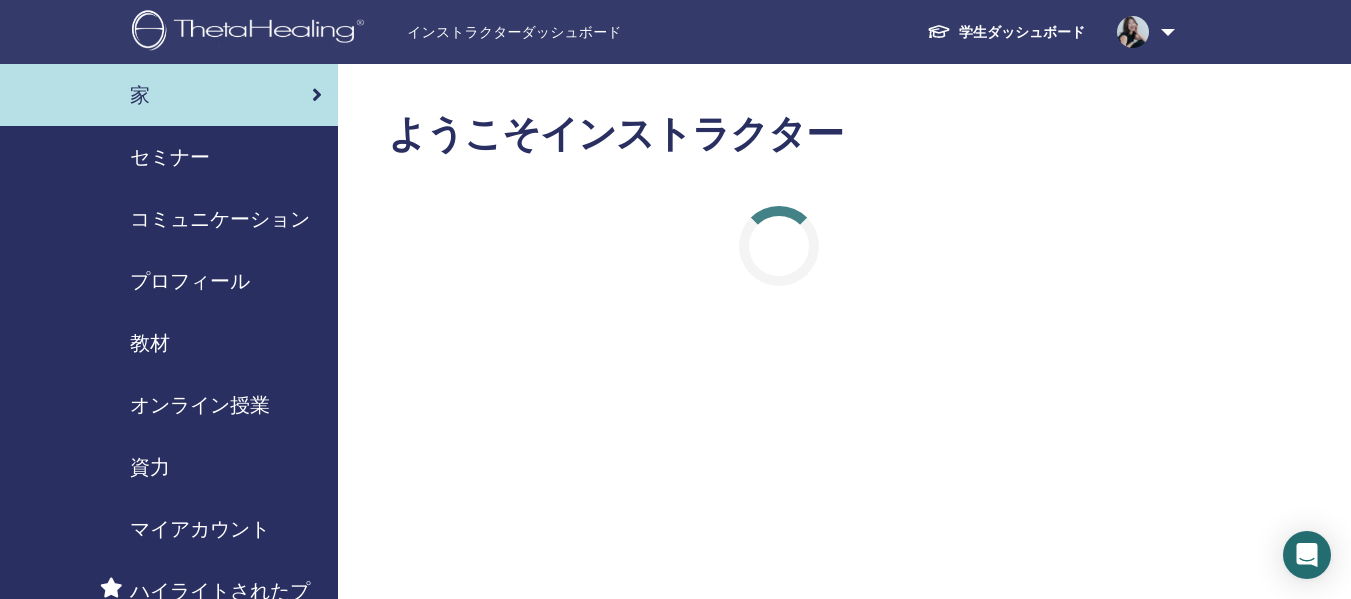 scroll, scrollTop: 0, scrollLeft: 0, axis: both 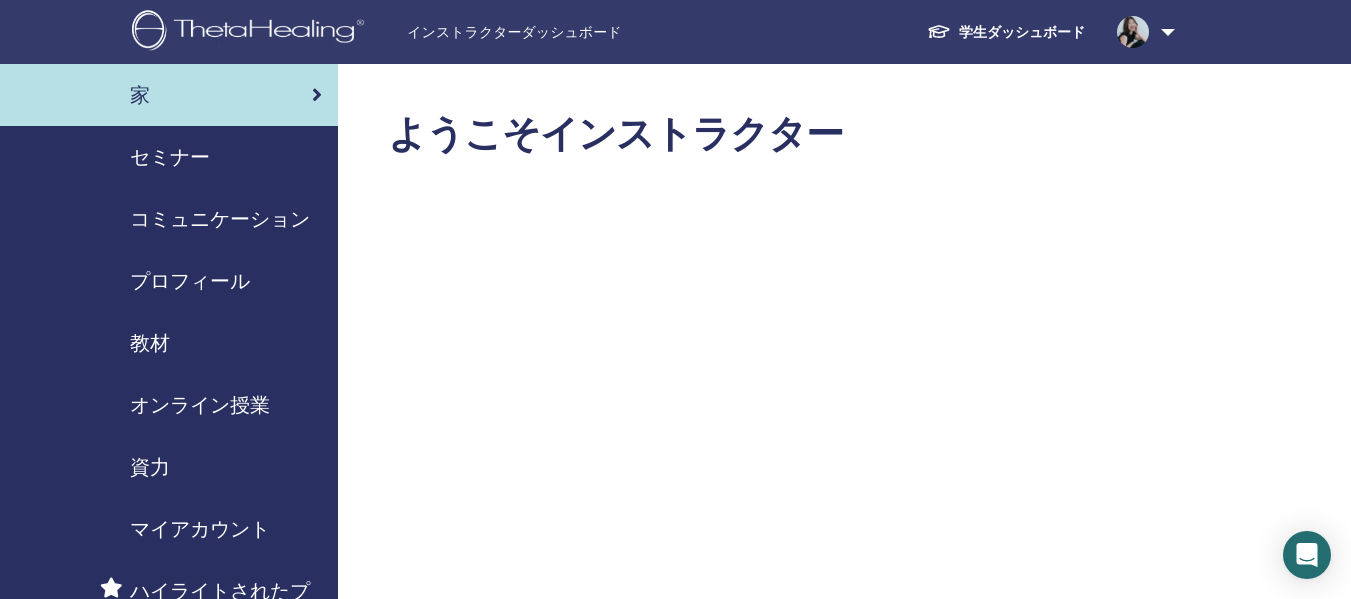 click on "セミナー" at bounding box center (170, 157) 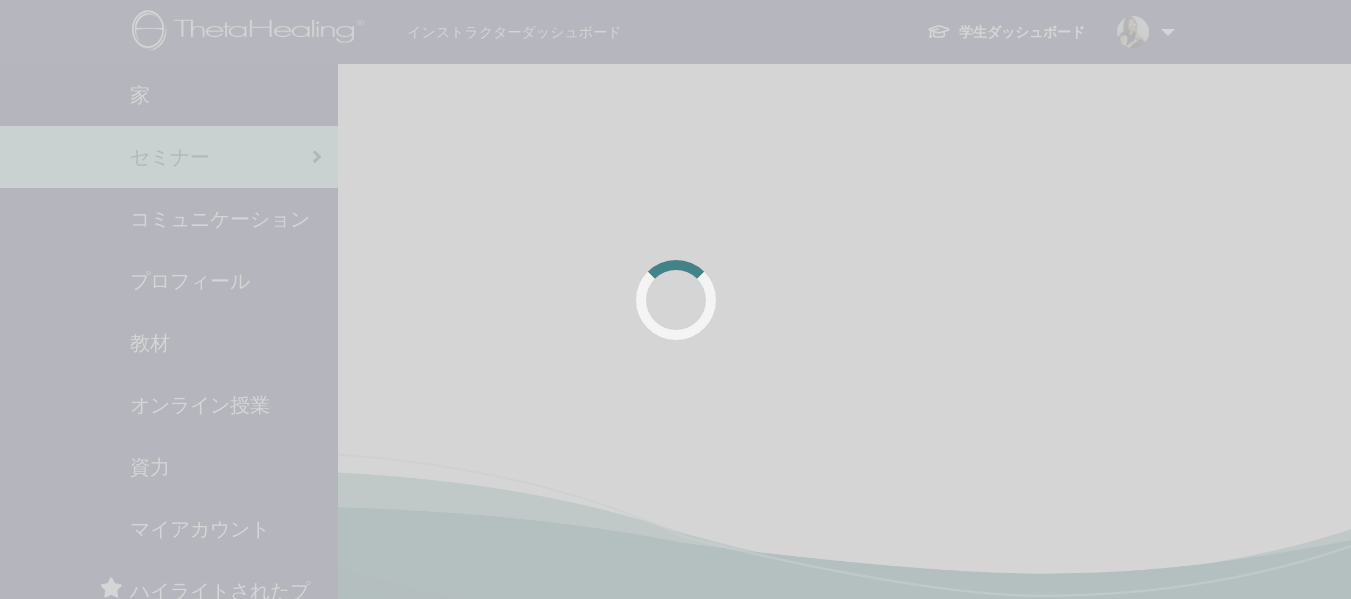 scroll, scrollTop: 0, scrollLeft: 0, axis: both 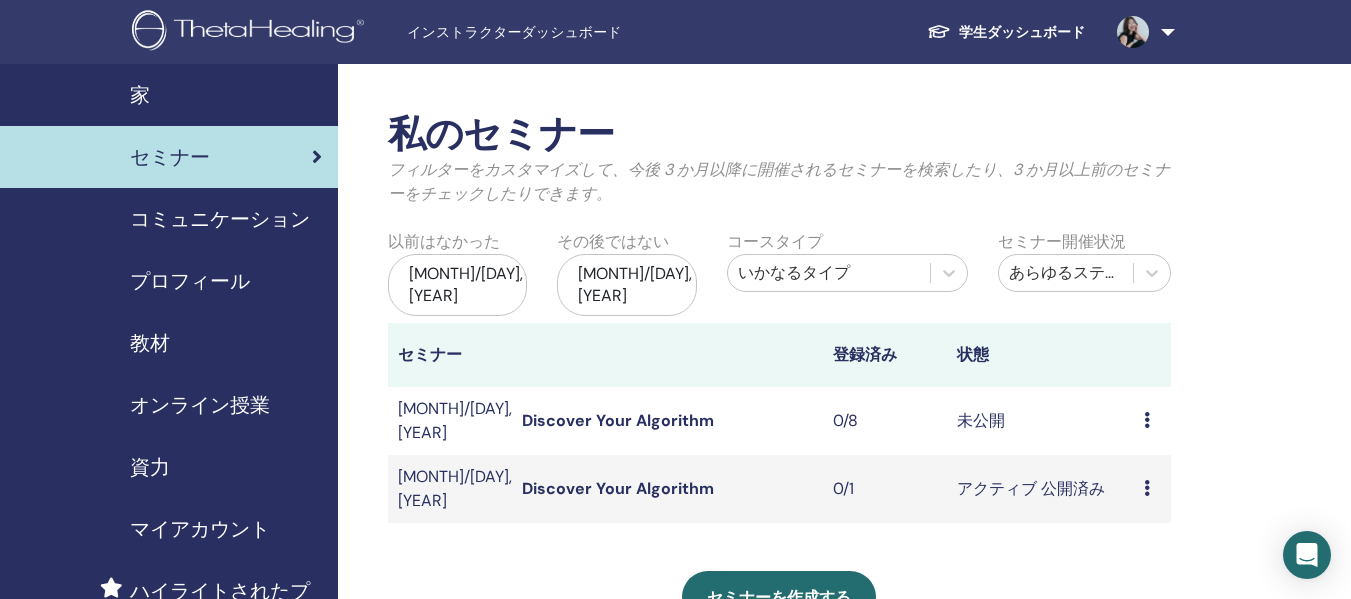 click on "プレビュー 編集 出席者 キャンセル" at bounding box center (1152, 421) 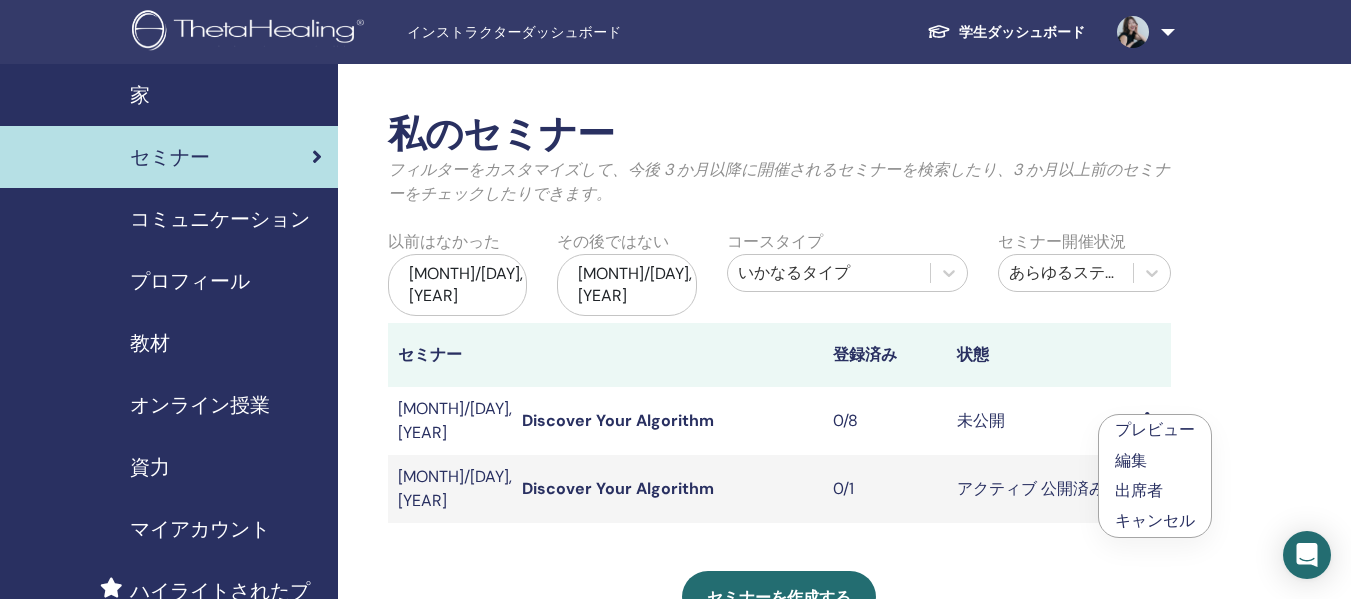 click on "Discover Your Algorithm" at bounding box center (618, 420) 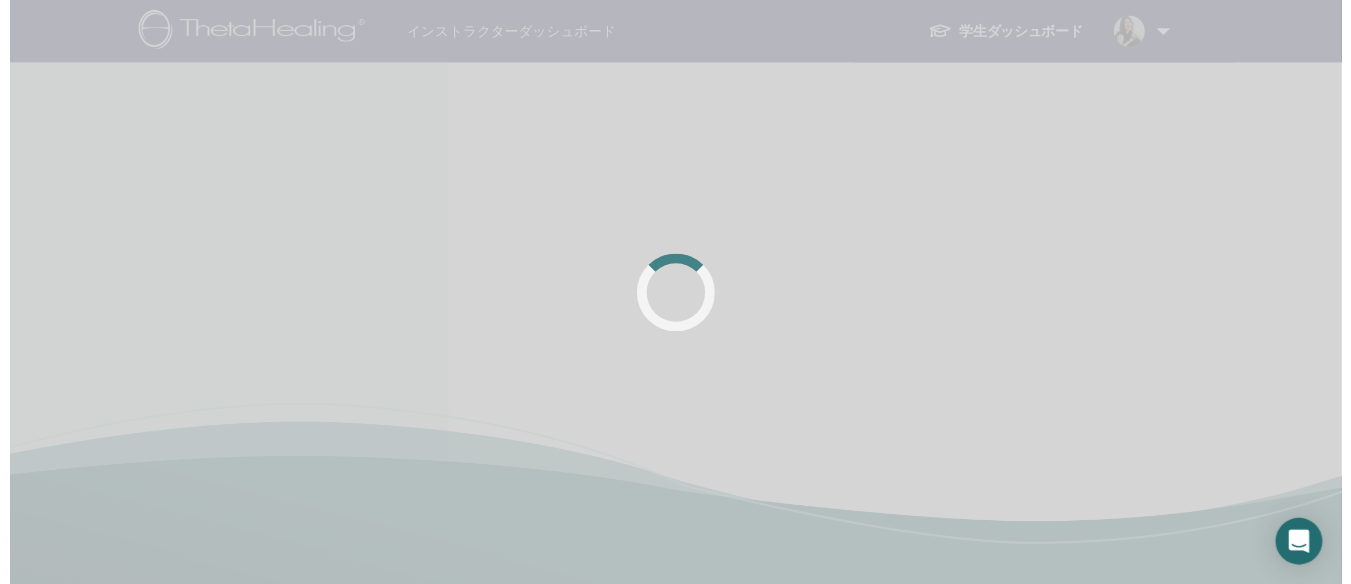 scroll, scrollTop: 0, scrollLeft: 0, axis: both 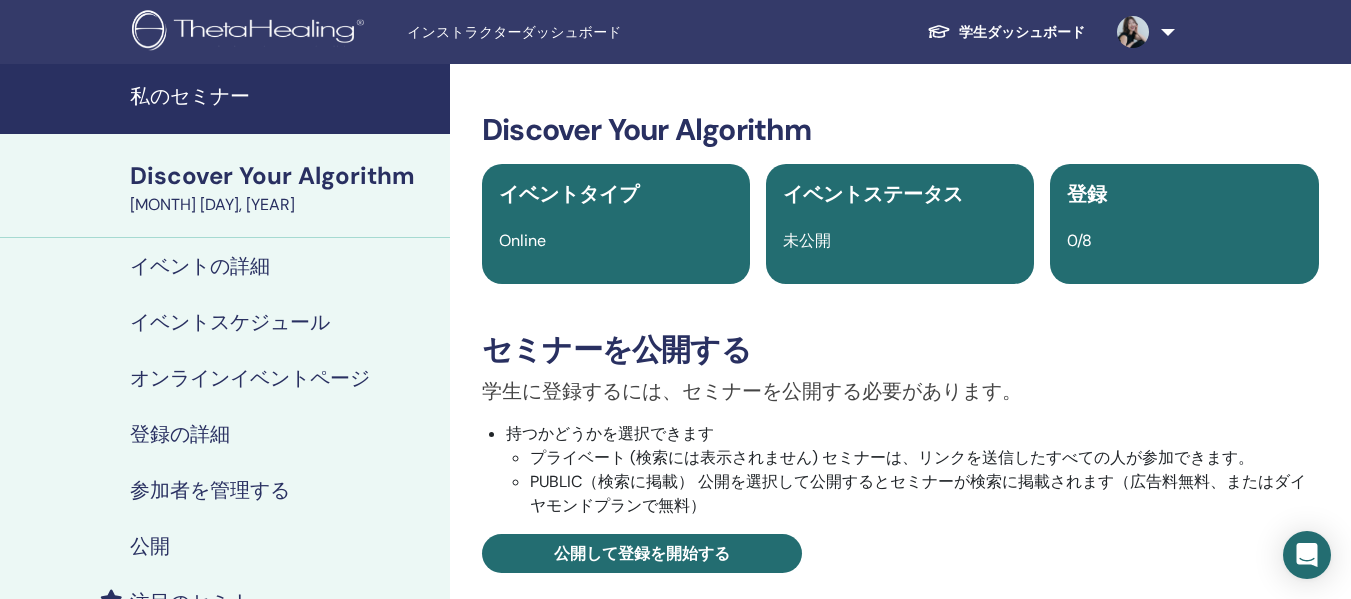 click on "イベントの詳細" at bounding box center [200, 266] 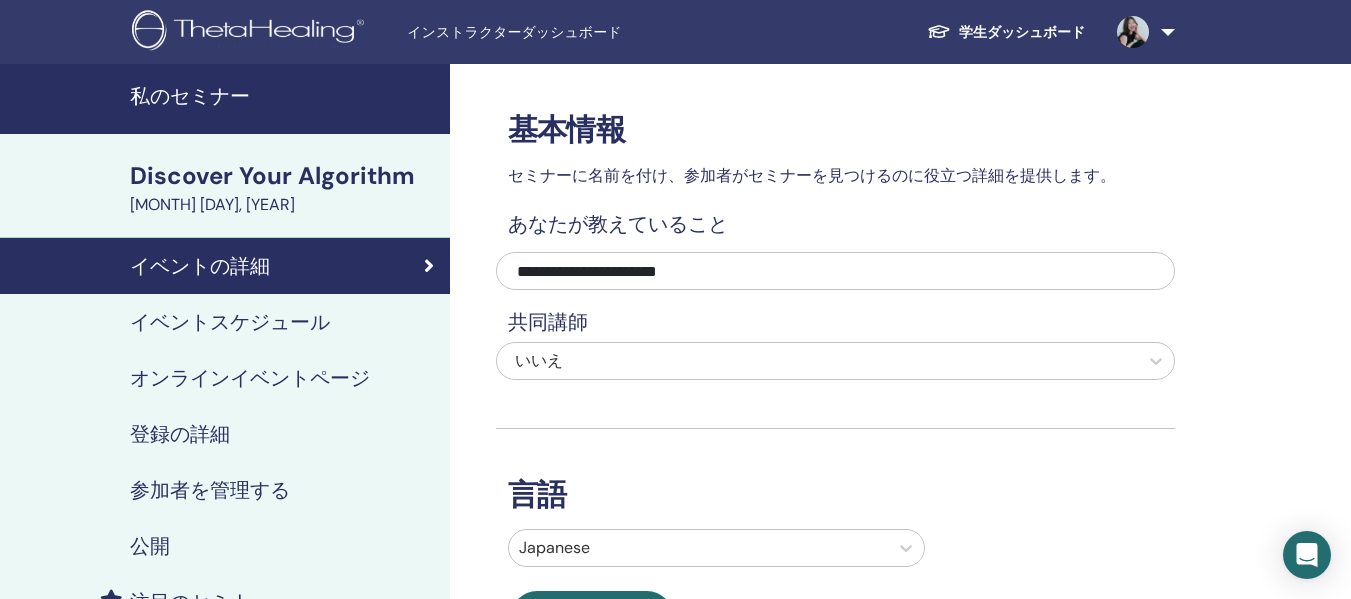 click on "イベントスケジュール" at bounding box center [230, 322] 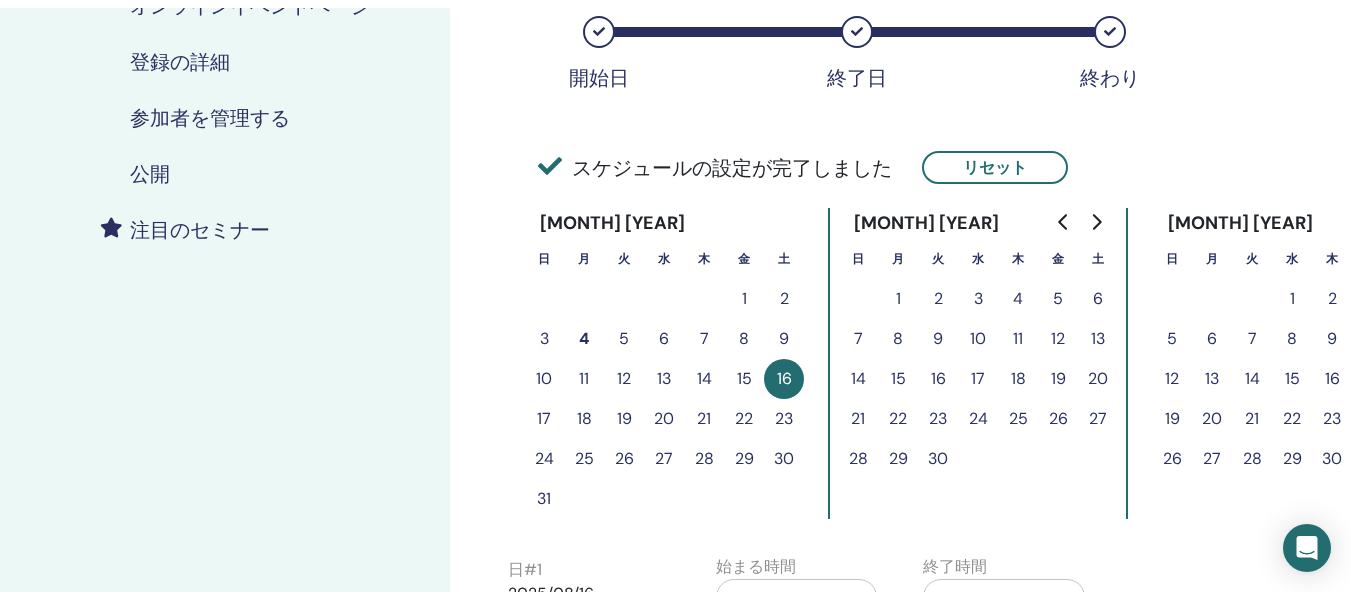 scroll, scrollTop: 200, scrollLeft: 0, axis: vertical 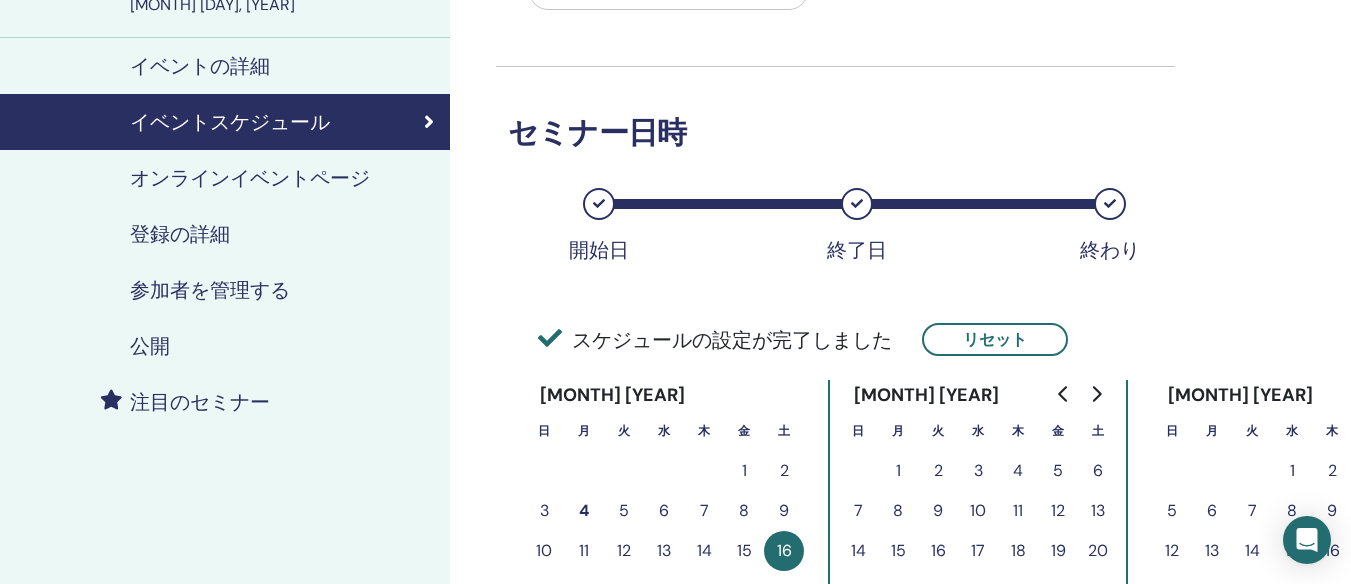 click on "オンラインイベントページ" at bounding box center (225, 178) 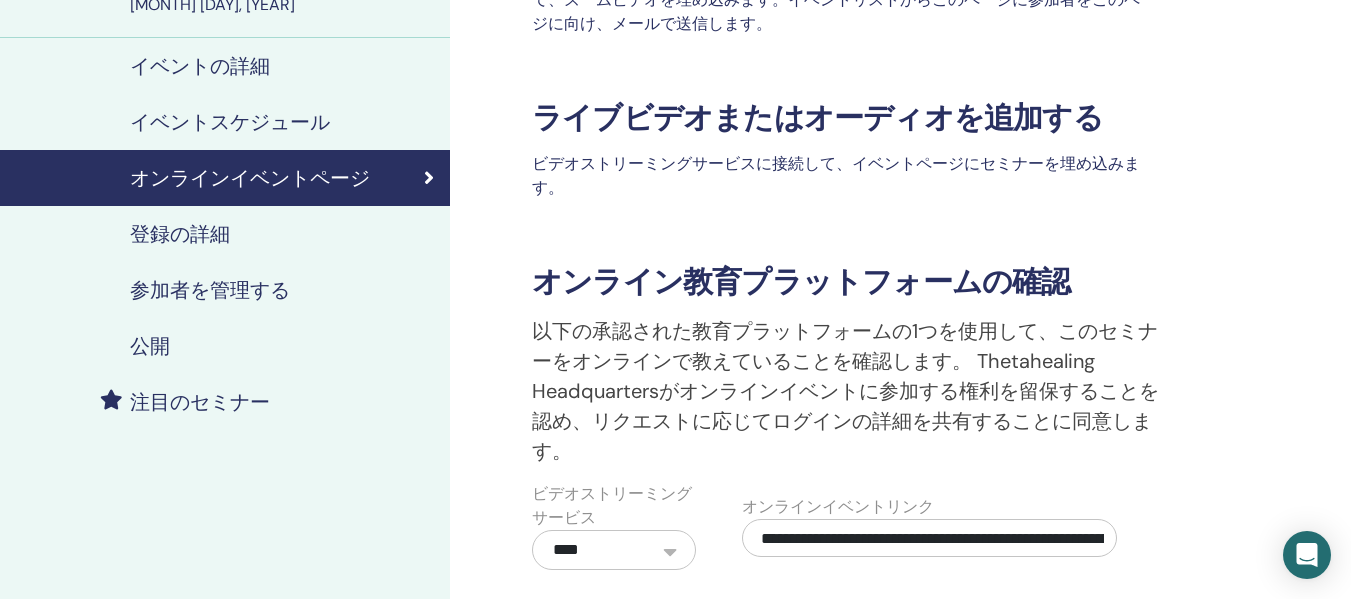 click on "登録の詳細" at bounding box center (180, 234) 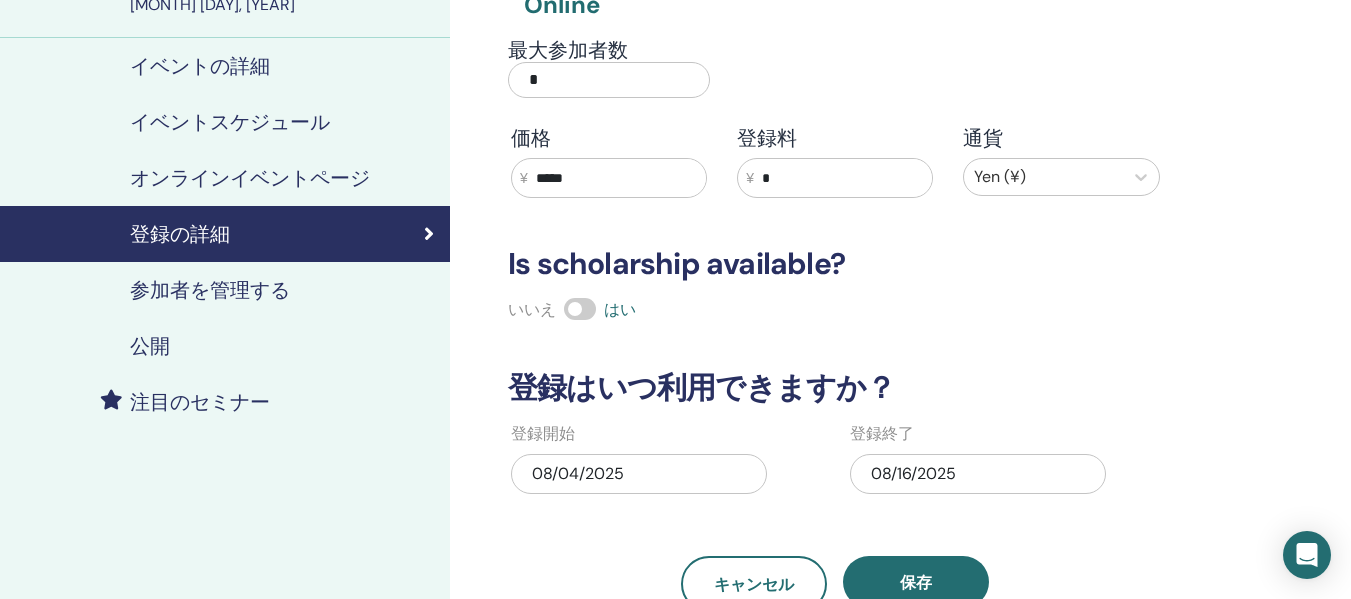 click on "参加者を管理する" at bounding box center [225, 290] 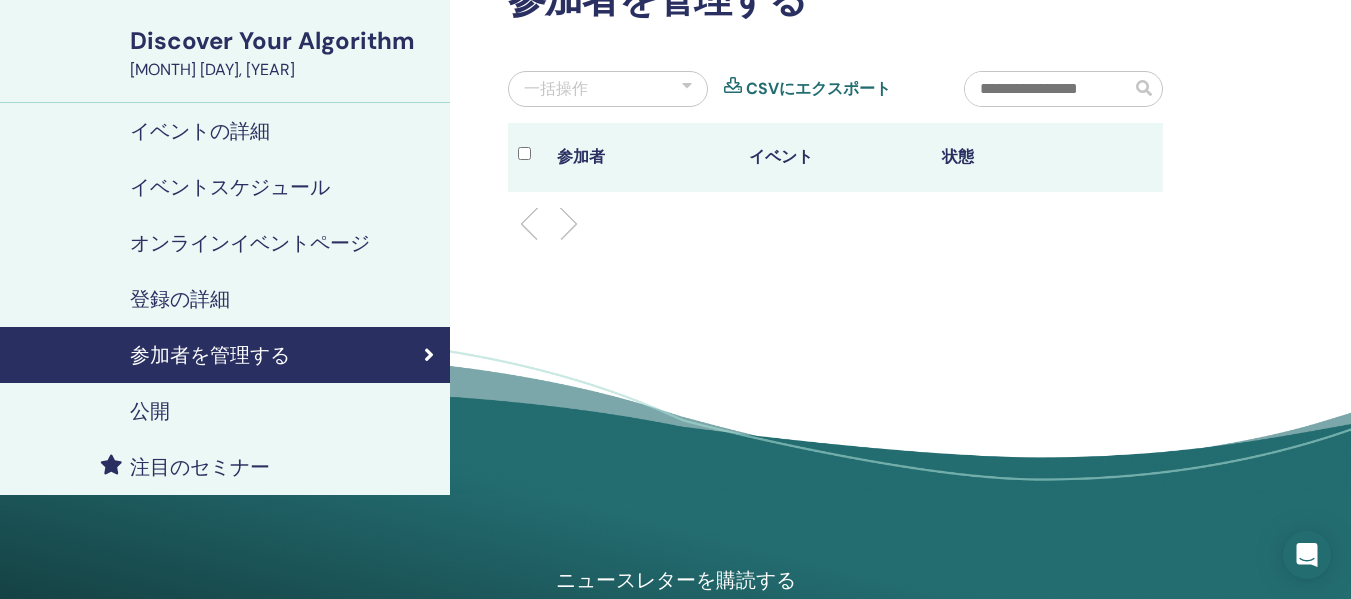 scroll, scrollTop: 0, scrollLeft: 0, axis: both 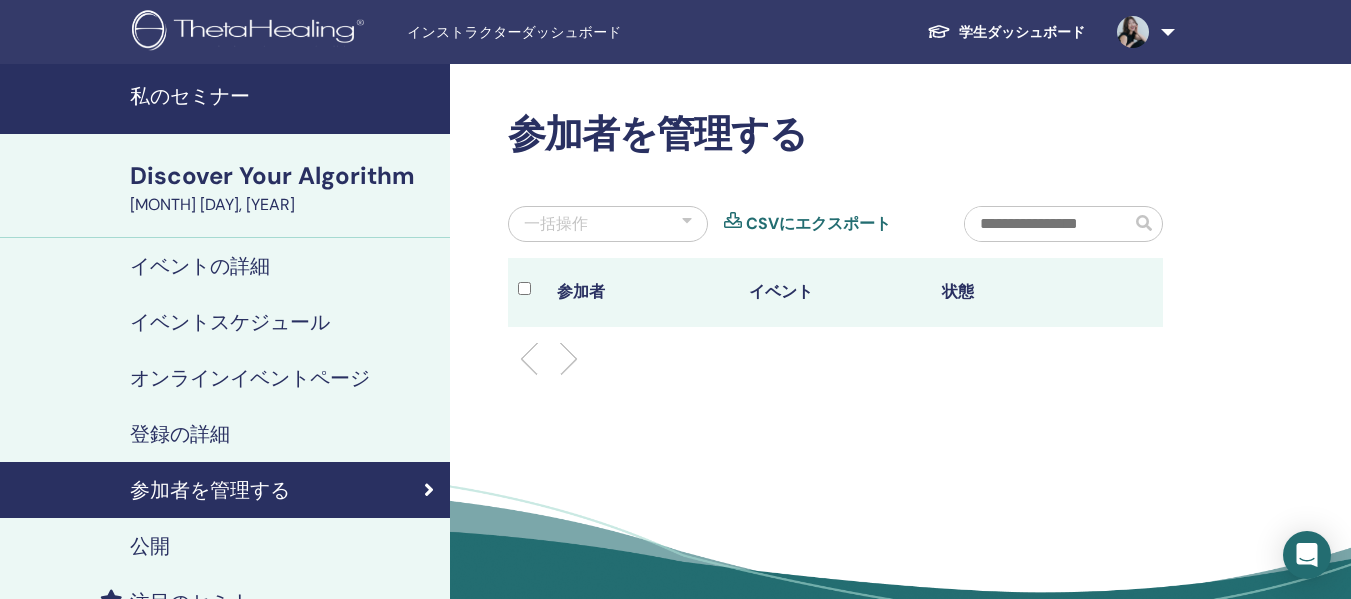 click on "登録の詳細" at bounding box center (225, 434) 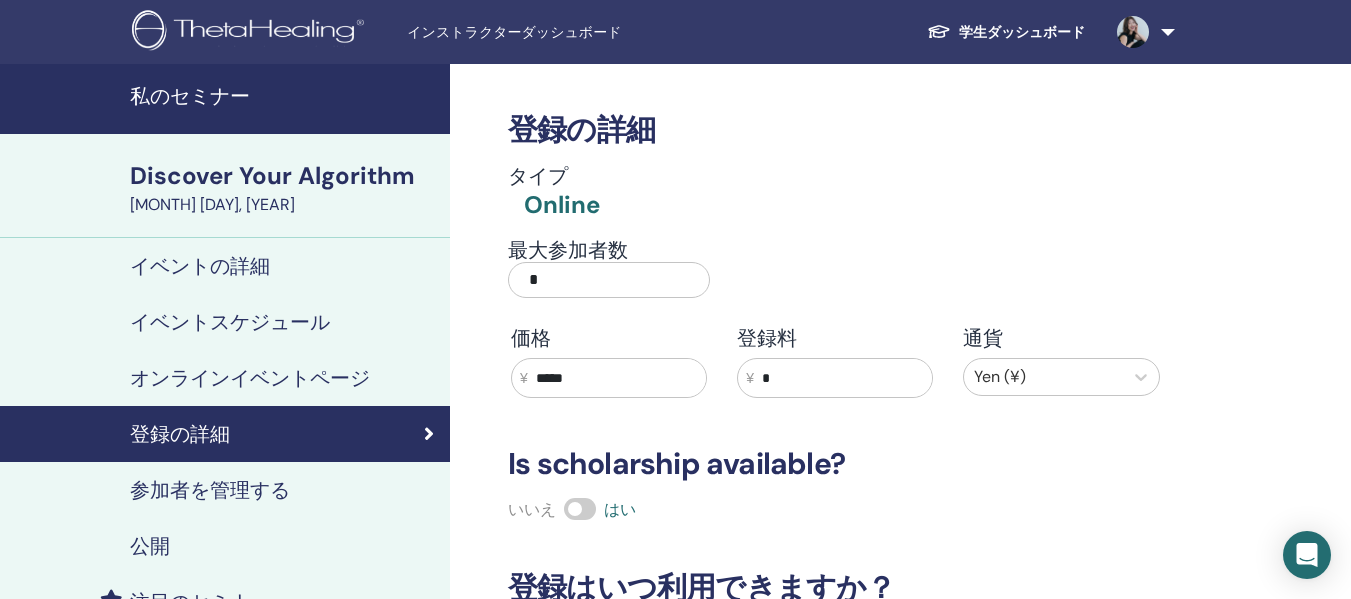 scroll, scrollTop: 100, scrollLeft: 0, axis: vertical 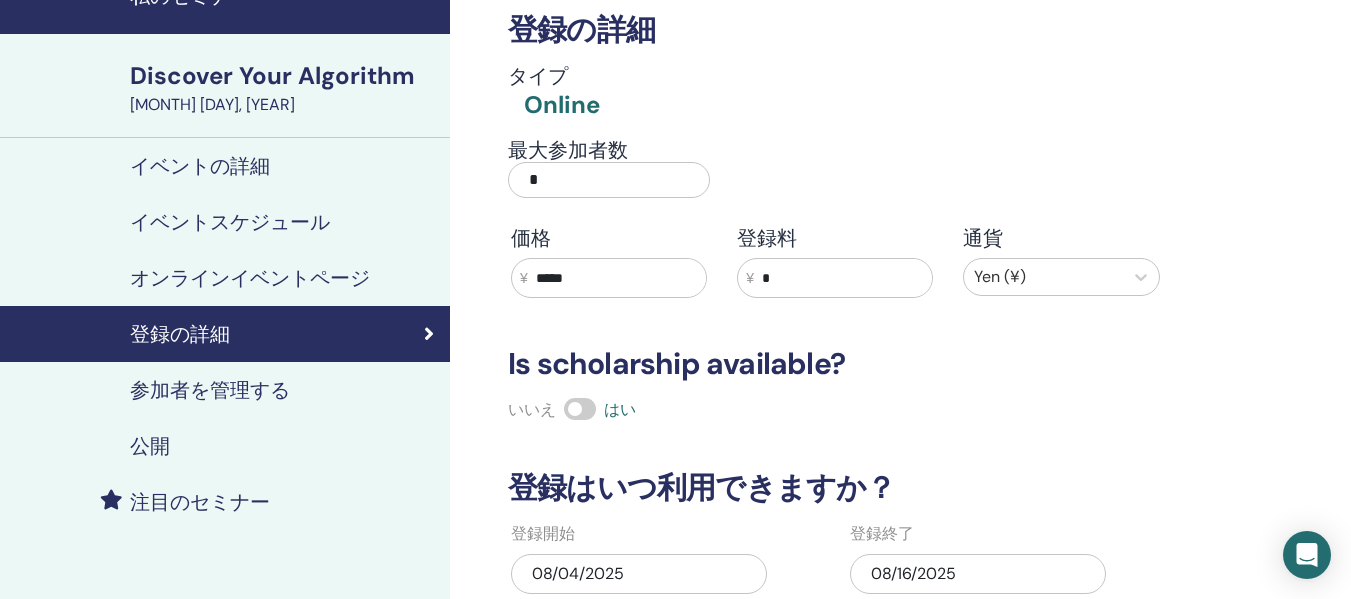 click on "公開" at bounding box center (150, 446) 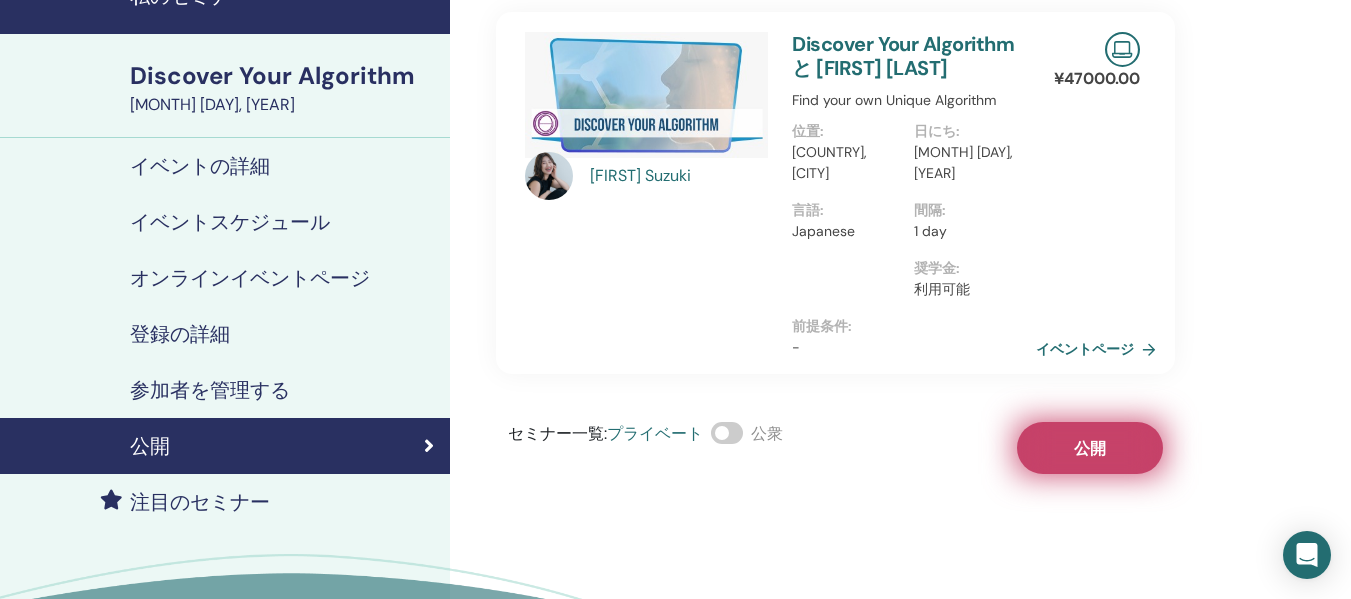click on "公開" at bounding box center (1090, 448) 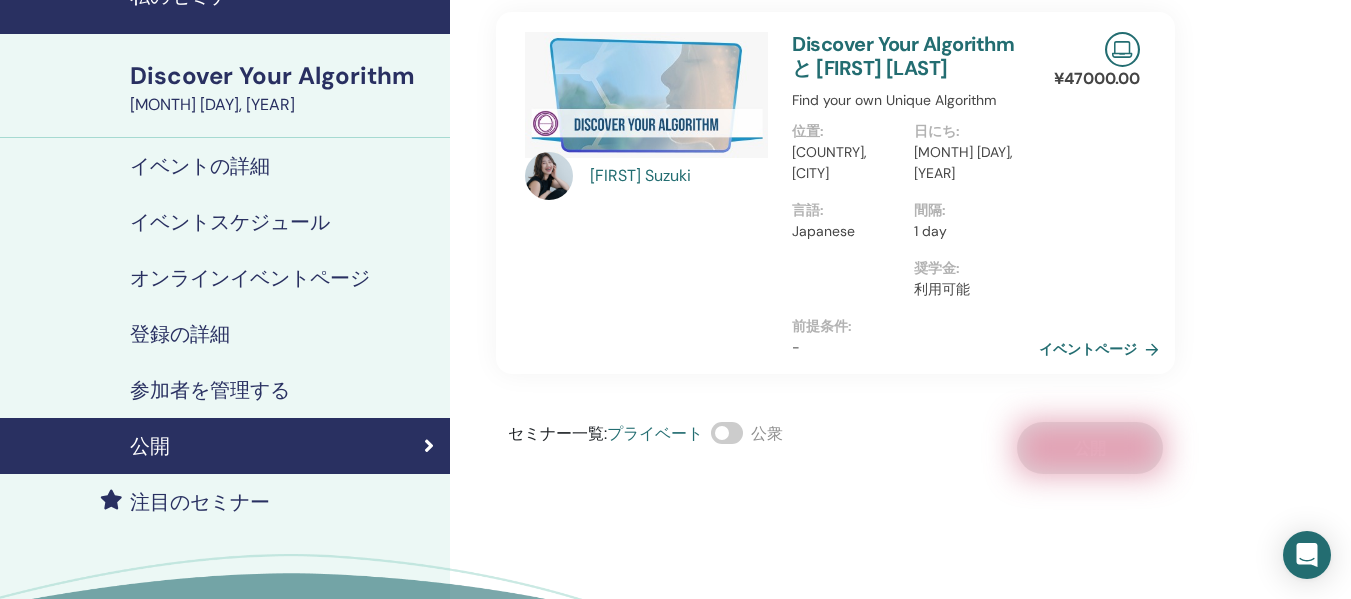 click on "イベントページ" at bounding box center (1103, 349) 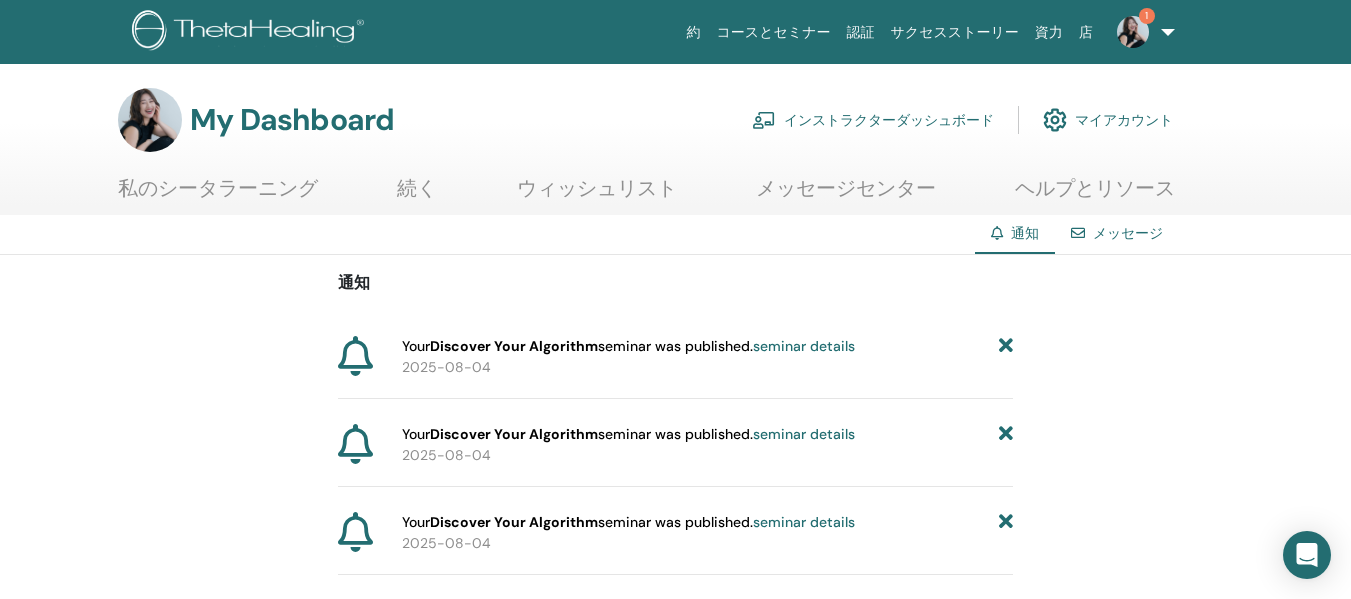 scroll, scrollTop: 100, scrollLeft: 0, axis: vertical 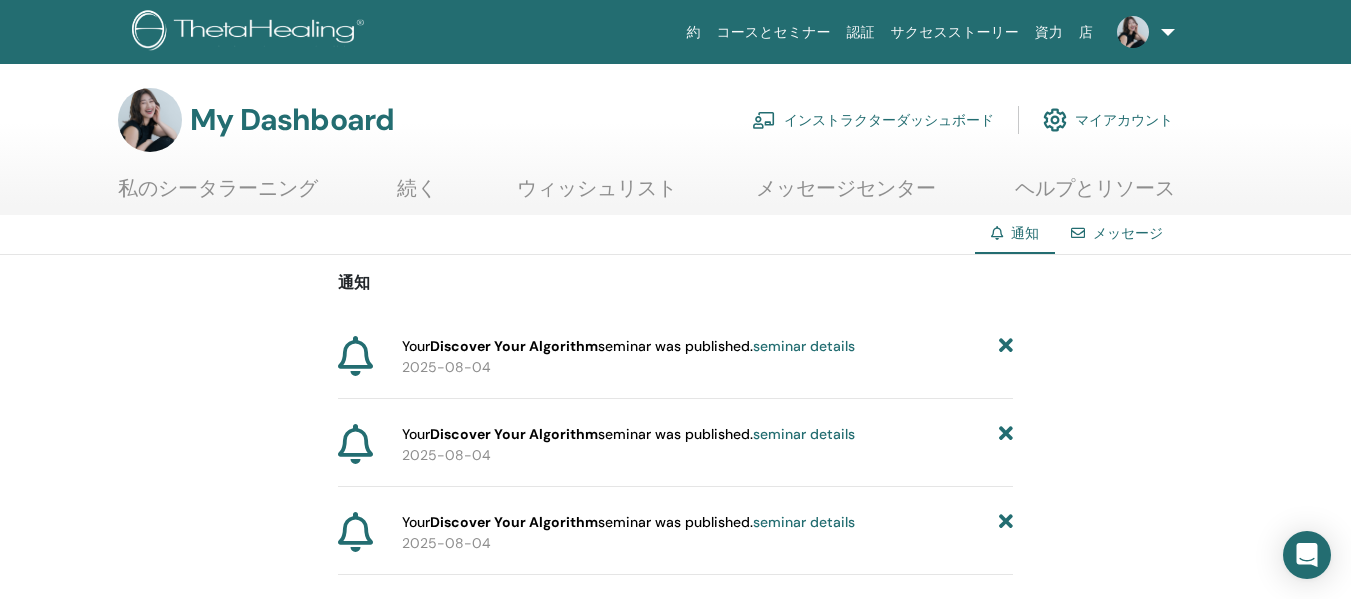 click on "インストラクターダッシュボード" at bounding box center [873, 120] 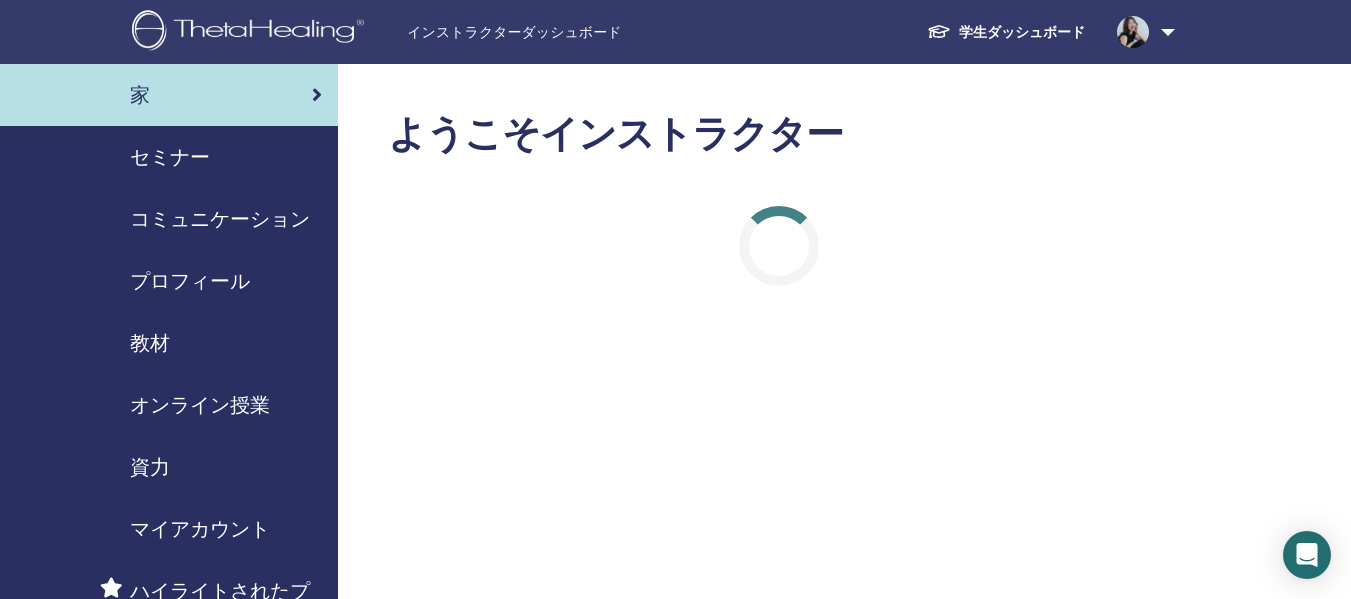 scroll, scrollTop: 0, scrollLeft: 0, axis: both 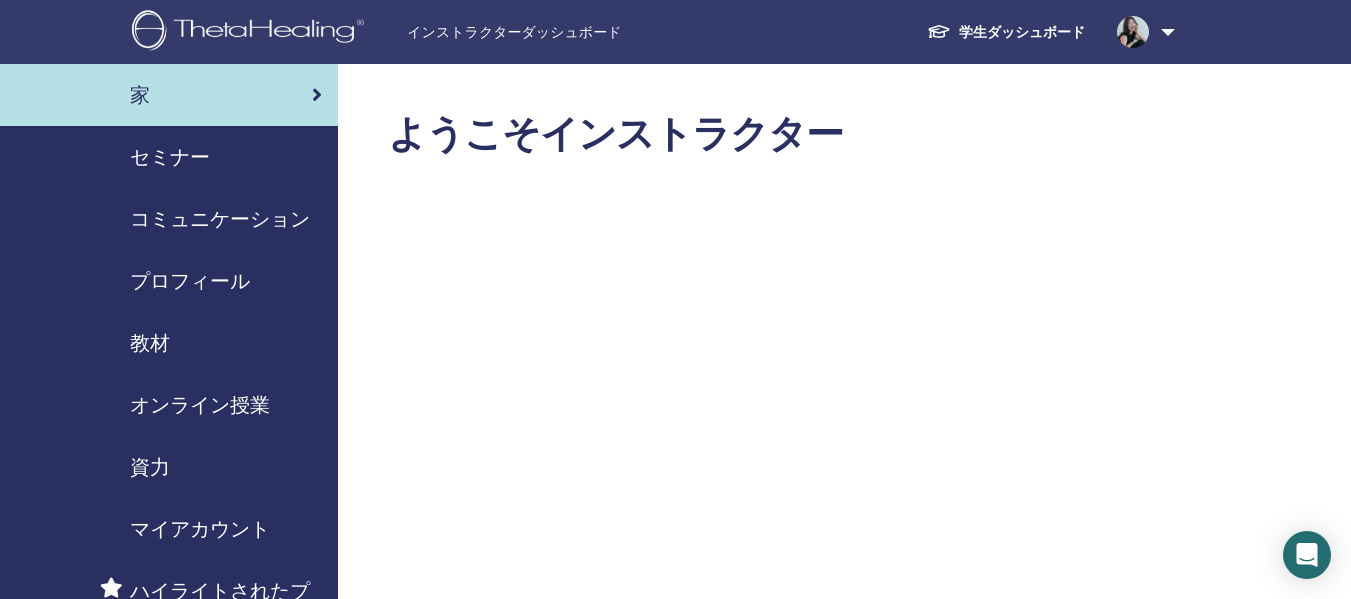 click on "セミナー" at bounding box center [170, 157] 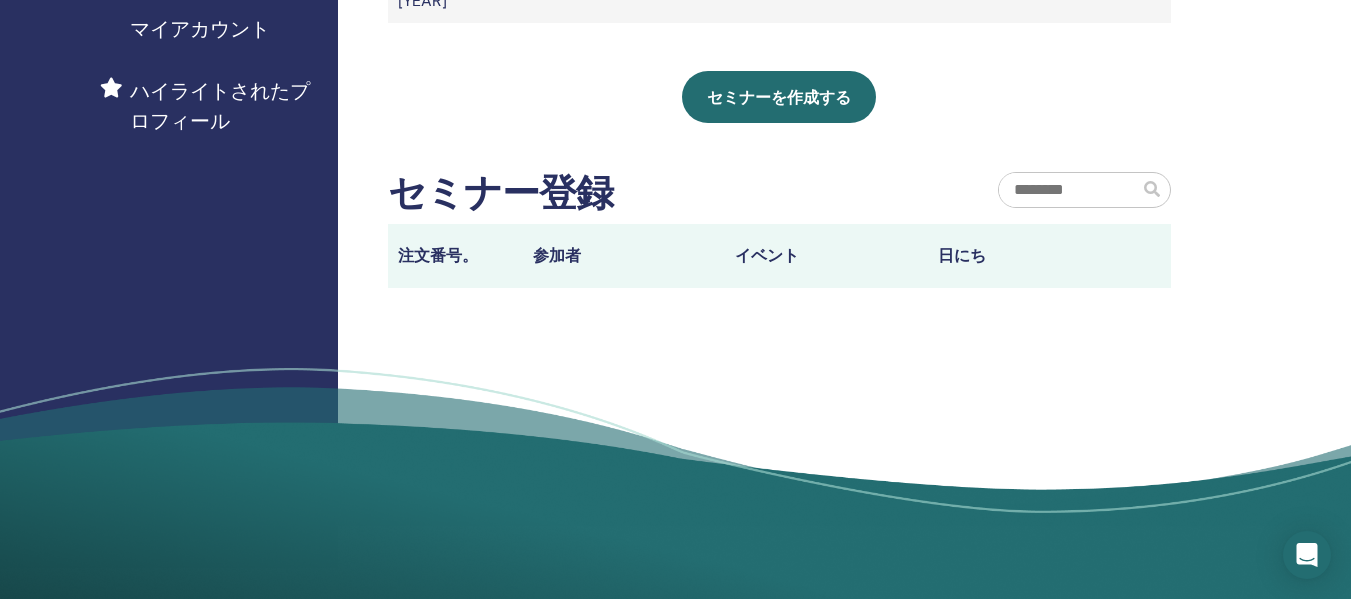 scroll, scrollTop: 0, scrollLeft: 0, axis: both 